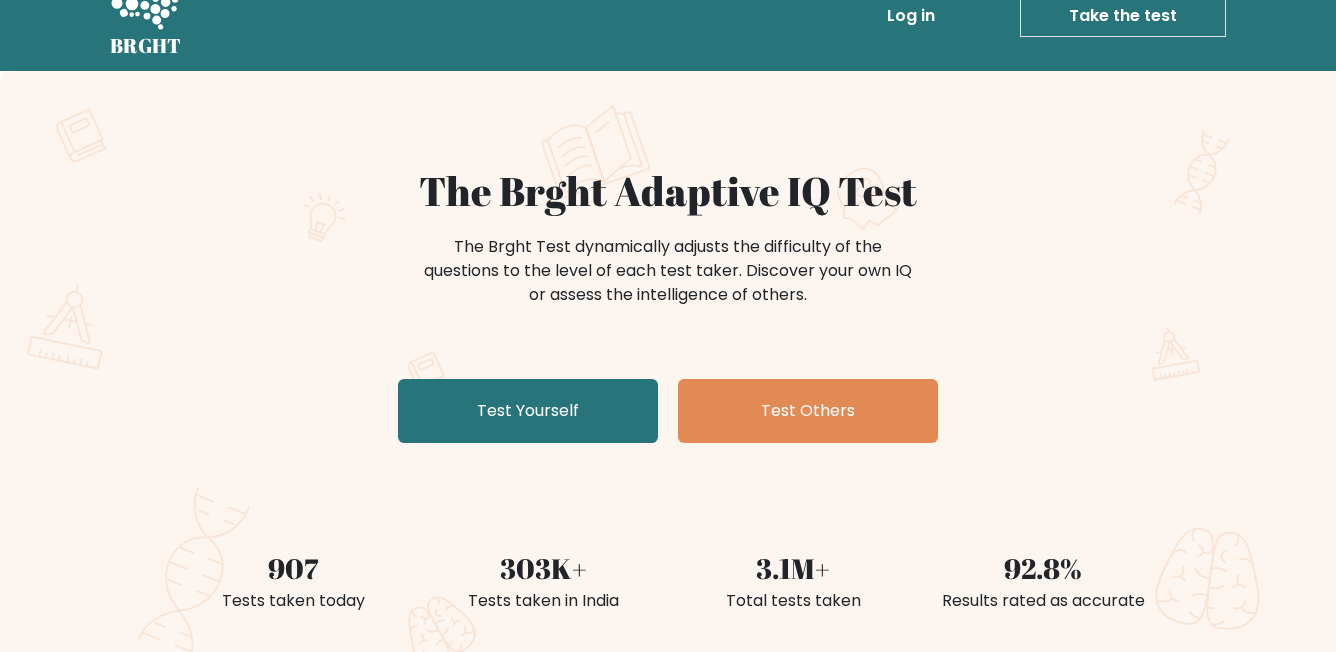 scroll, scrollTop: 41, scrollLeft: 0, axis: vertical 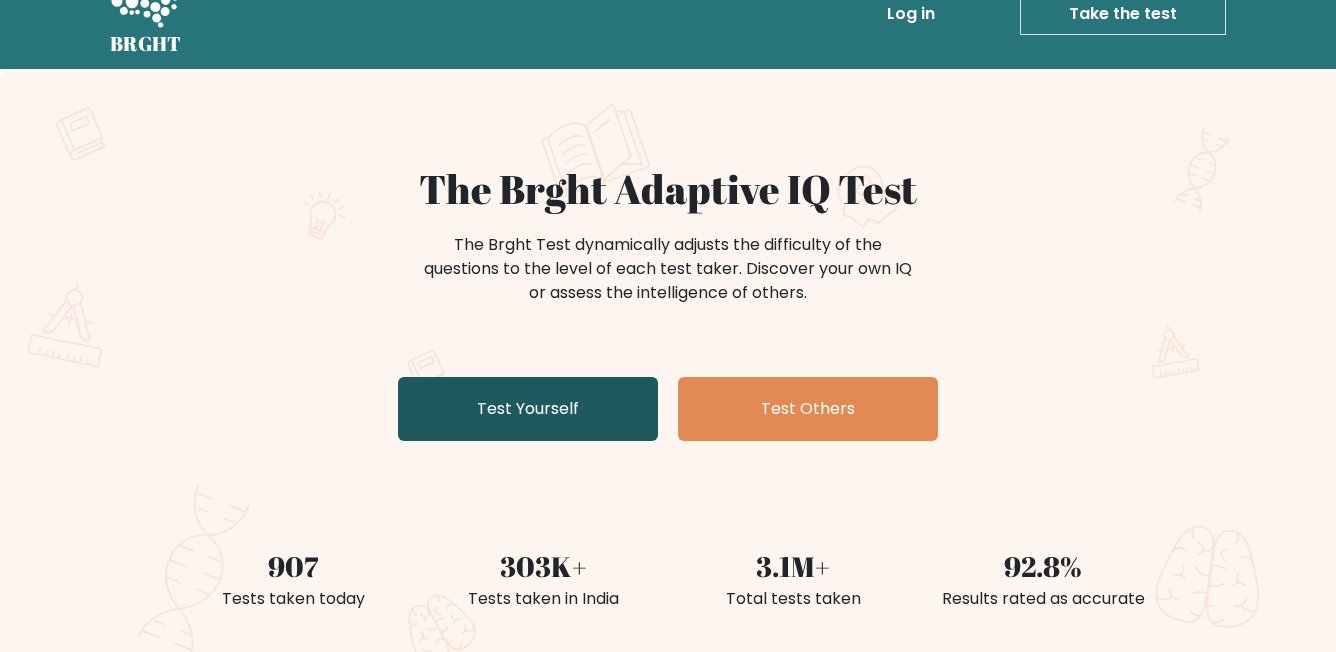 click on "Test Yourself" at bounding box center [528, 409] 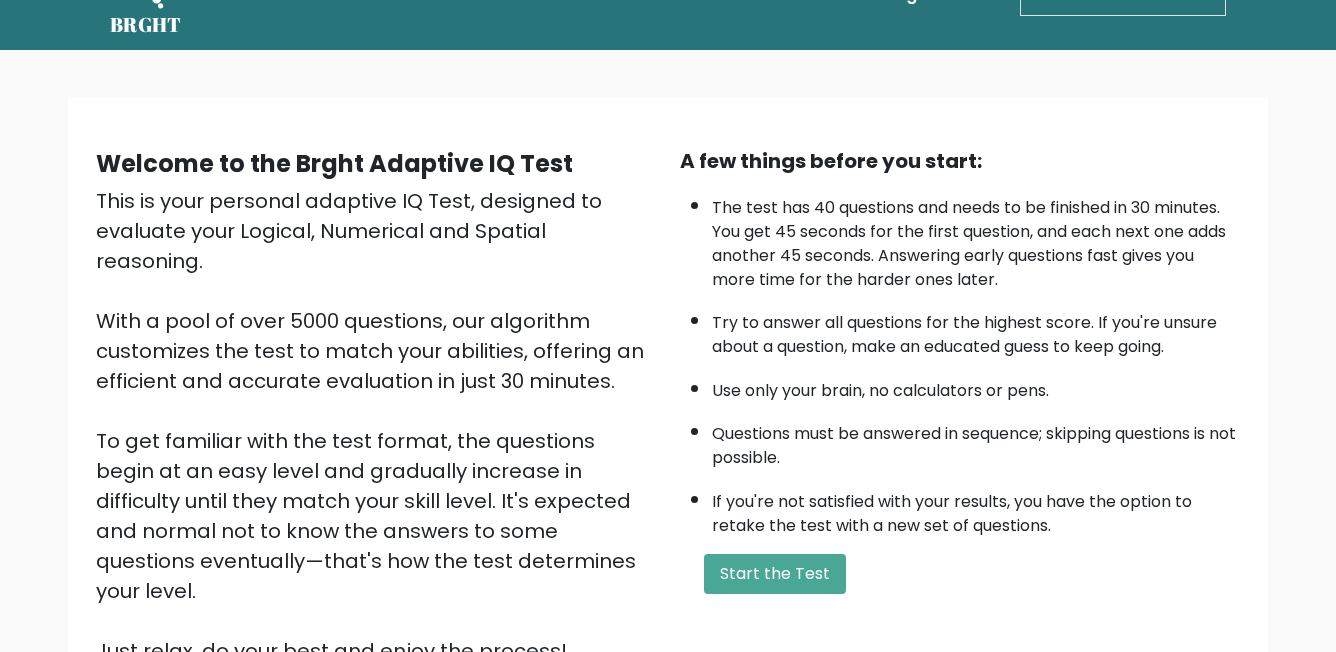 scroll, scrollTop: 65, scrollLeft: 0, axis: vertical 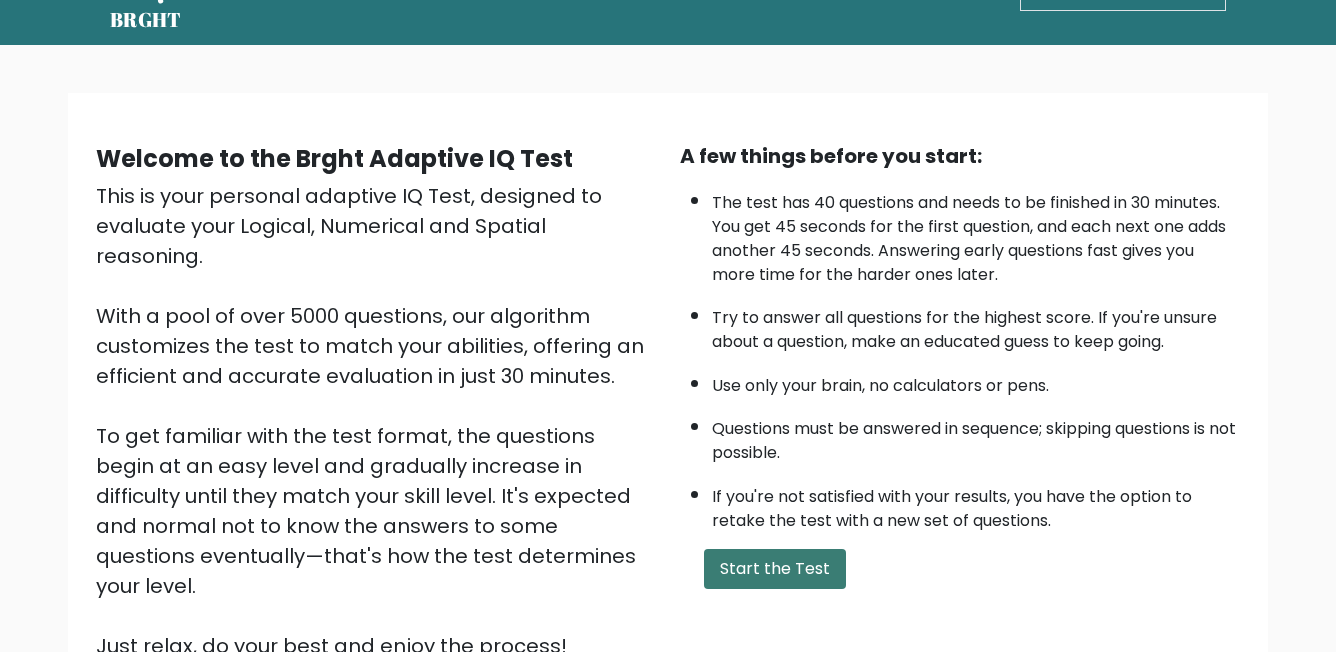 click on "Start the Test" at bounding box center [775, 569] 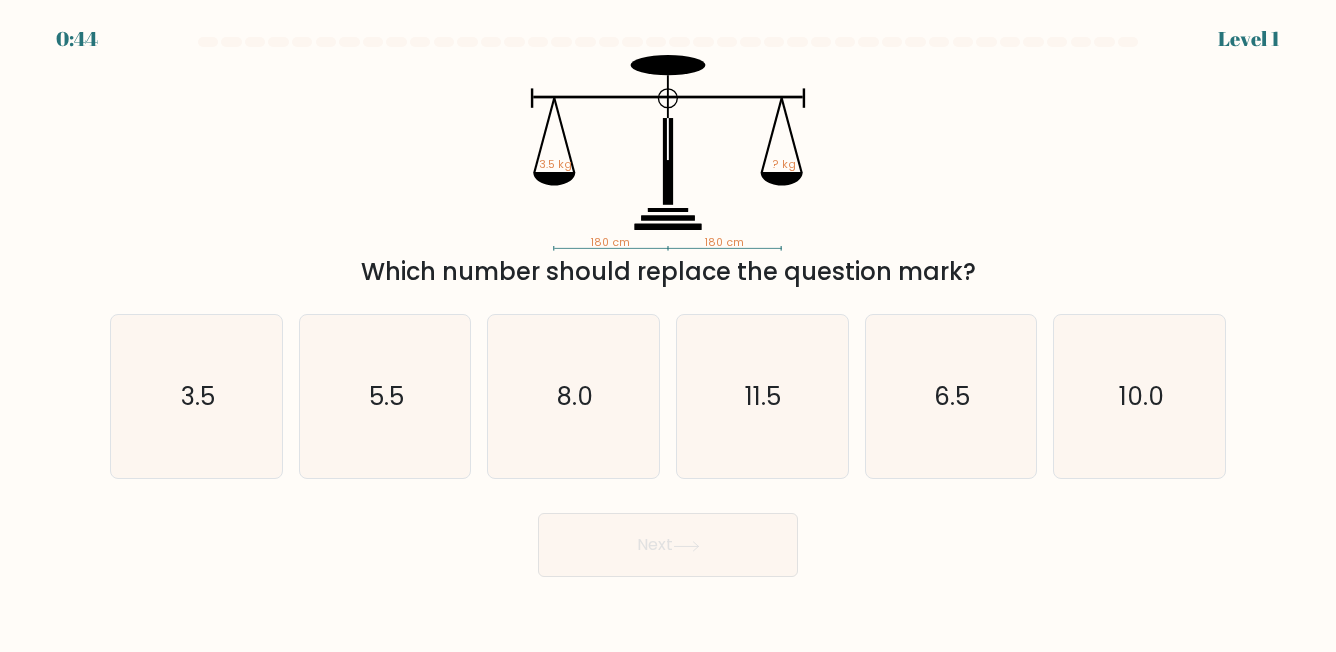 scroll, scrollTop: 0, scrollLeft: 0, axis: both 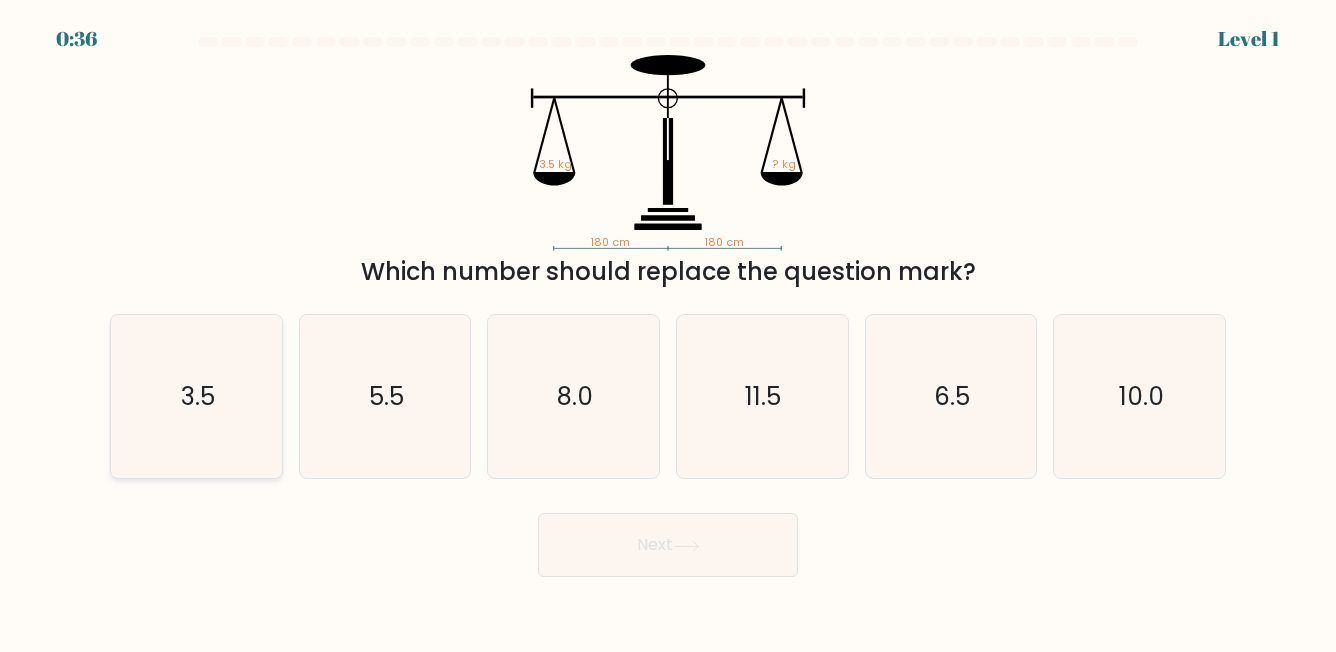 click on "3.5" 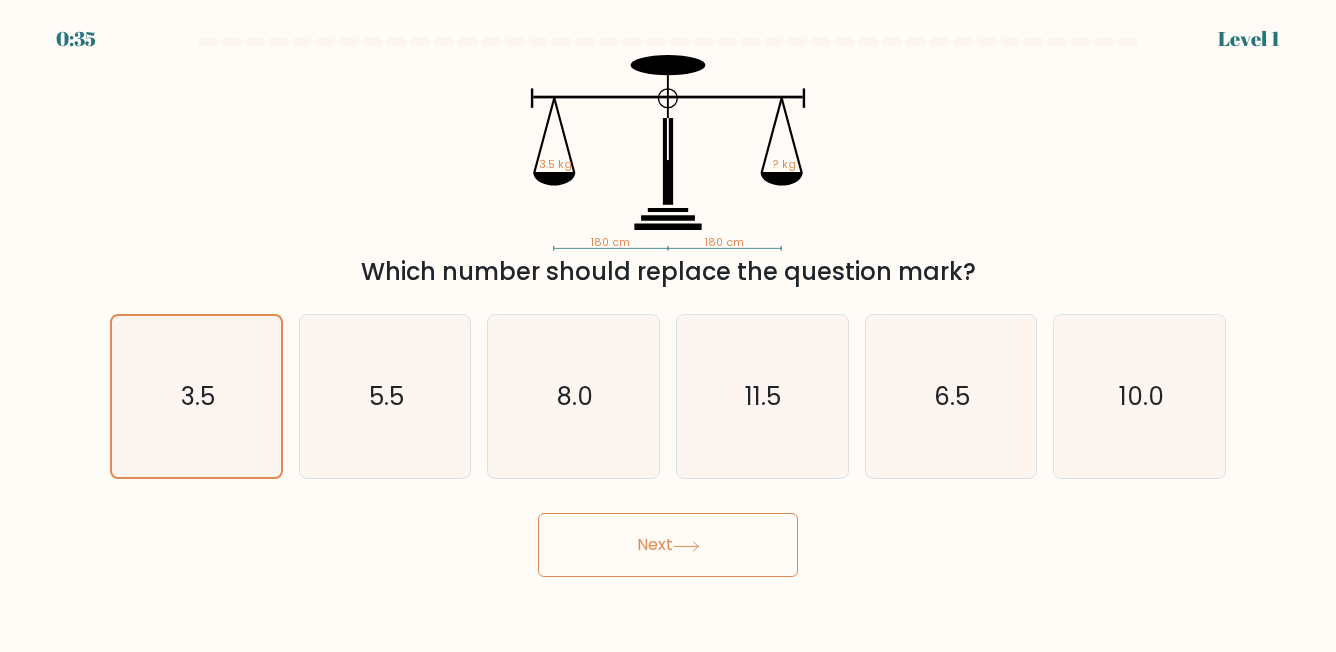 click on "Next" at bounding box center [668, 545] 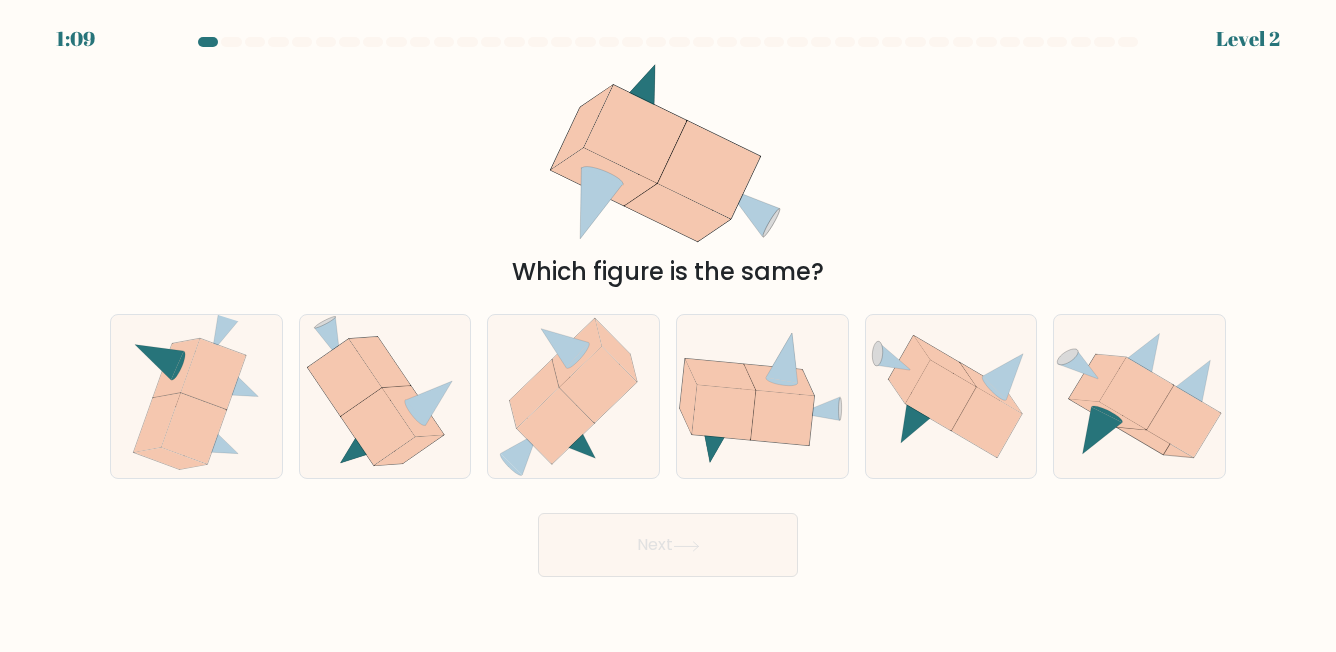 click at bounding box center [208, 42] 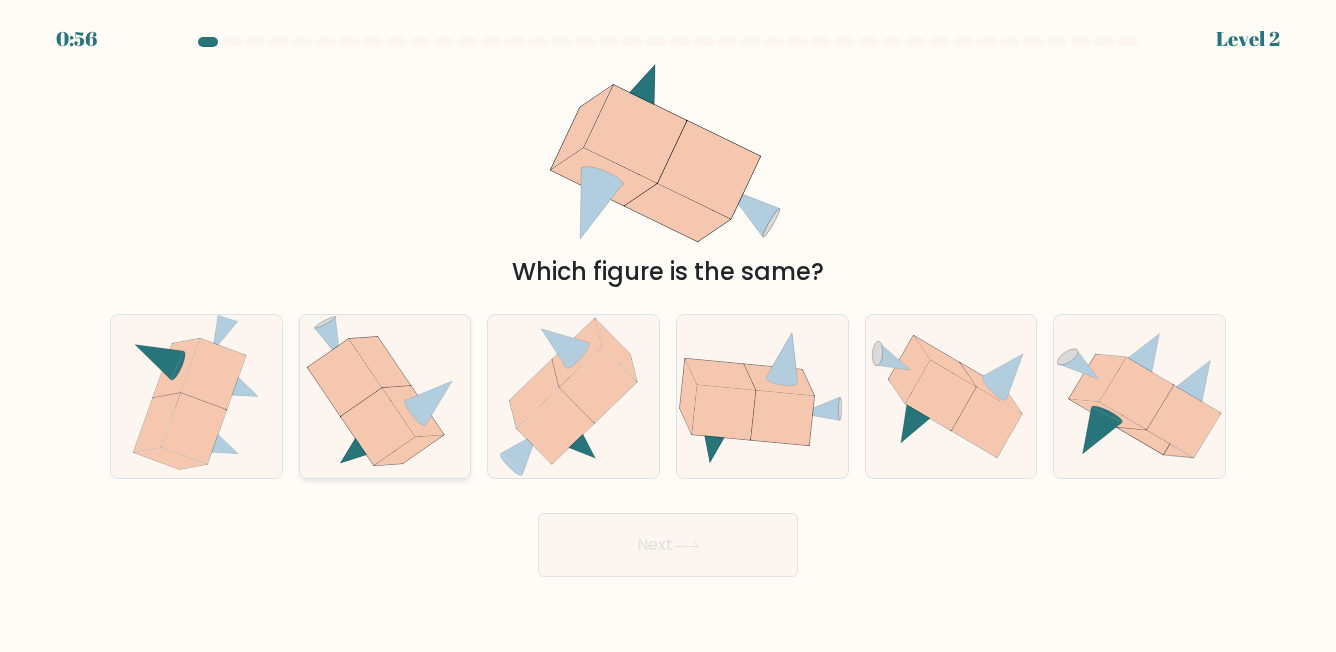 click 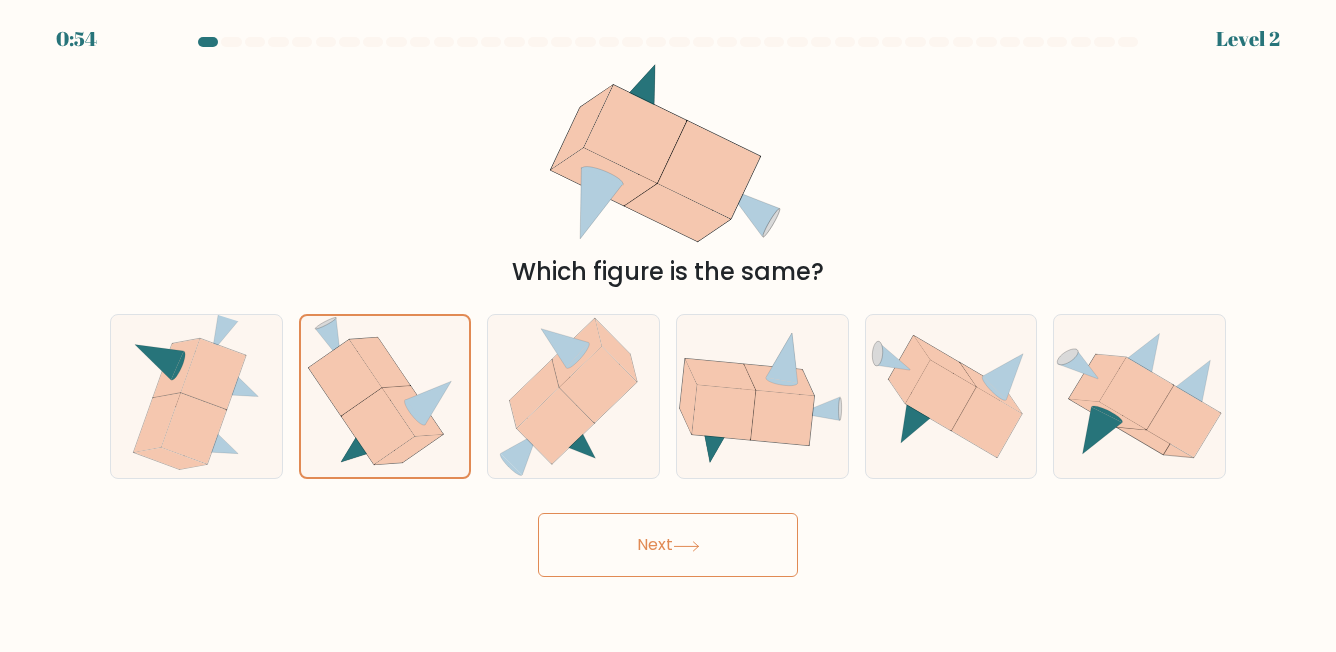 click on "Next" at bounding box center (668, 545) 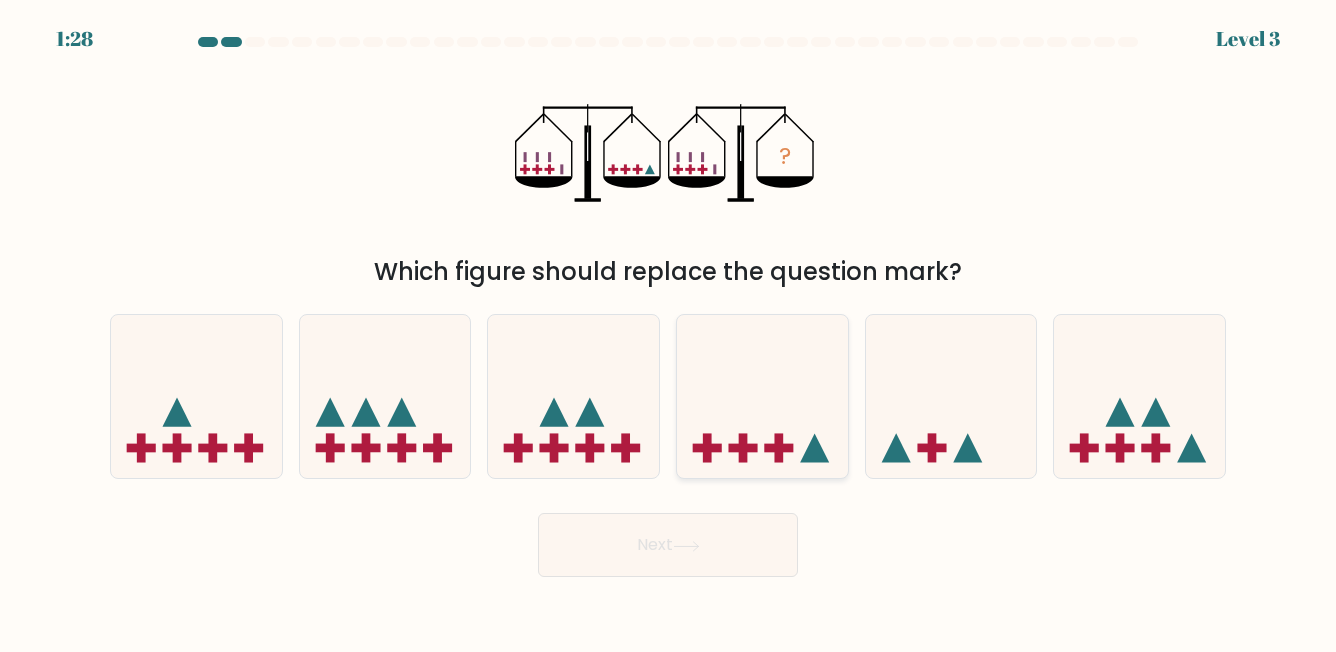 click 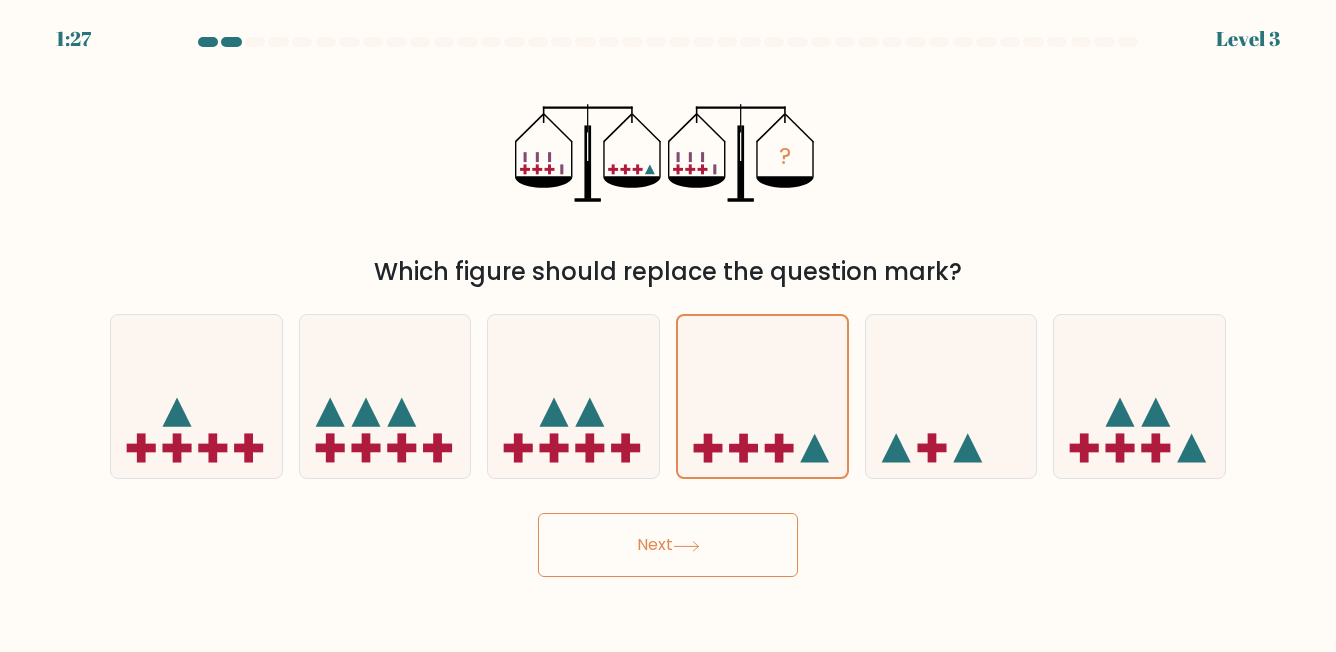 click on "Next" at bounding box center [668, 545] 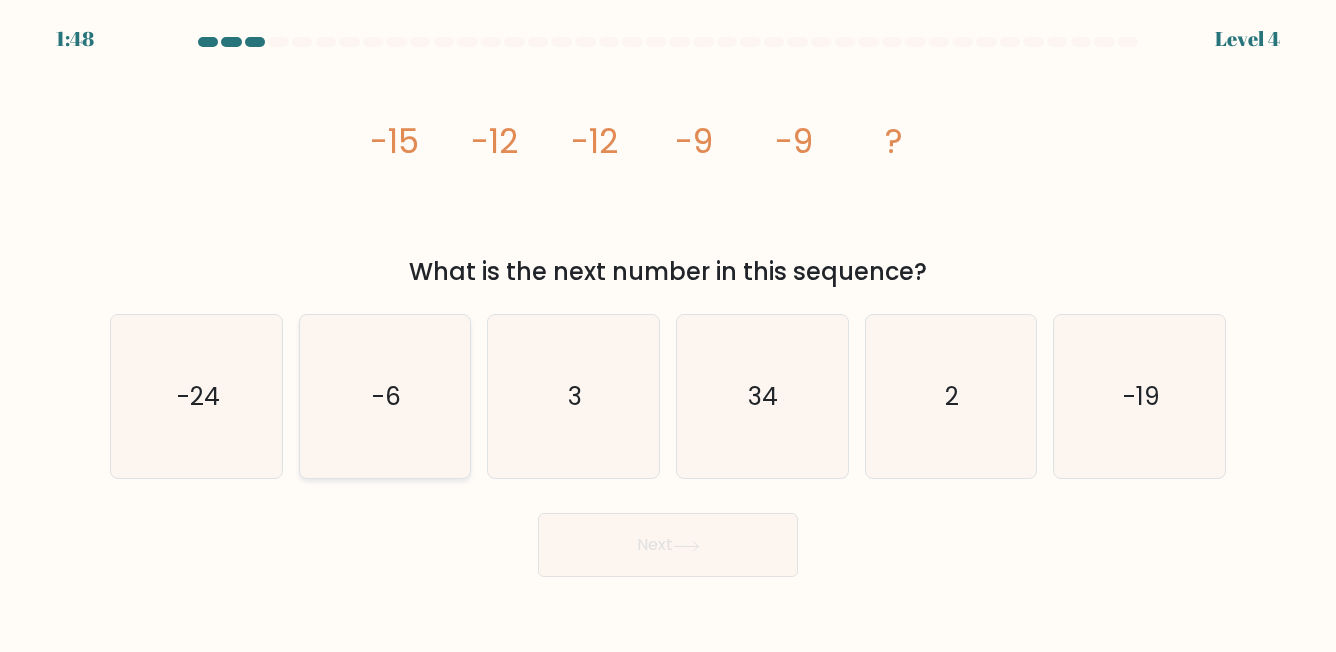 click on "-6" 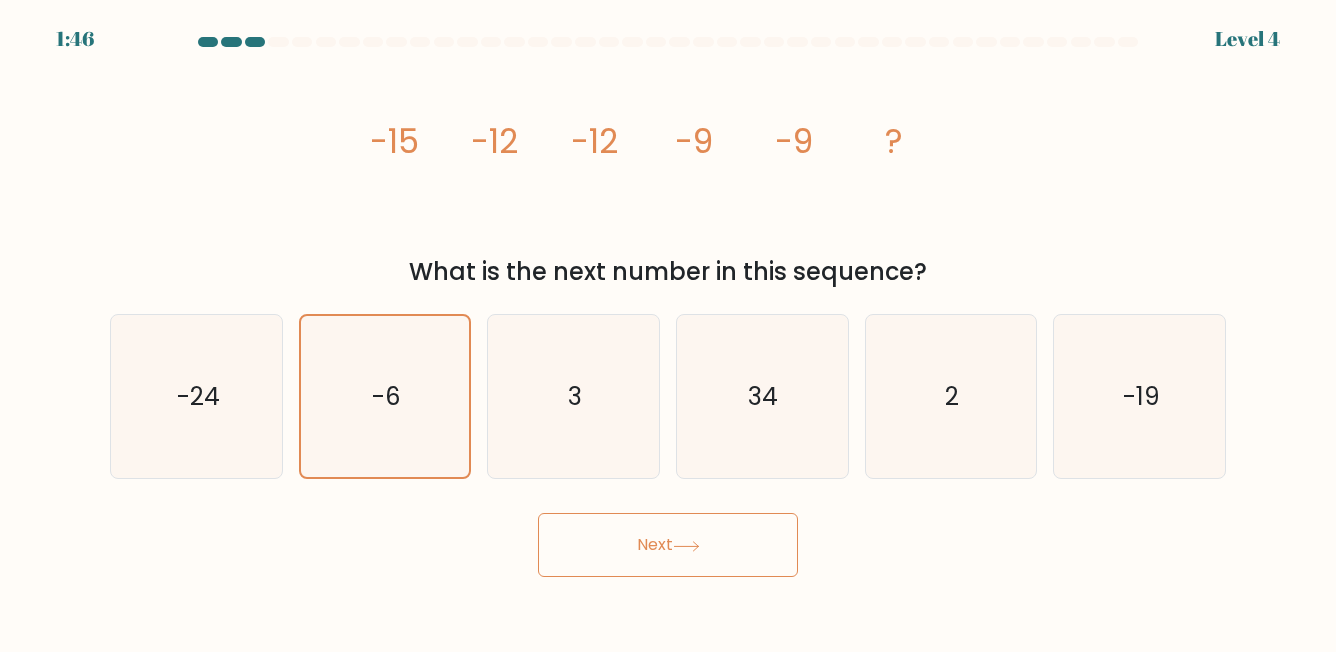 click on "Next" at bounding box center (668, 545) 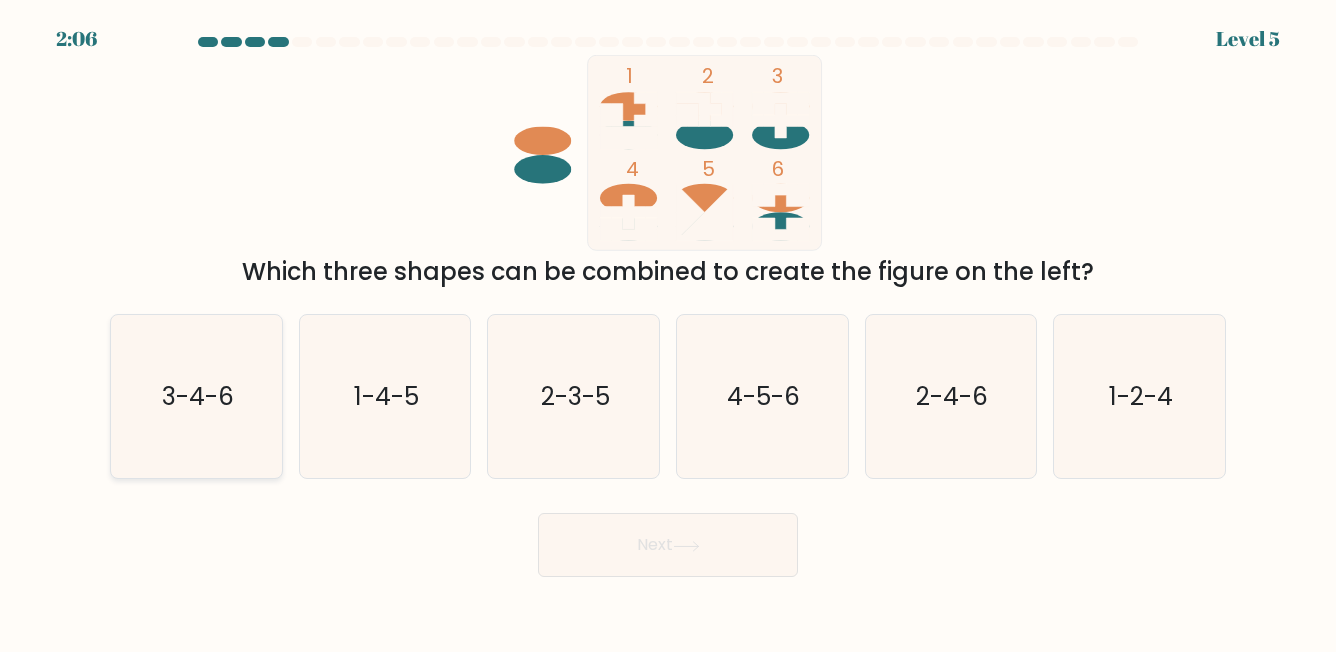 click on "3-4-6" 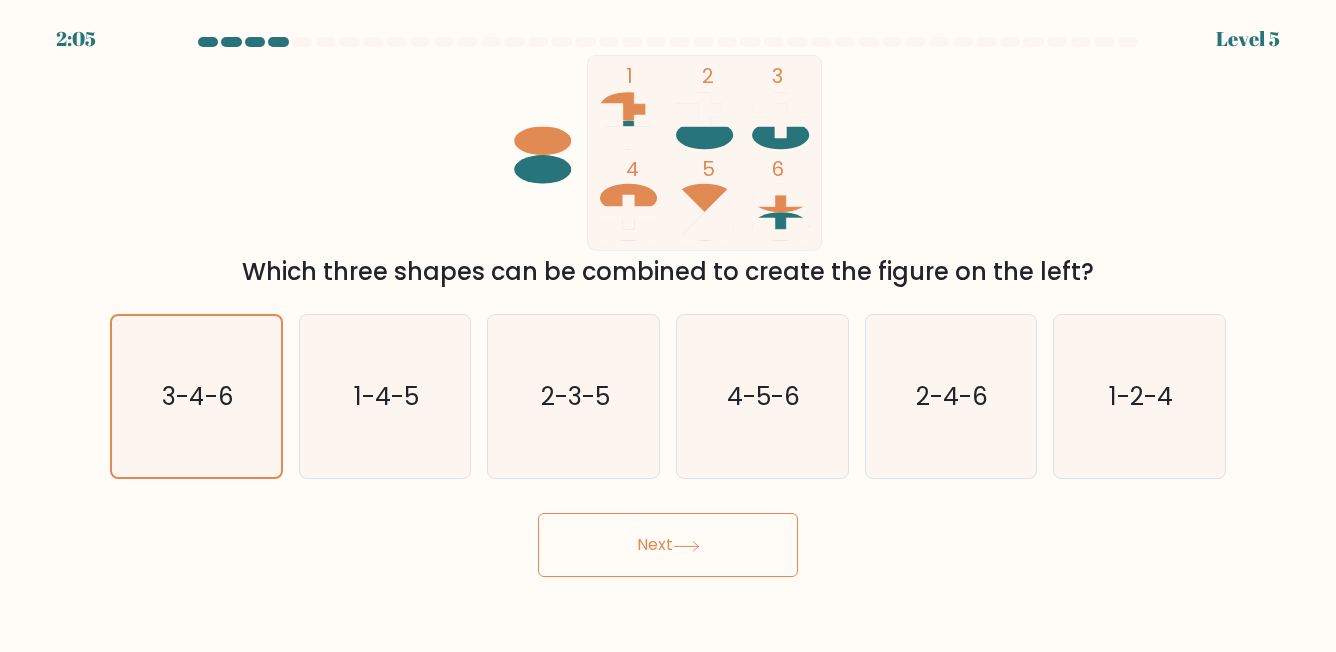 click on "Next" at bounding box center [668, 545] 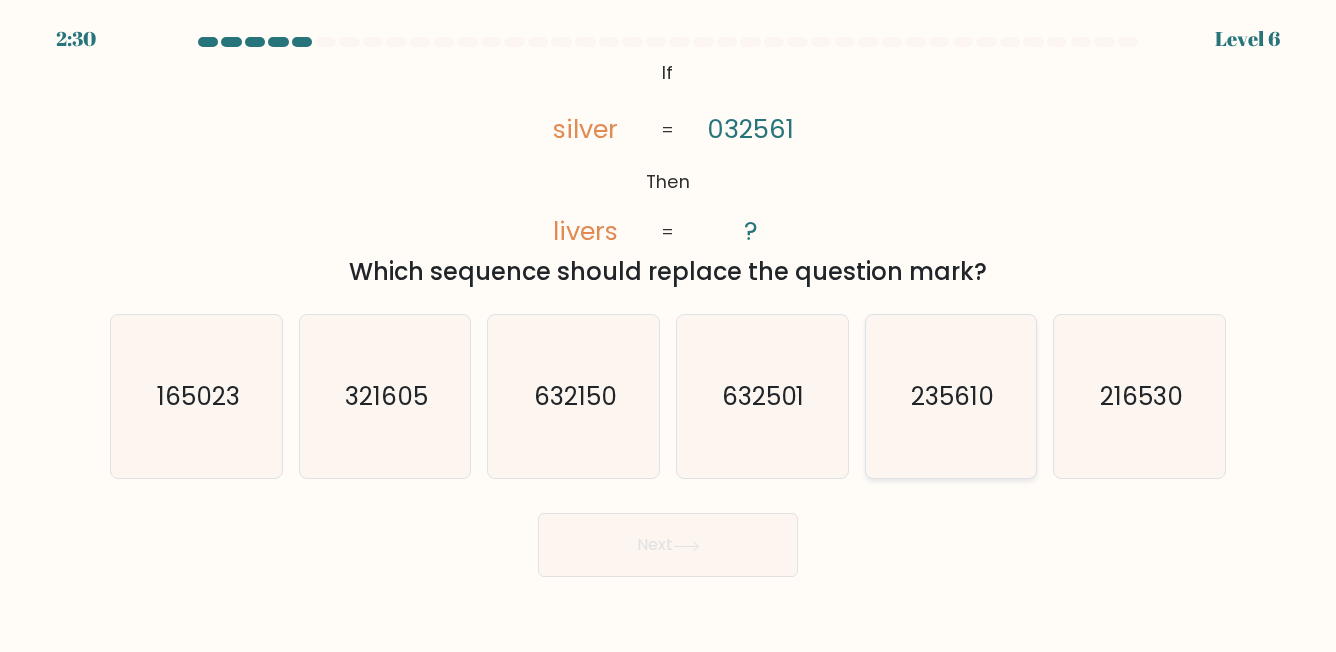 drag, startPoint x: 961, startPoint y: 364, endPoint x: 949, endPoint y: 376, distance: 16.970562 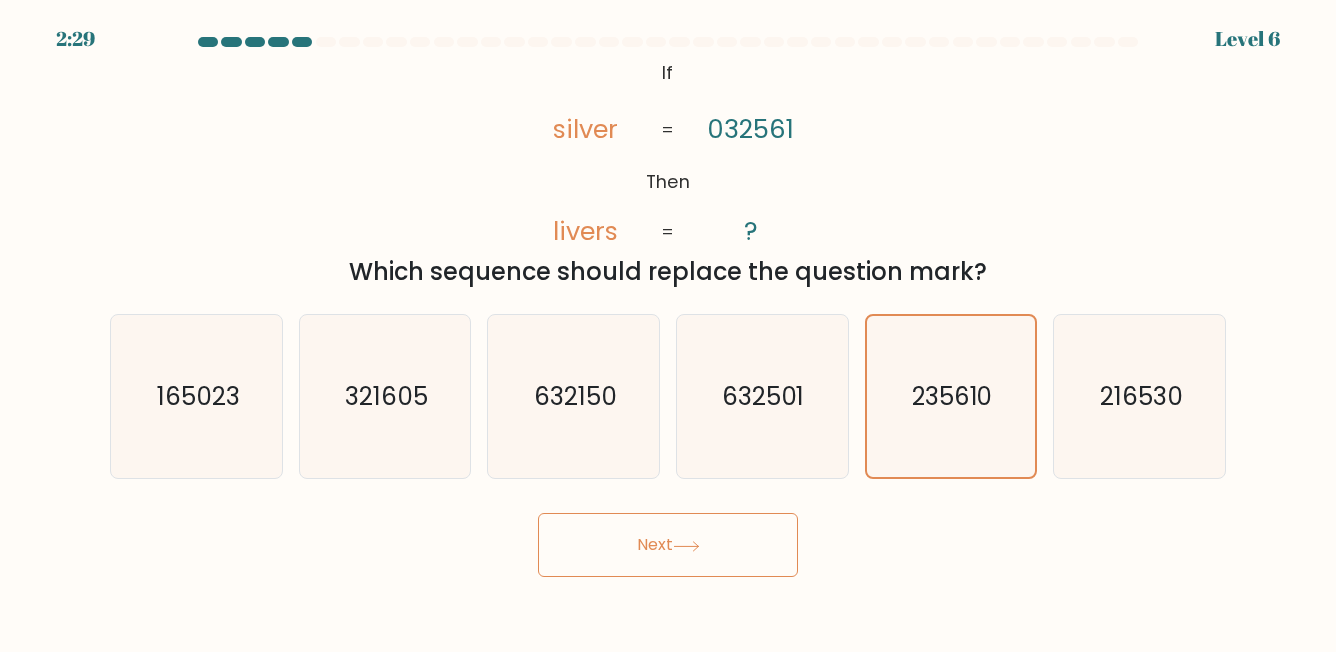 click on "Next" at bounding box center (668, 545) 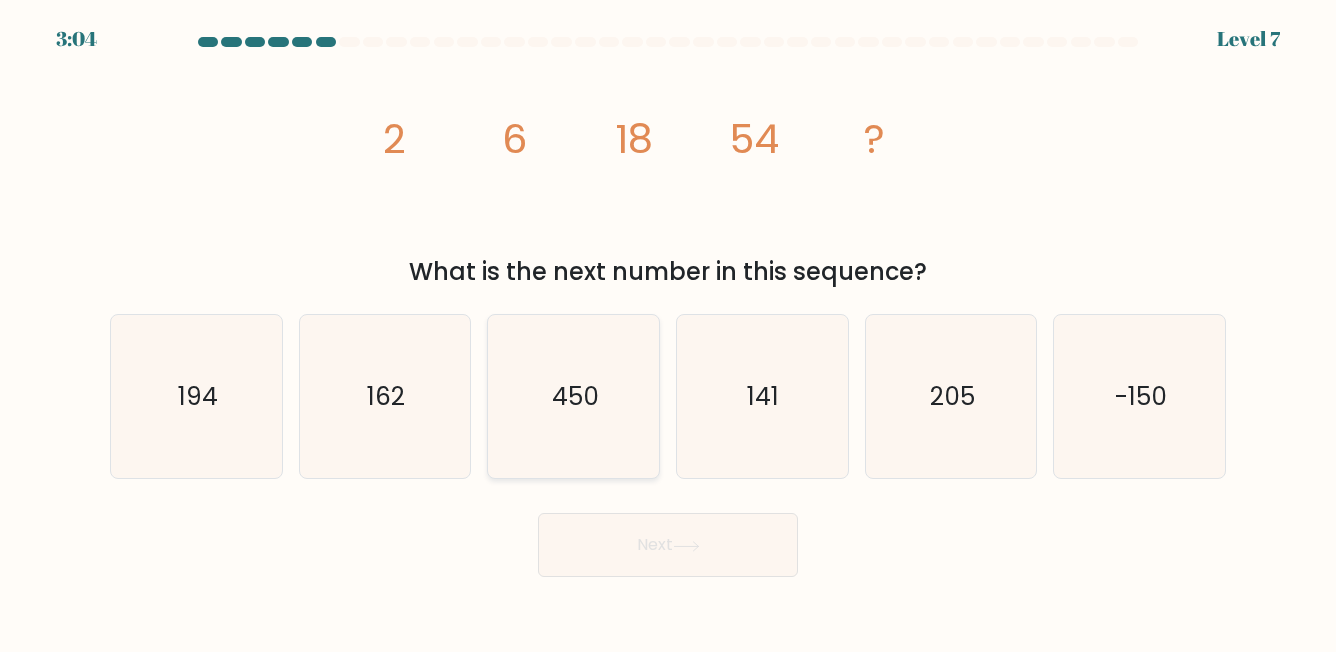 drag, startPoint x: 366, startPoint y: 348, endPoint x: 508, endPoint y: 430, distance: 163.9756 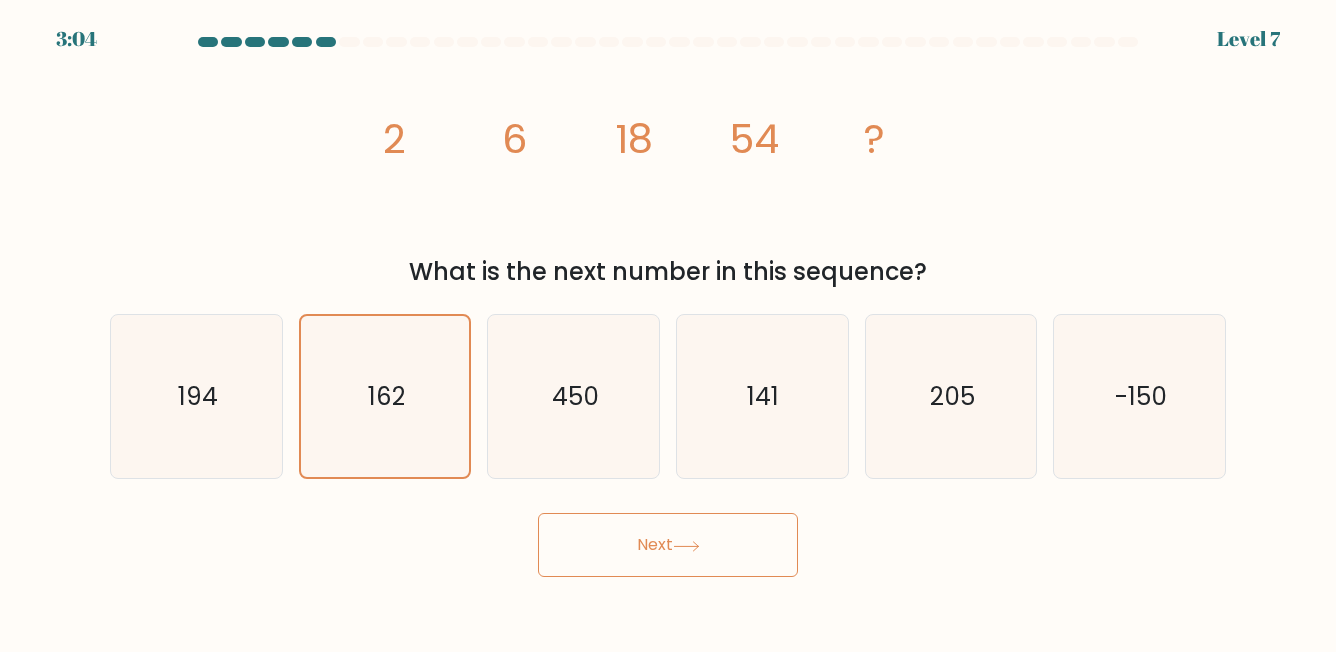 click on "Next" at bounding box center (668, 545) 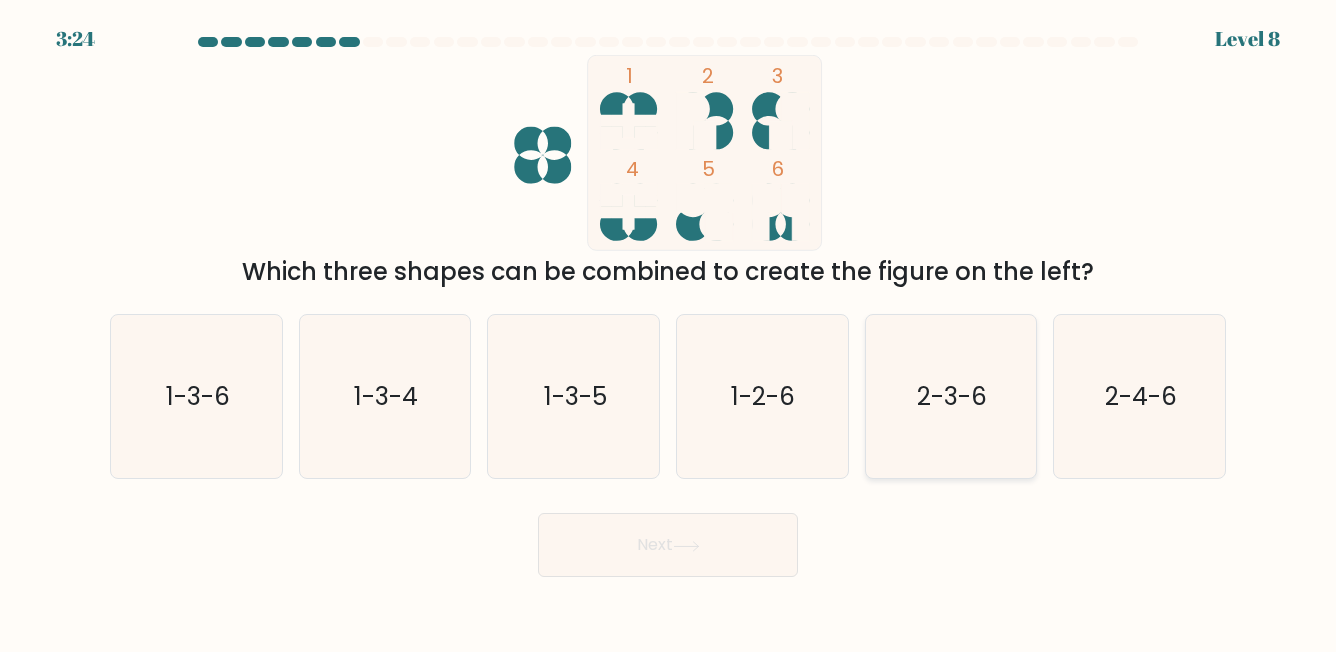 click on "2-3-6" 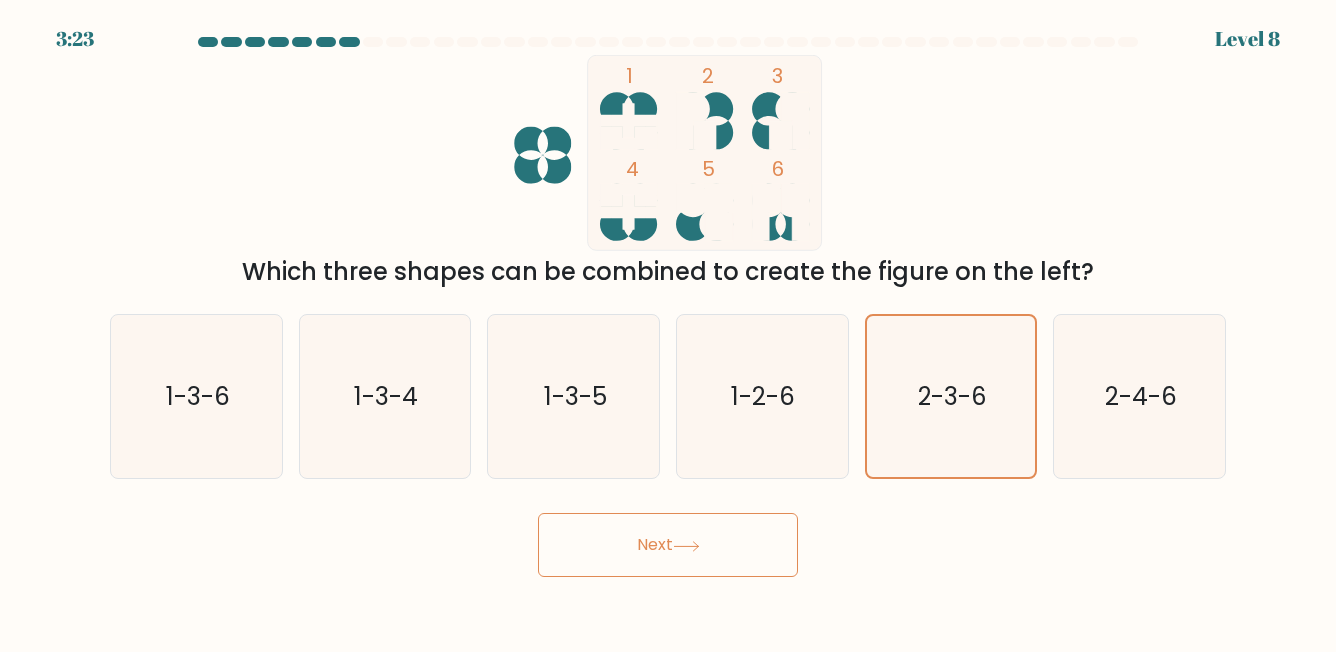 drag, startPoint x: 756, startPoint y: 520, endPoint x: 764, endPoint y: 507, distance: 15.264338 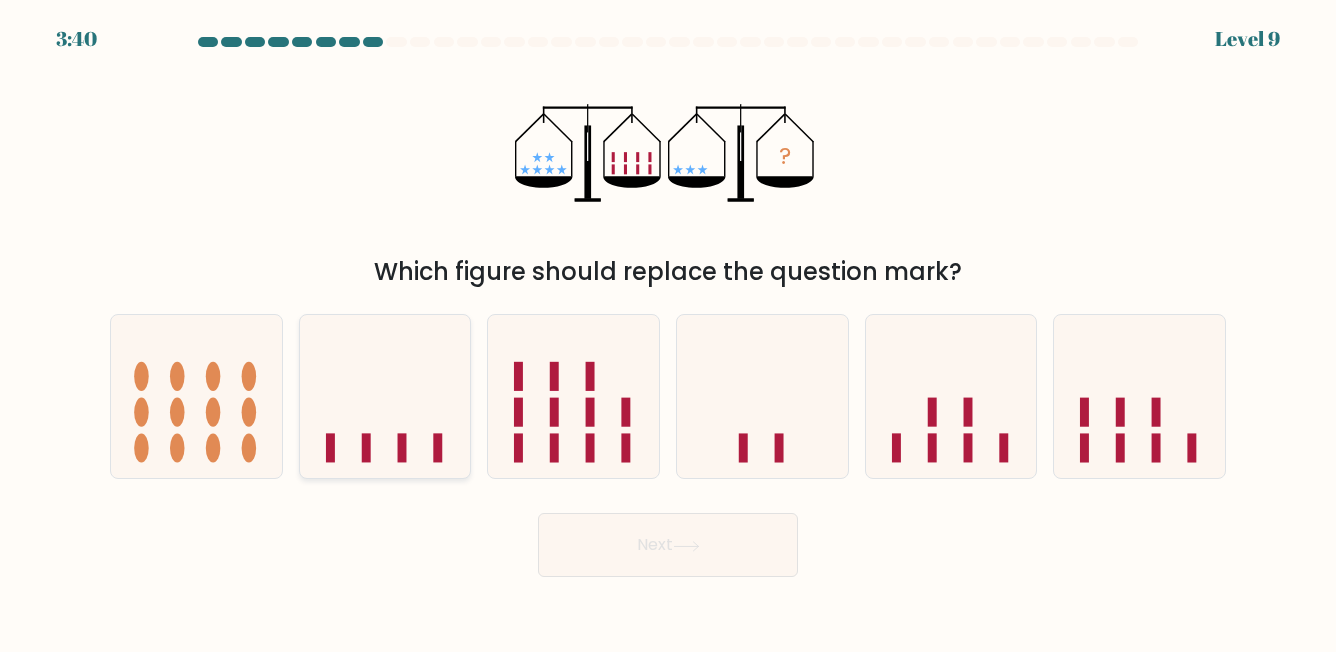 click 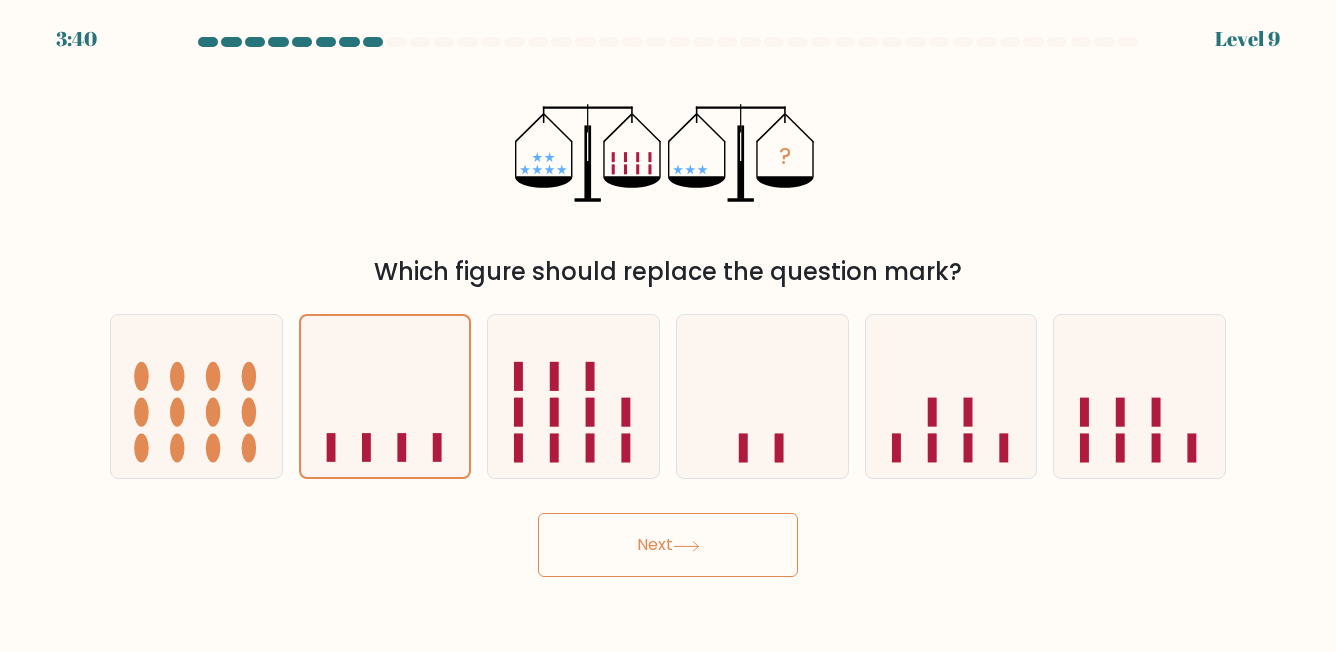 click on "Next" at bounding box center [668, 545] 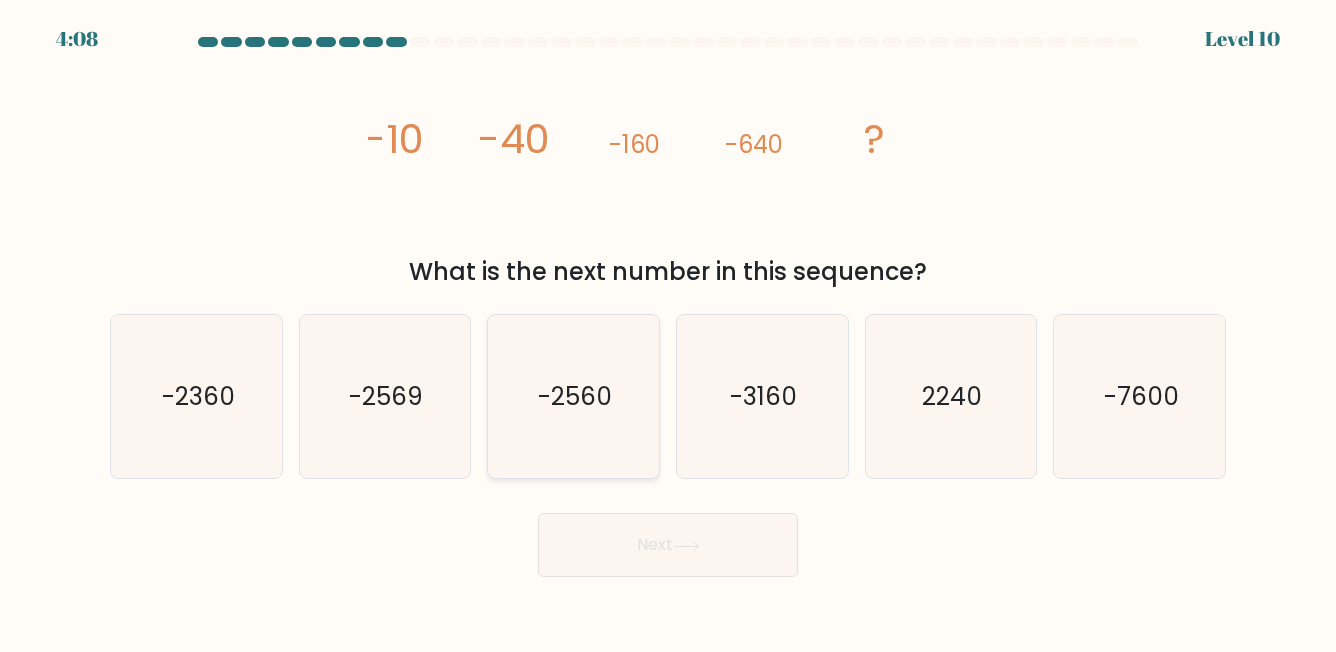 click on "-2560" 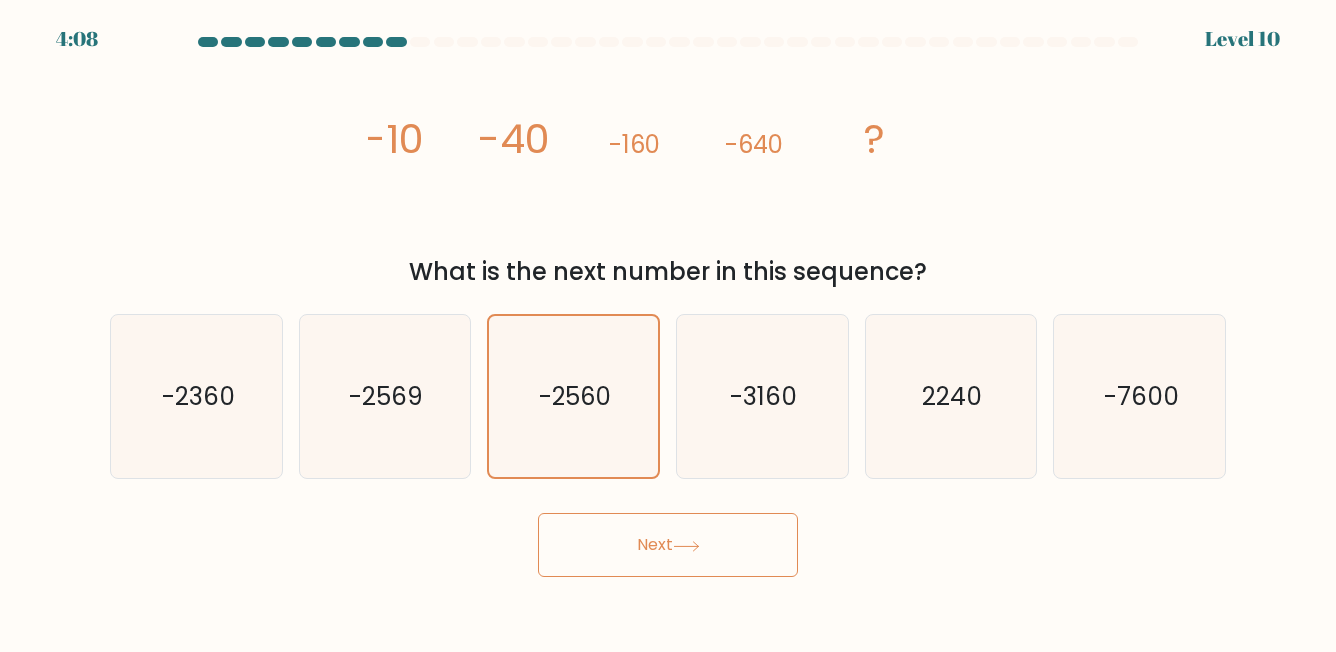 click 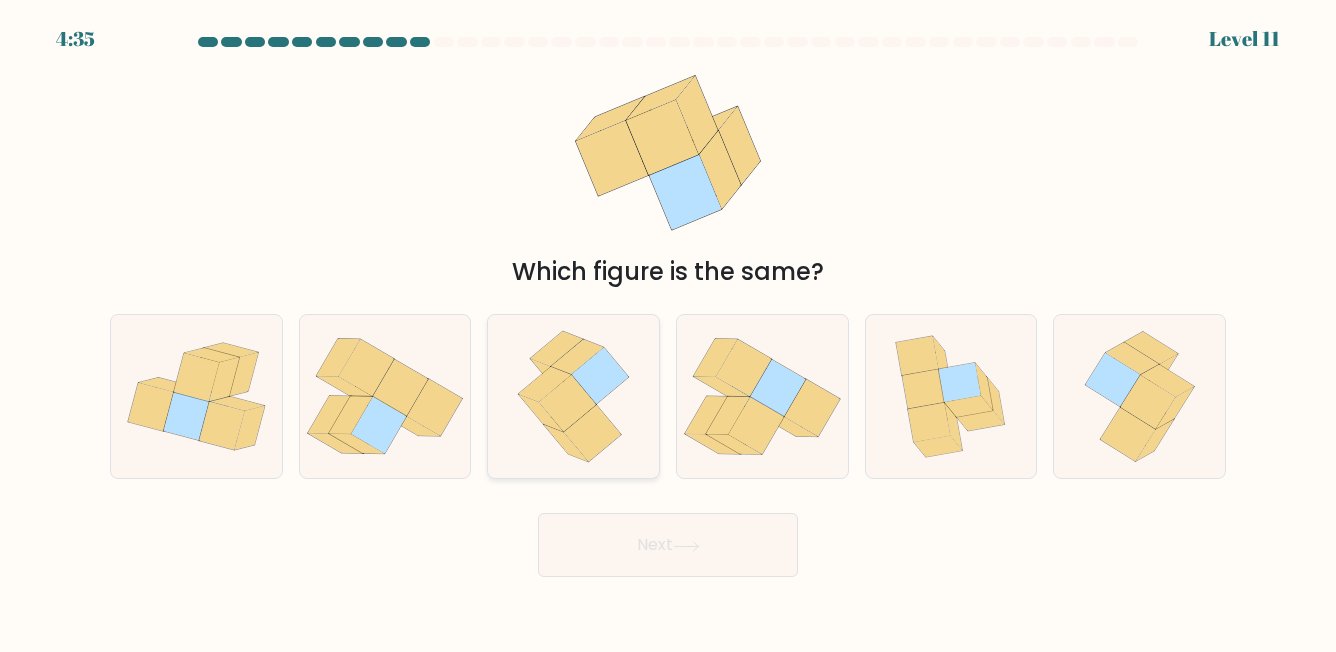 click 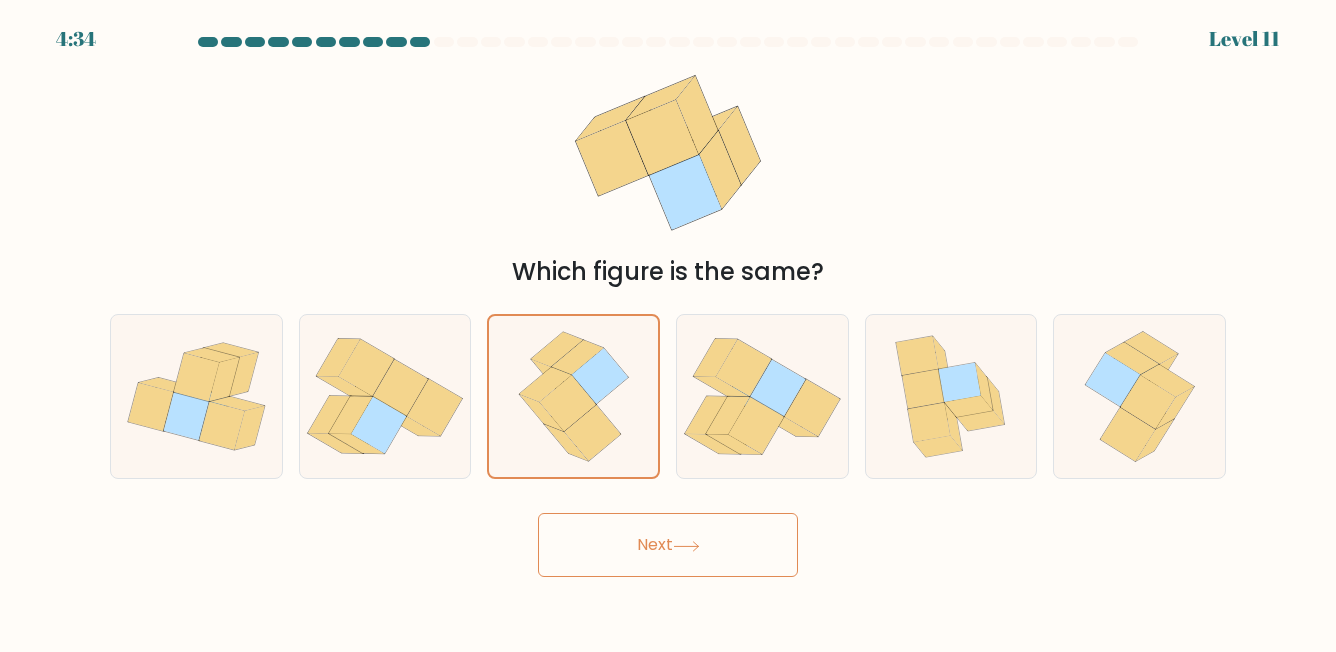 drag, startPoint x: 700, startPoint y: 565, endPoint x: 703, endPoint y: 543, distance: 22.203604 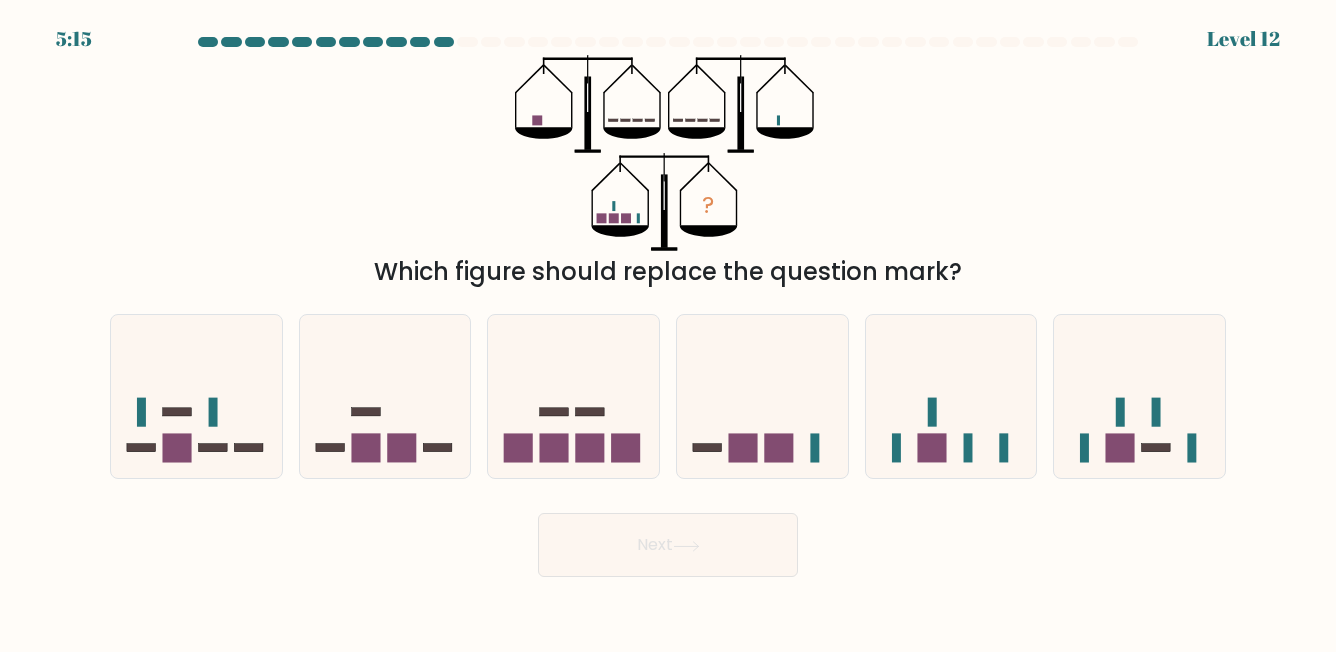 drag, startPoint x: 620, startPoint y: 281, endPoint x: 986, endPoint y: 286, distance: 366.03415 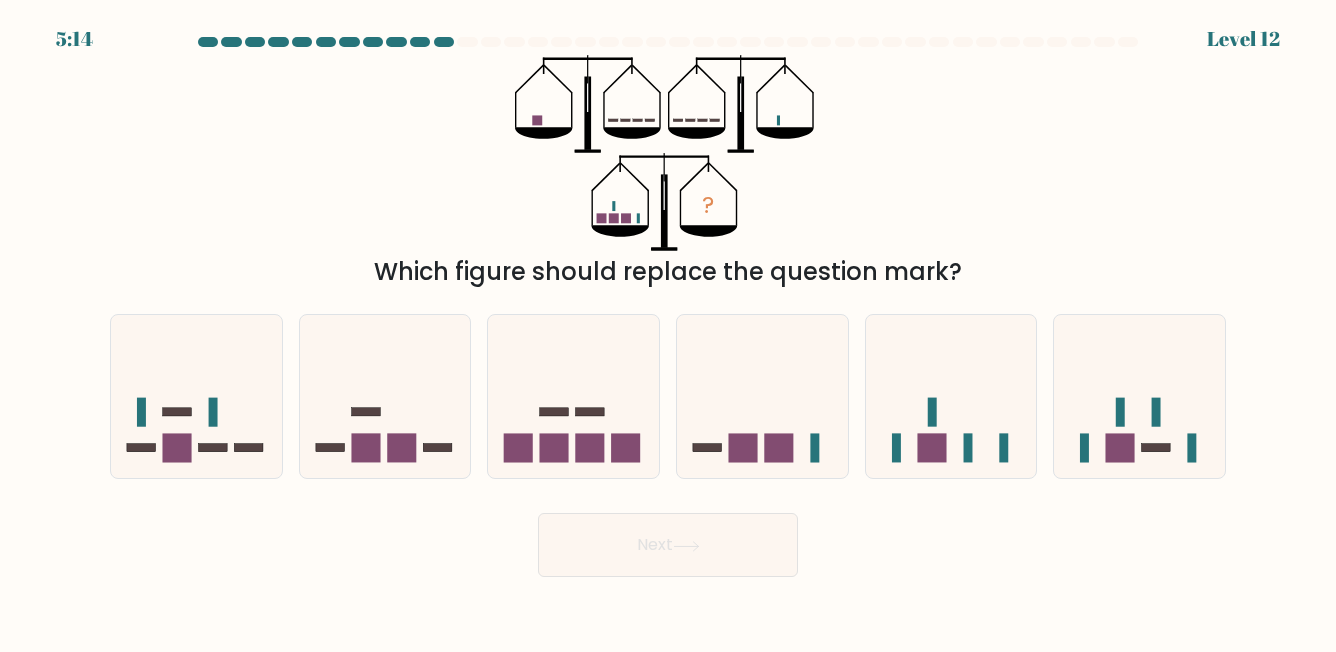 click on "Which figure should replace the question mark?" at bounding box center [668, 272] 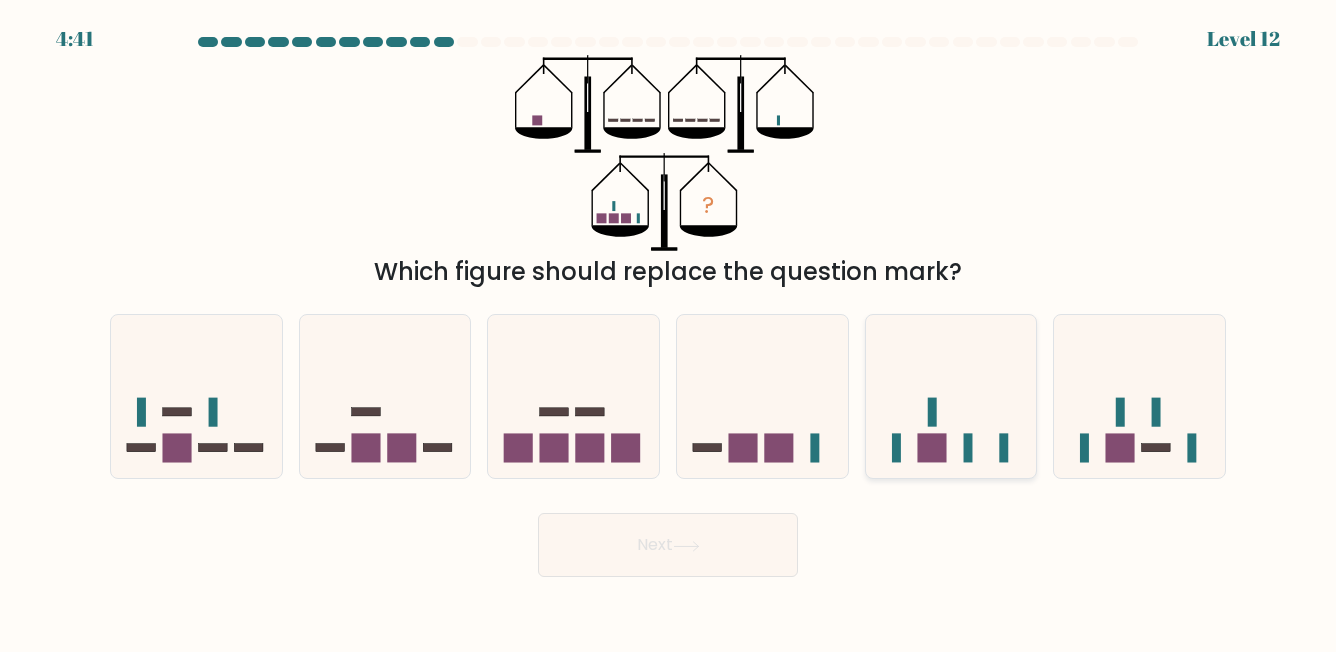 drag, startPoint x: 970, startPoint y: 423, endPoint x: 948, endPoint y: 432, distance: 23.769728 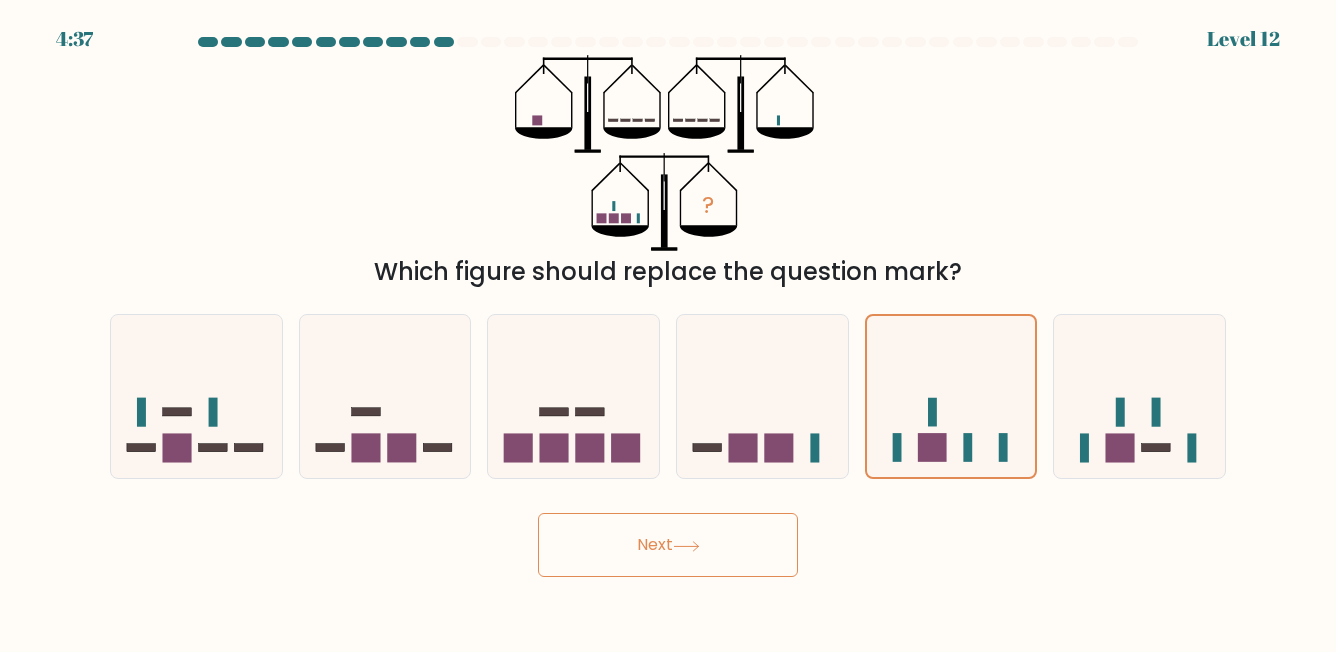 click on "Next" at bounding box center [668, 545] 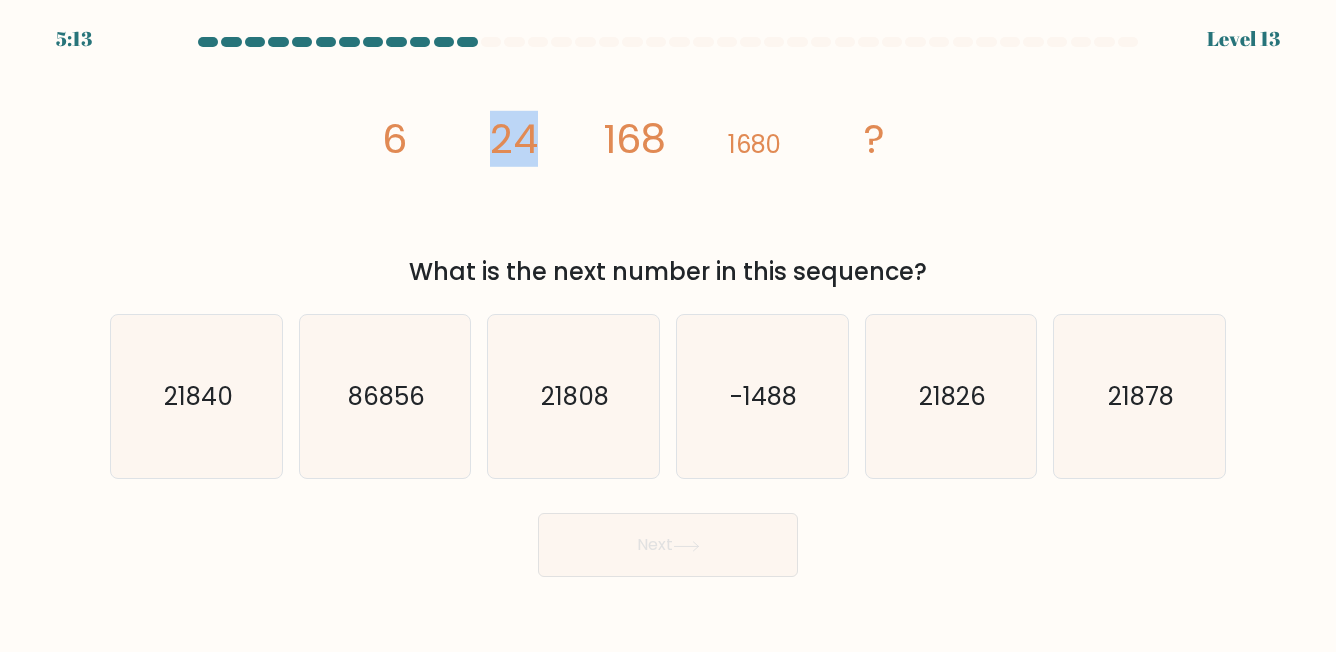 drag, startPoint x: 397, startPoint y: 133, endPoint x: 569, endPoint y: 142, distance: 172.2353 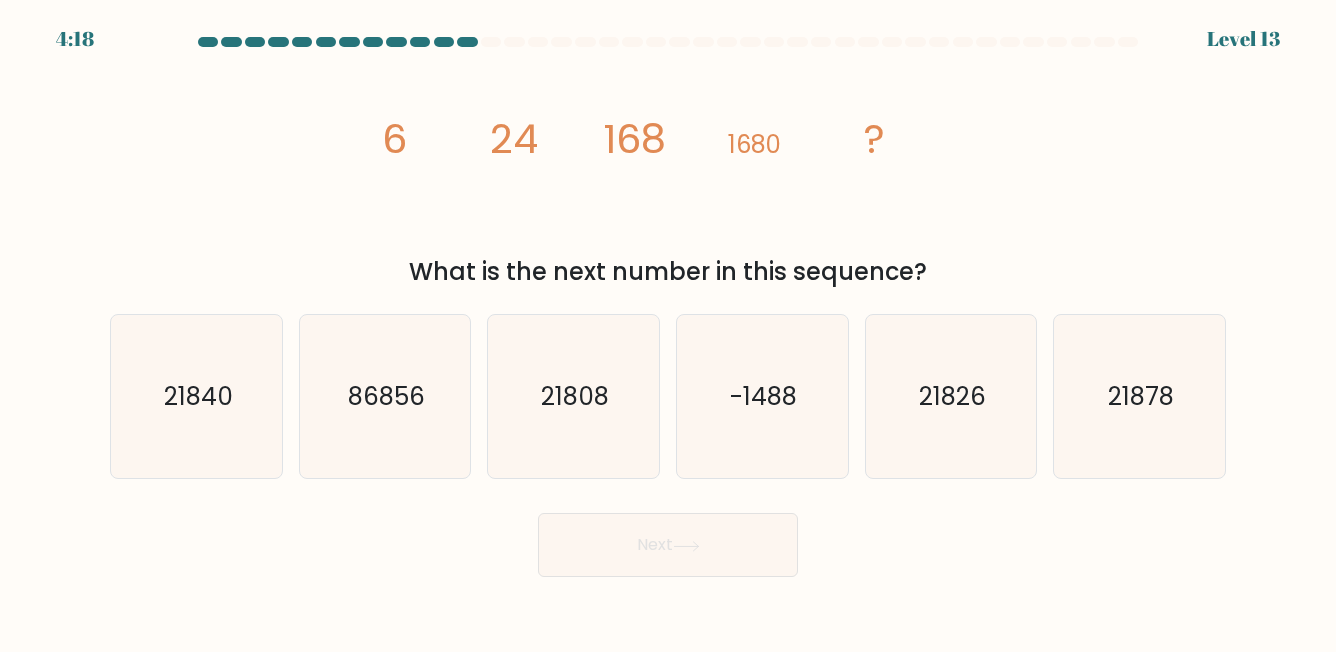 click on "1680" 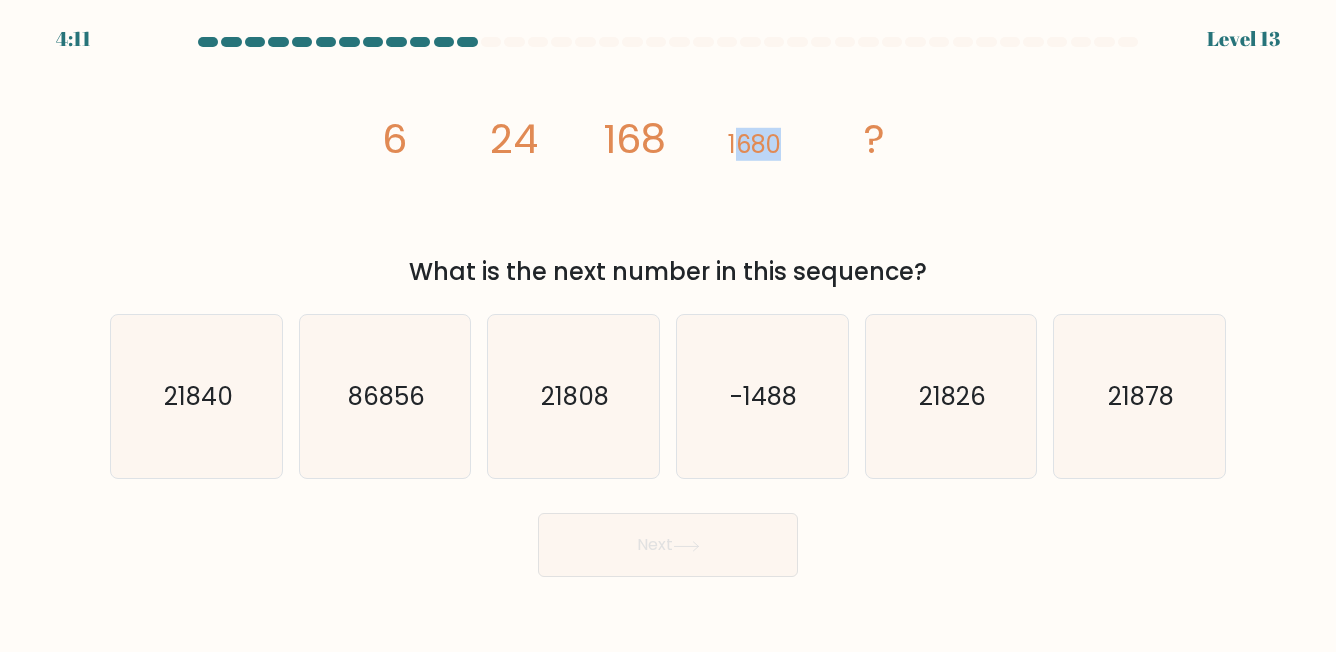 drag, startPoint x: 780, startPoint y: 147, endPoint x: 731, endPoint y: 145, distance: 49.0408 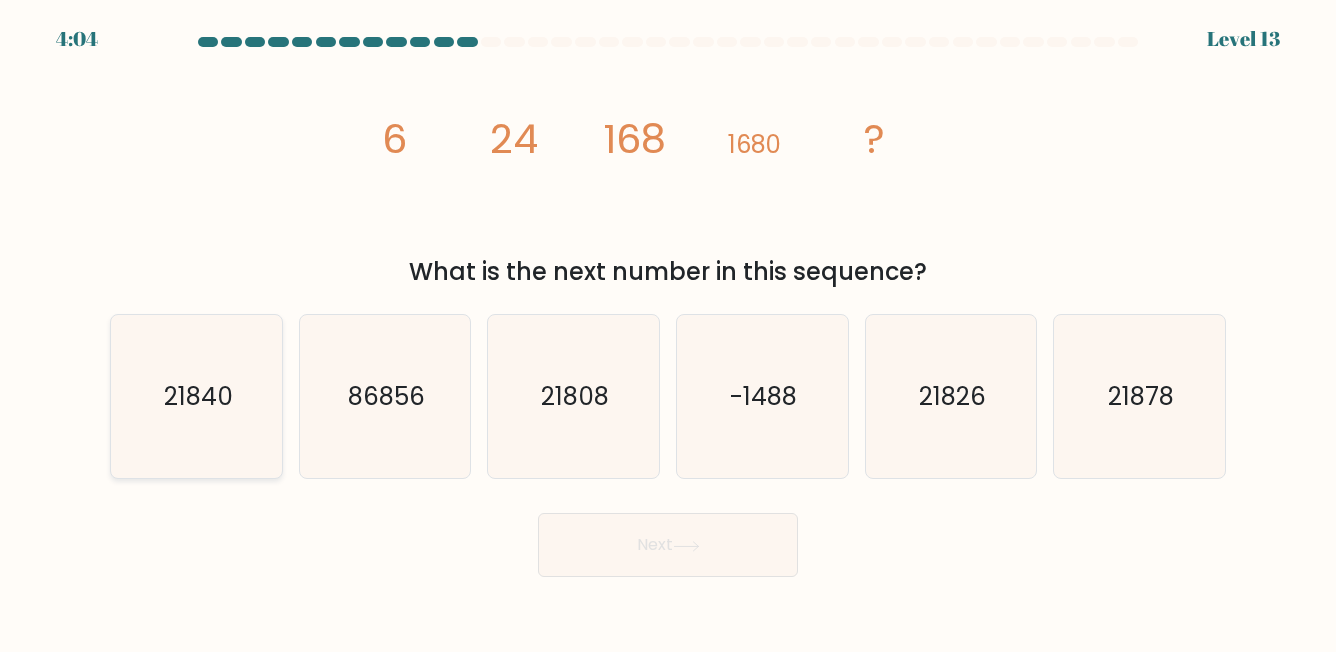 click on "21840" 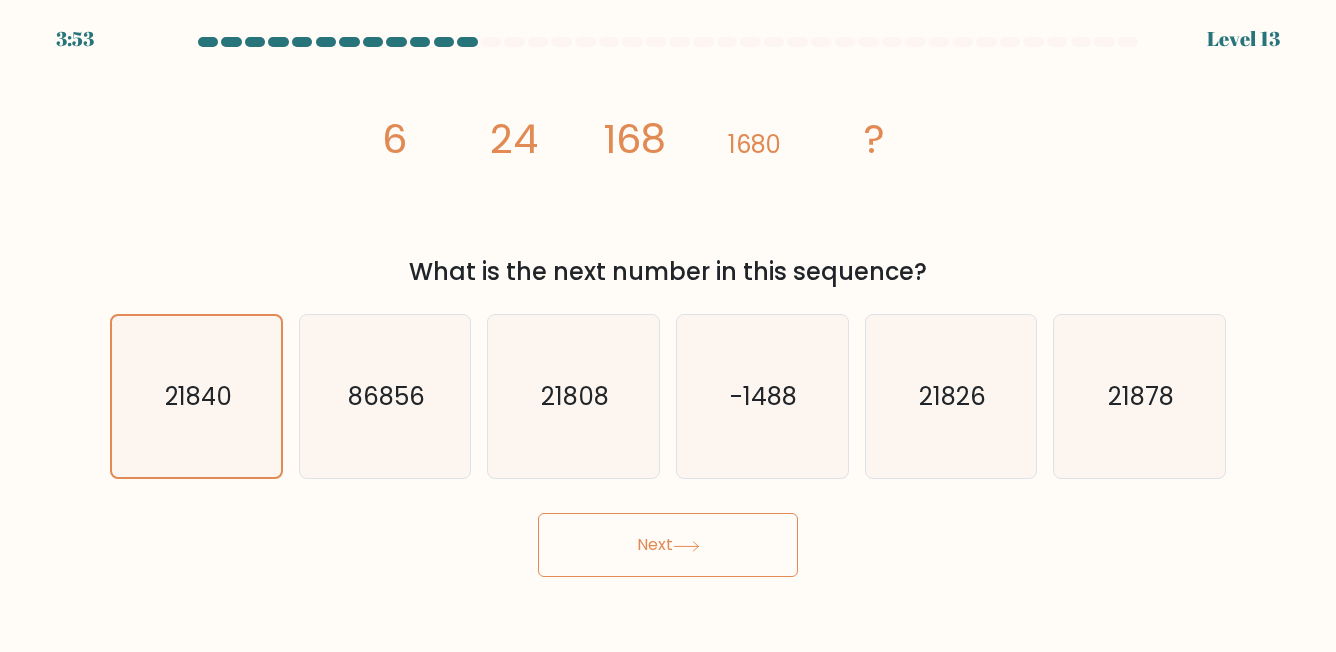 click on "Next" at bounding box center (668, 545) 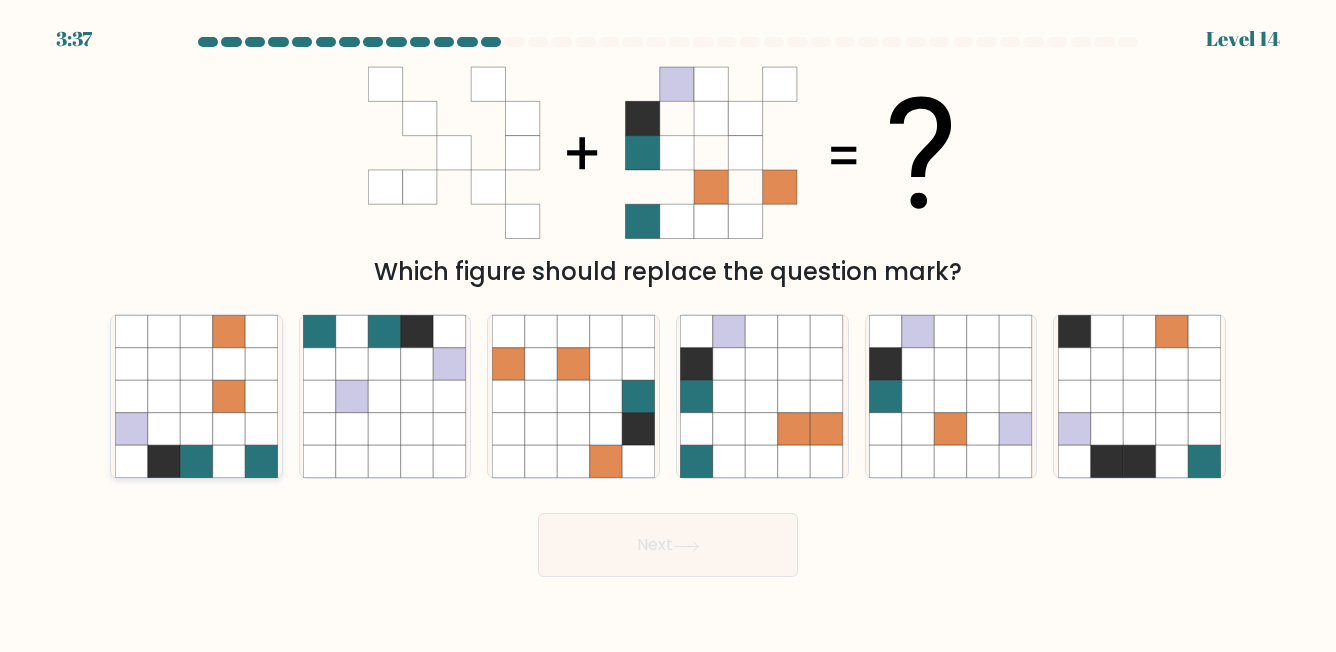 click 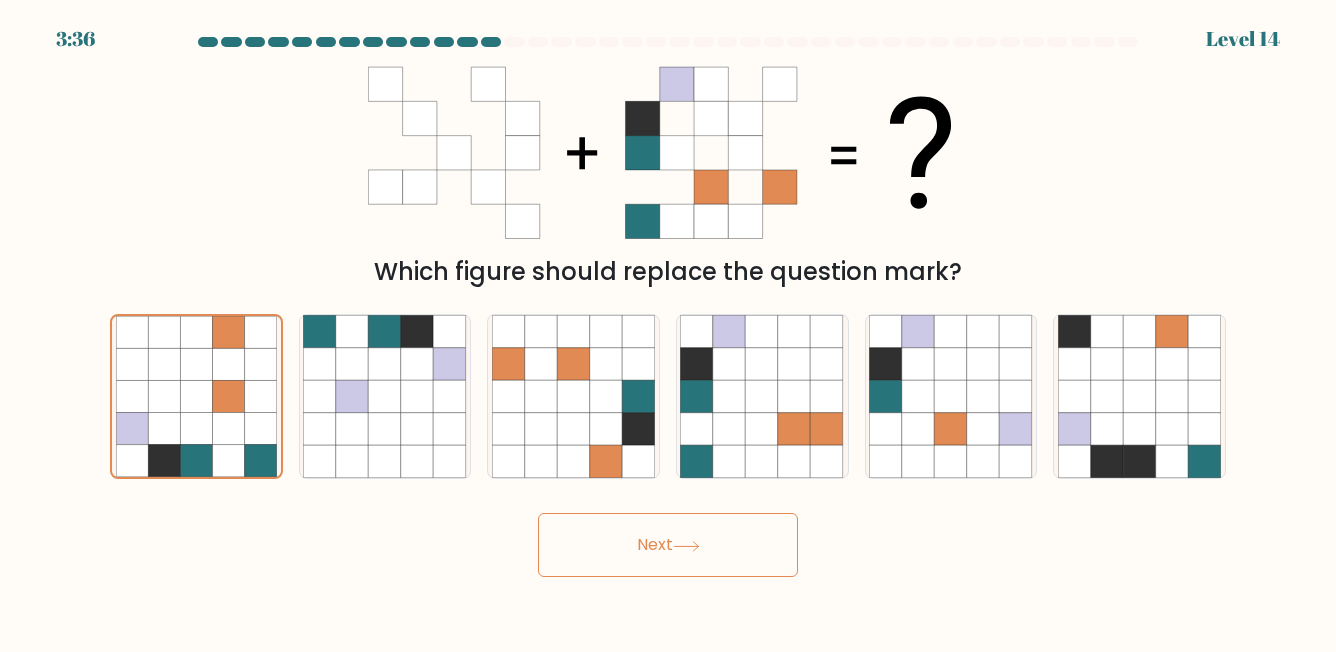 click on "Next" at bounding box center (668, 545) 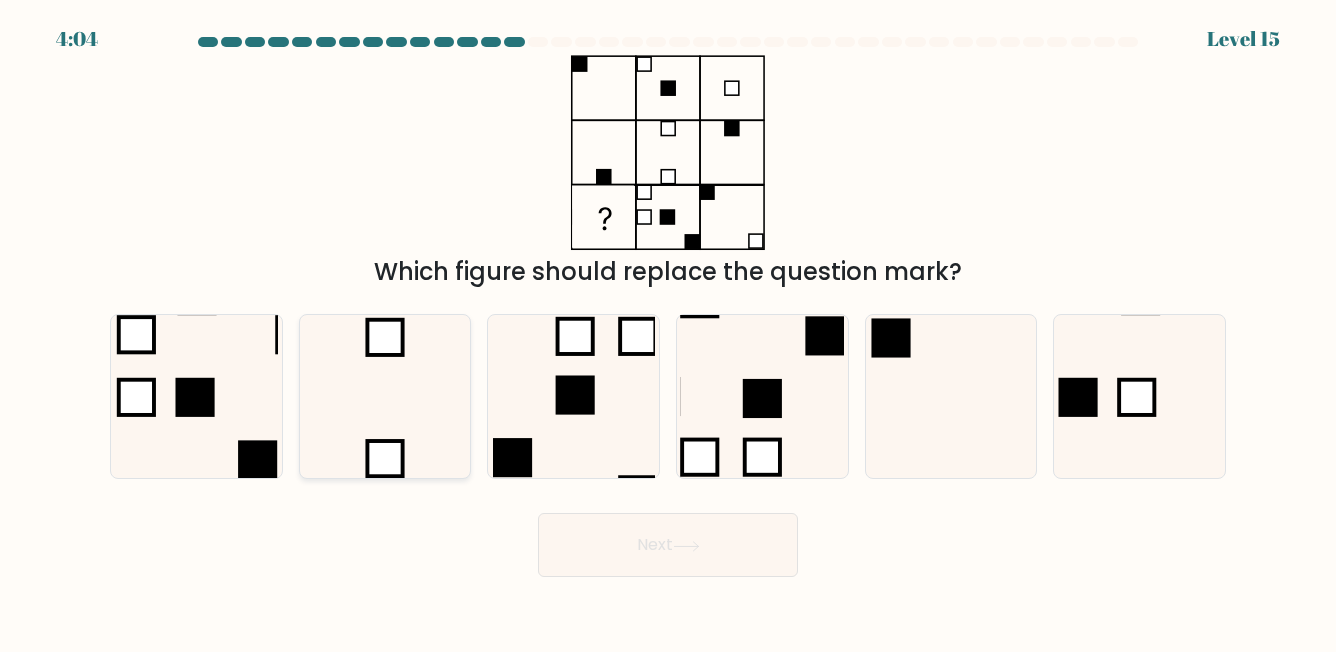 click 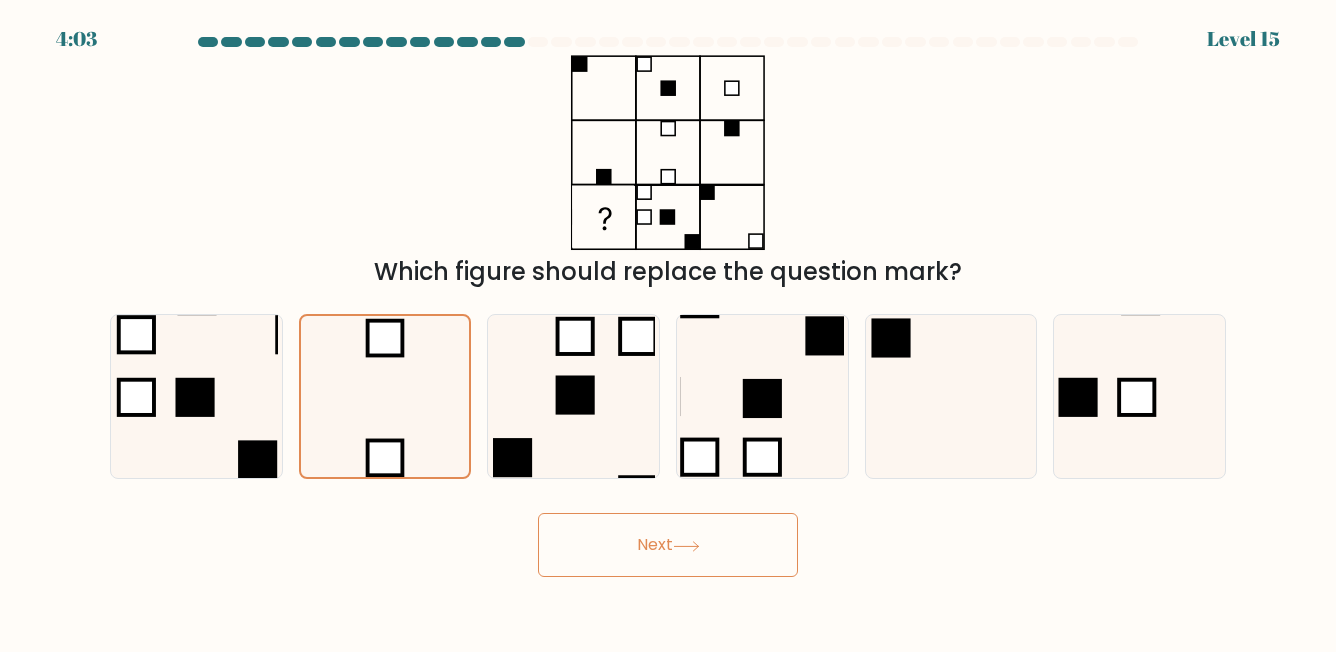 click on "Next" at bounding box center (668, 545) 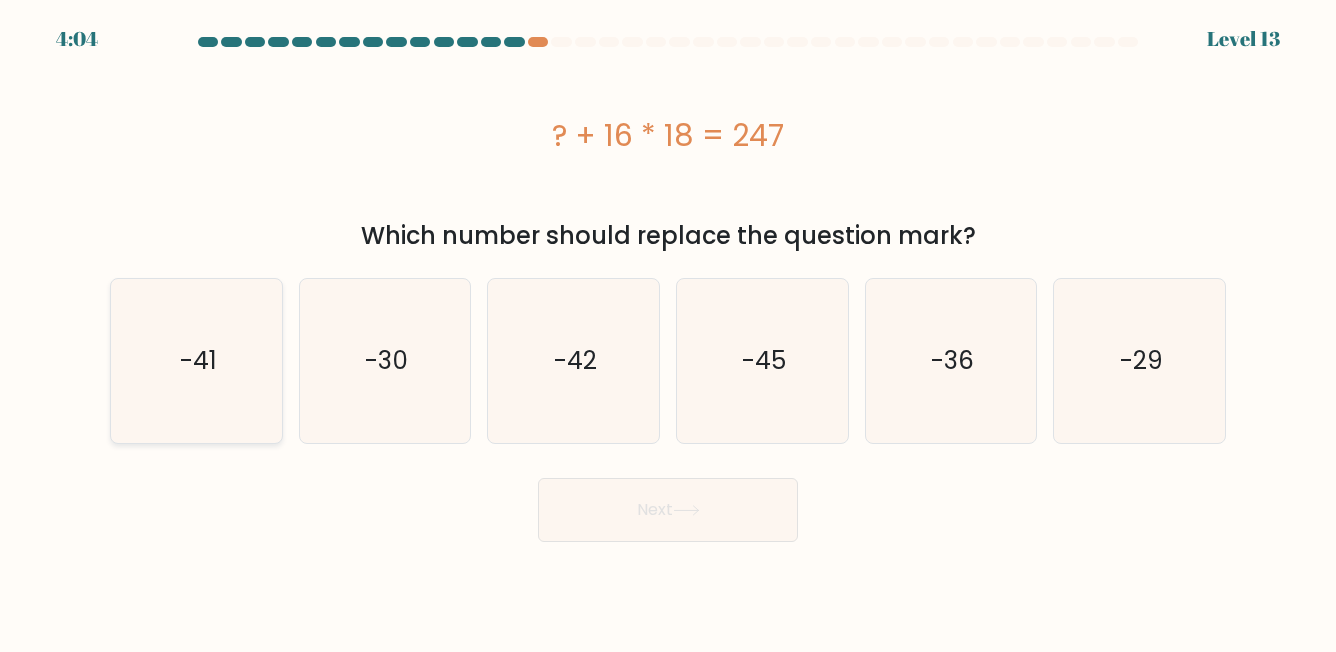 click on "-41" 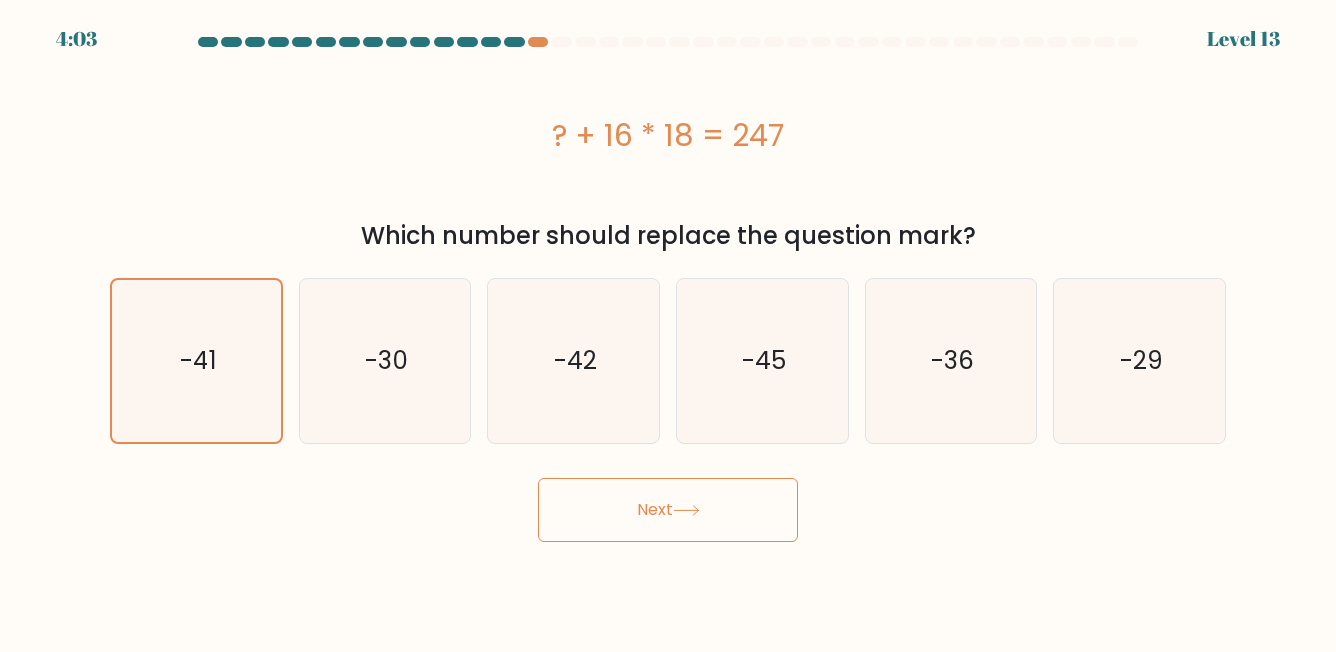click on "Next" at bounding box center (668, 510) 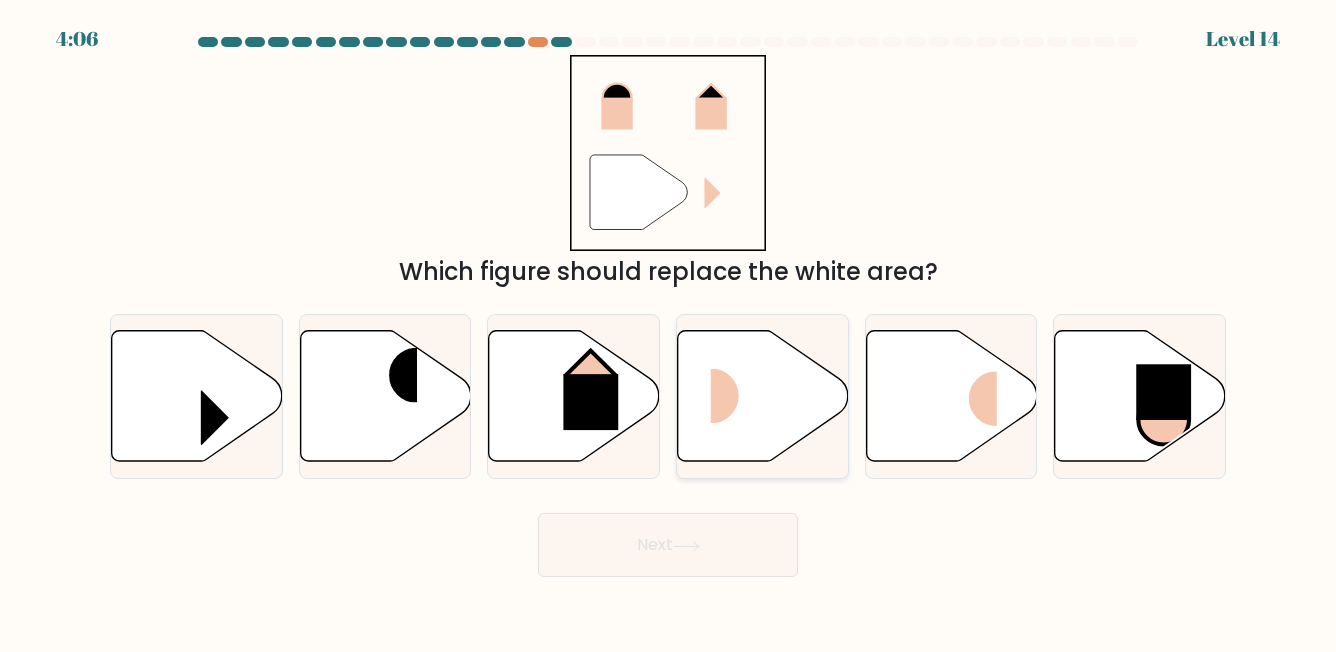 click 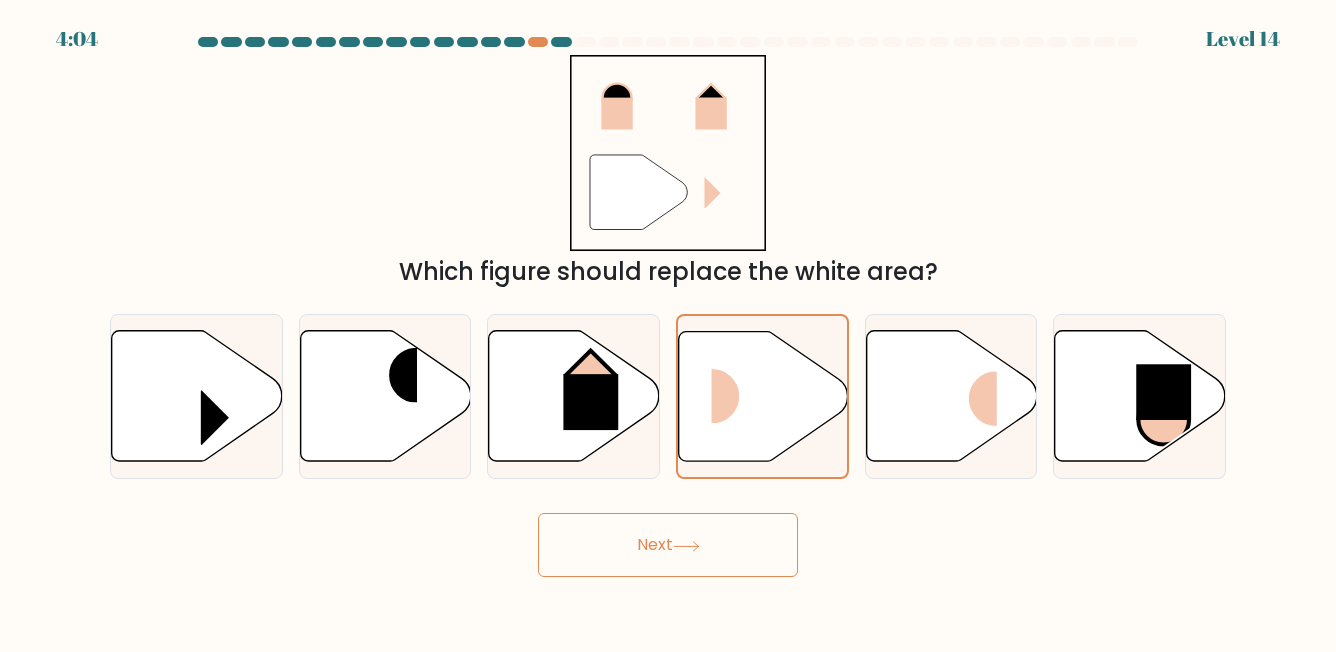 click 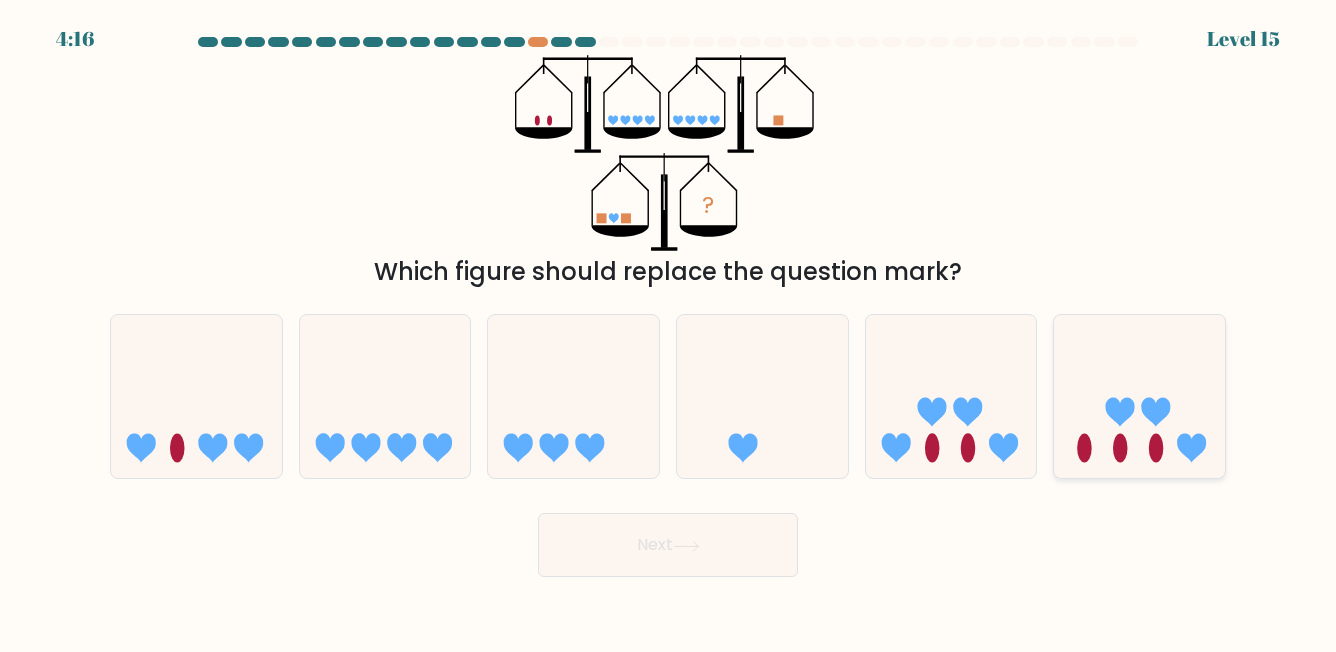 click 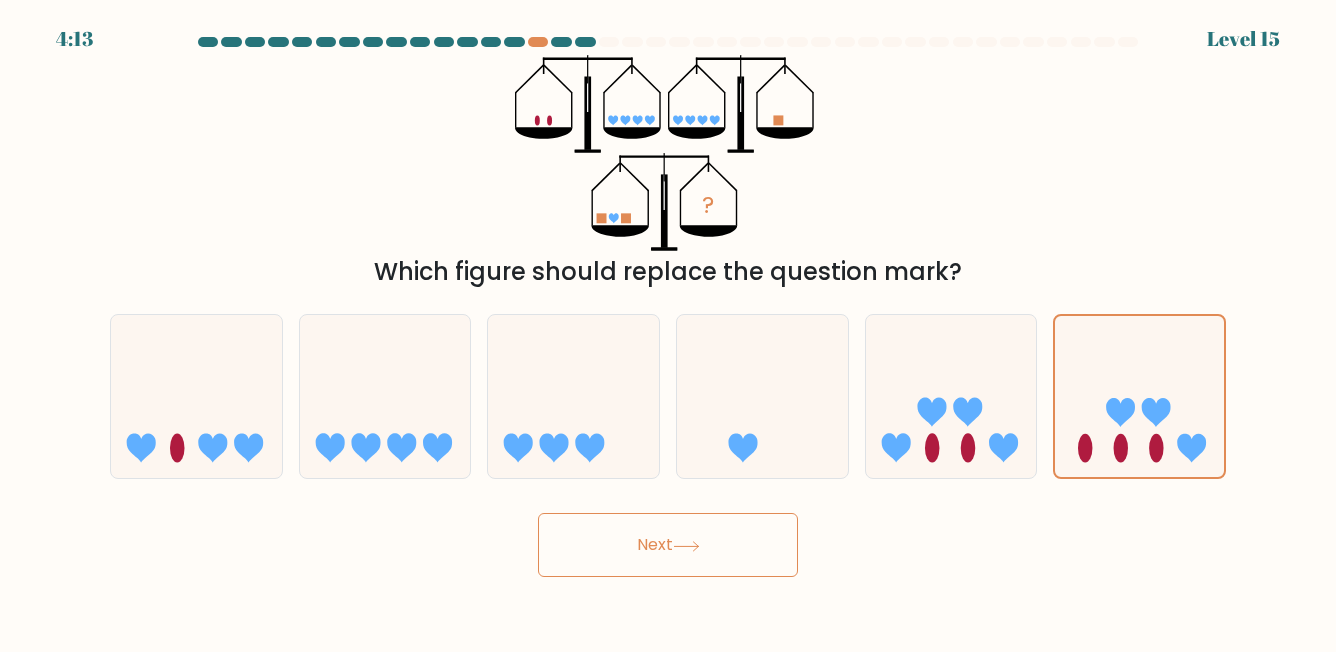 click on "Next" at bounding box center (668, 545) 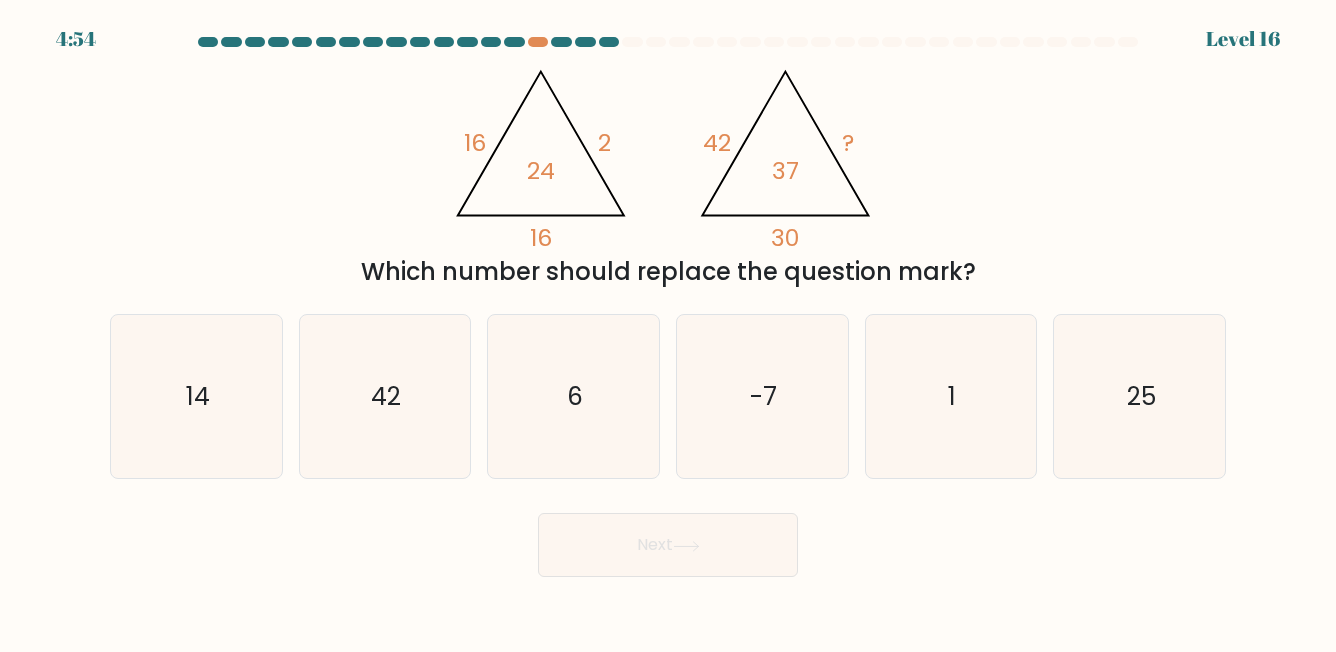 type 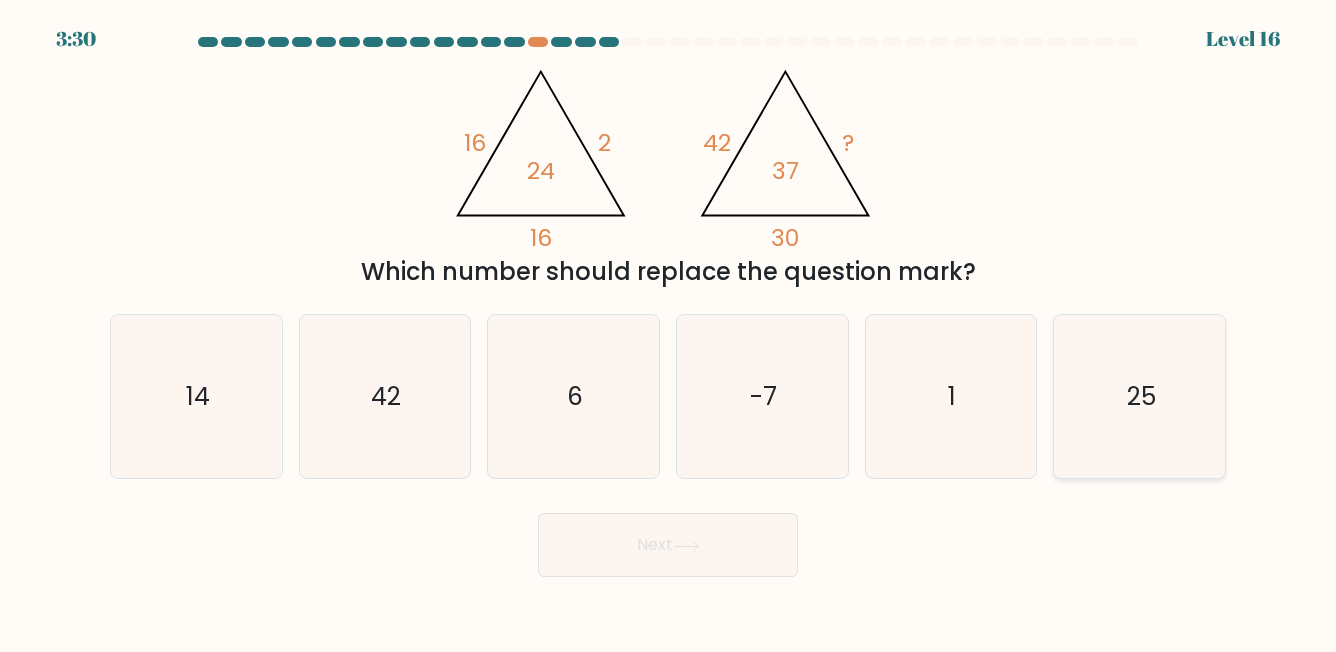 click on "25" 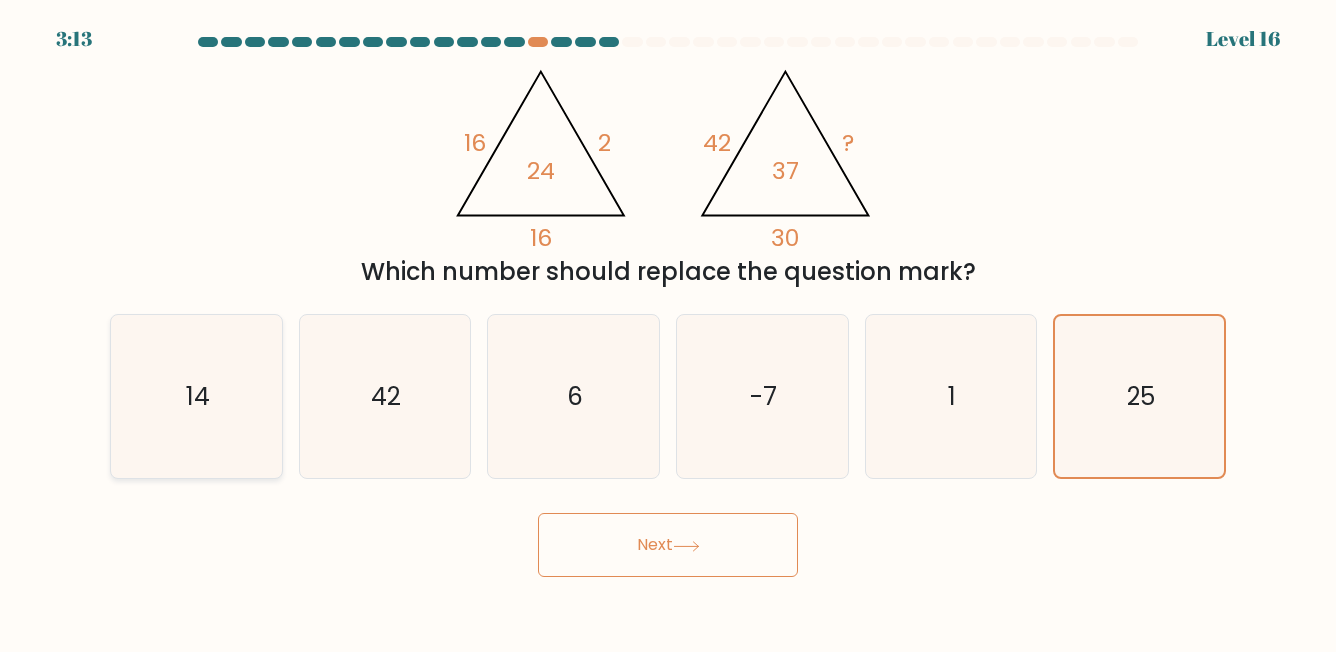 click on "14" 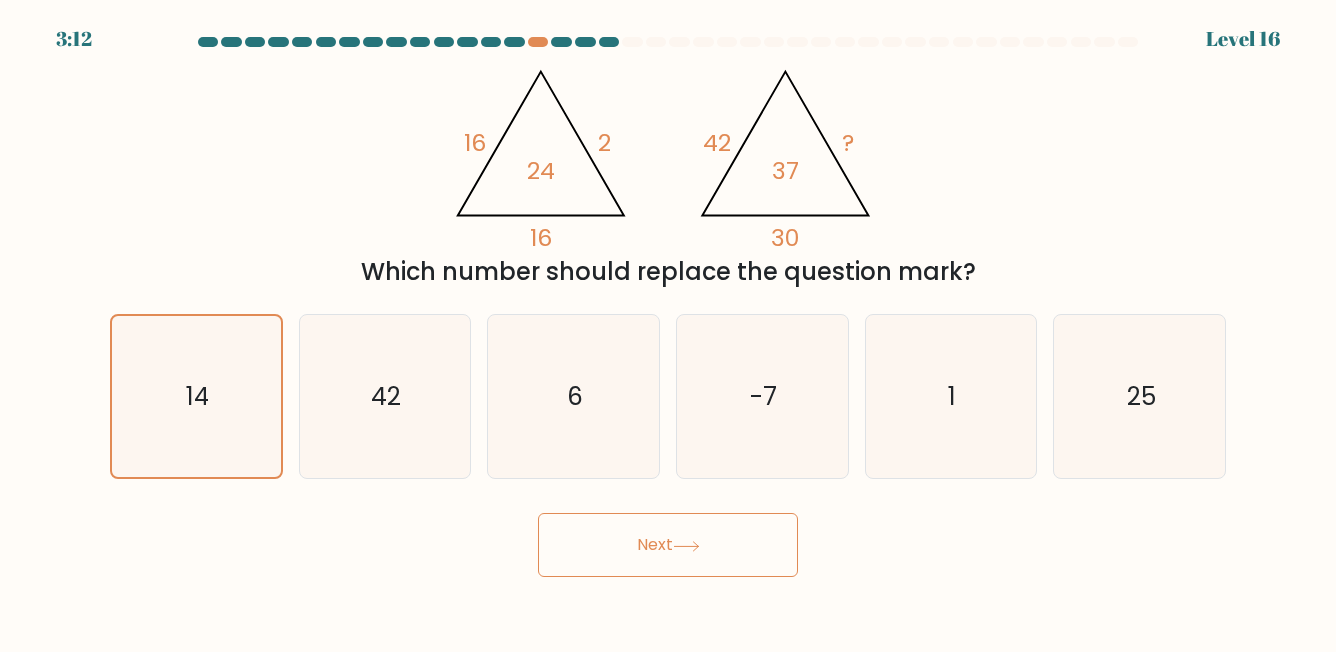 click on "Next" at bounding box center [668, 545] 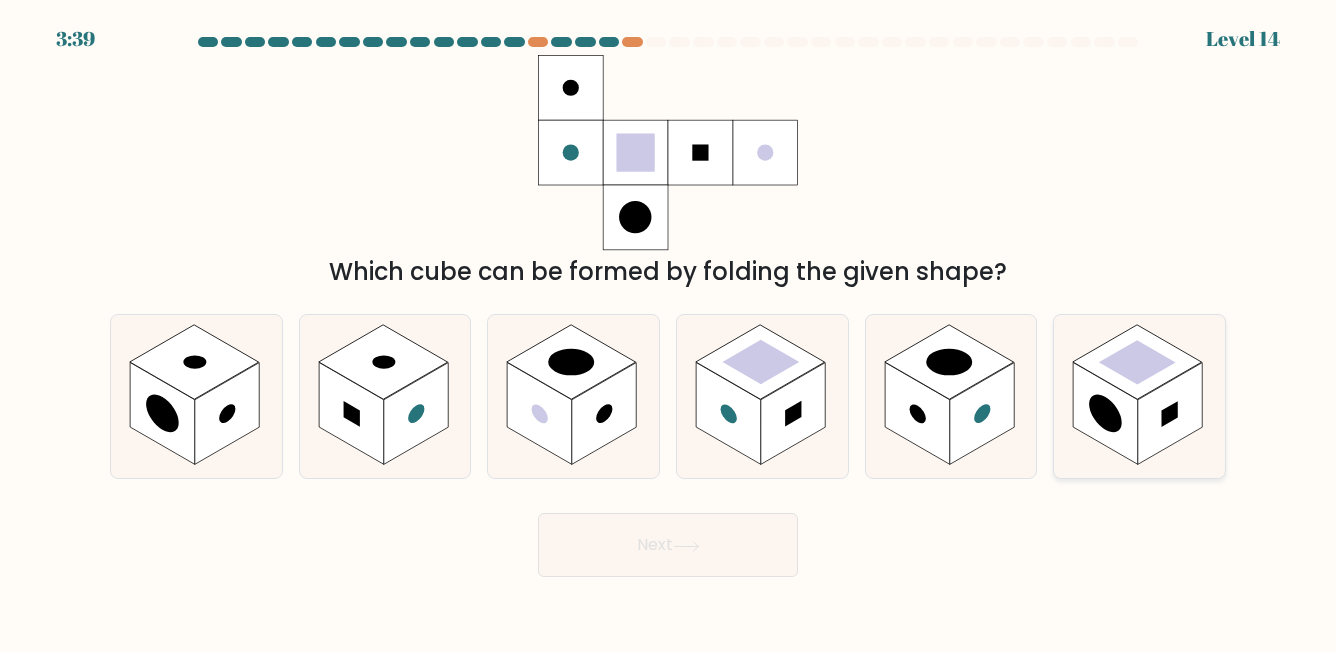 click 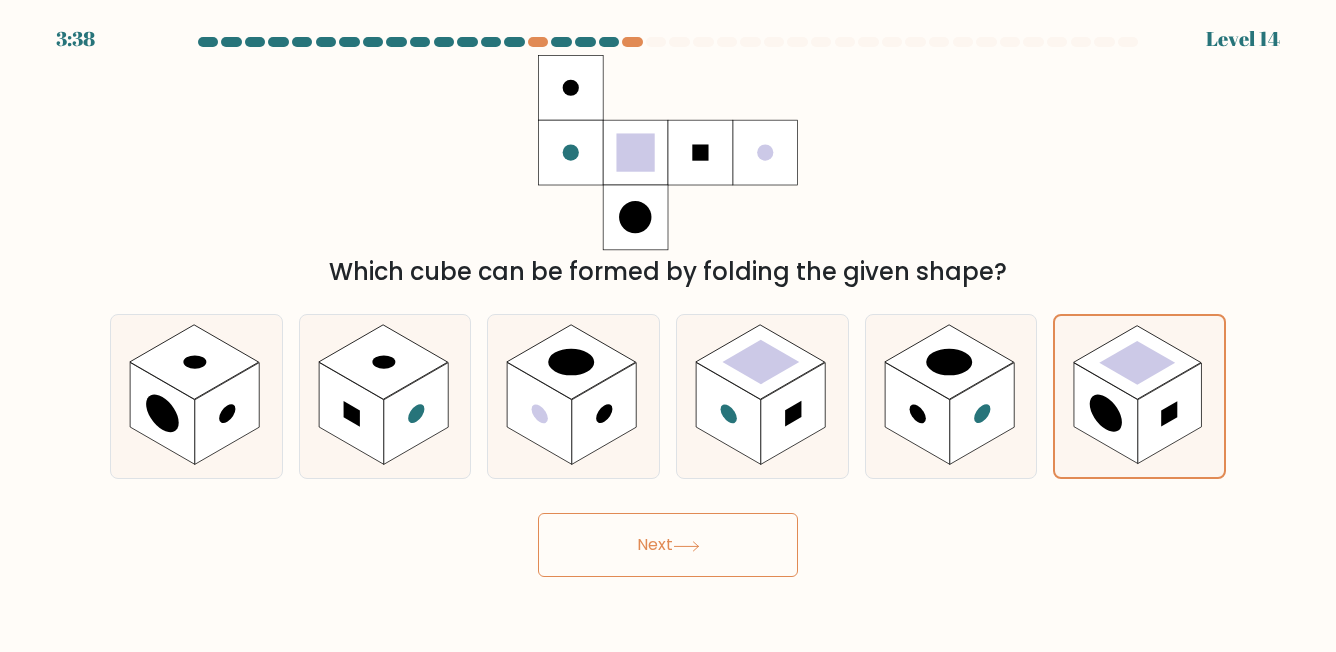 click on "Next" at bounding box center [668, 545] 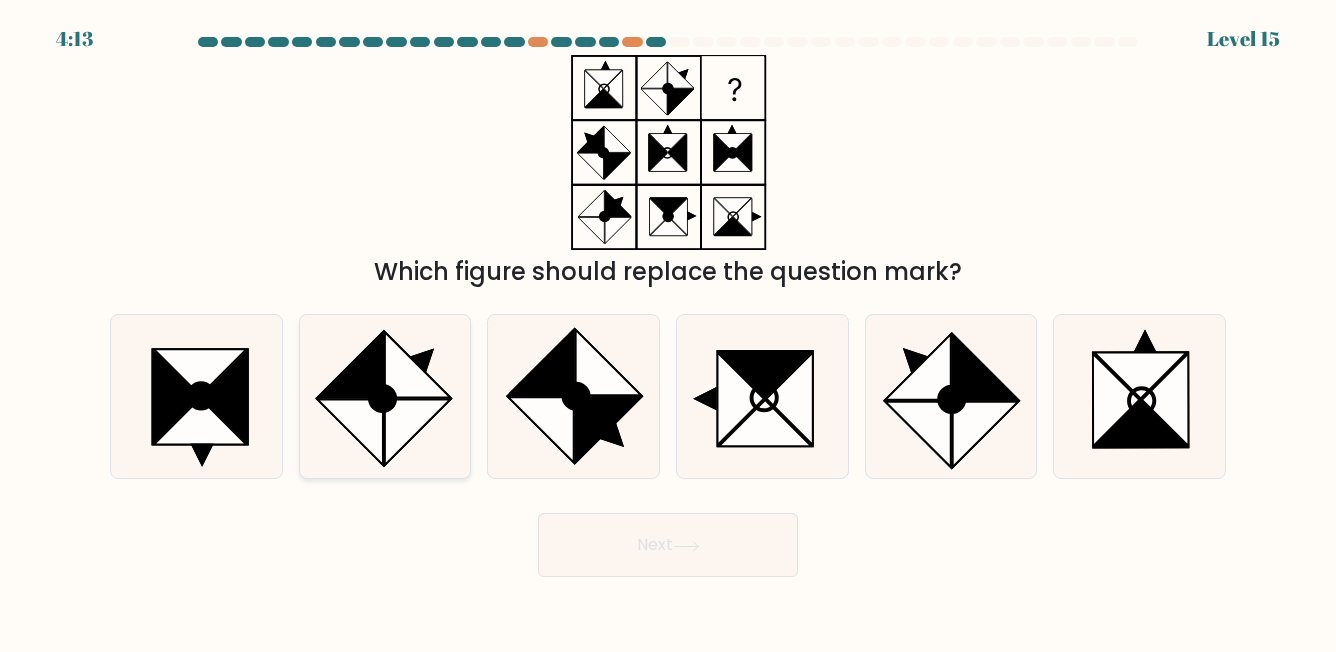 click 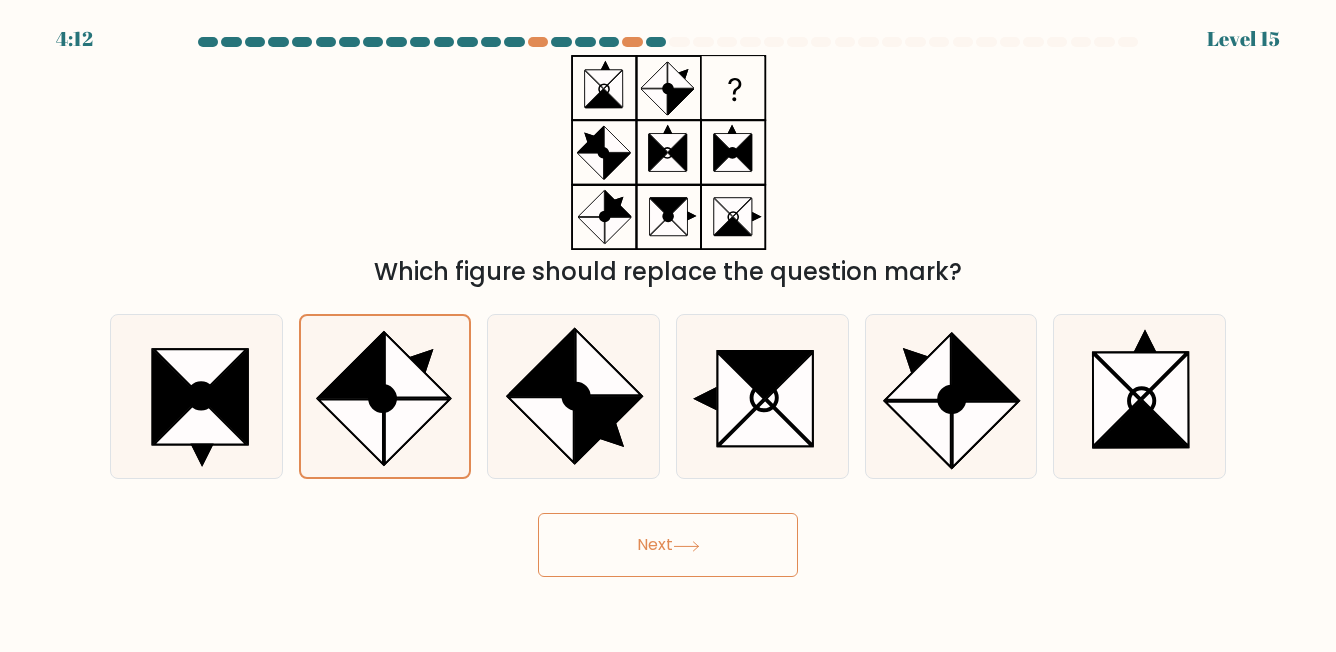 drag, startPoint x: 758, startPoint y: 575, endPoint x: 737, endPoint y: 568, distance: 22.135944 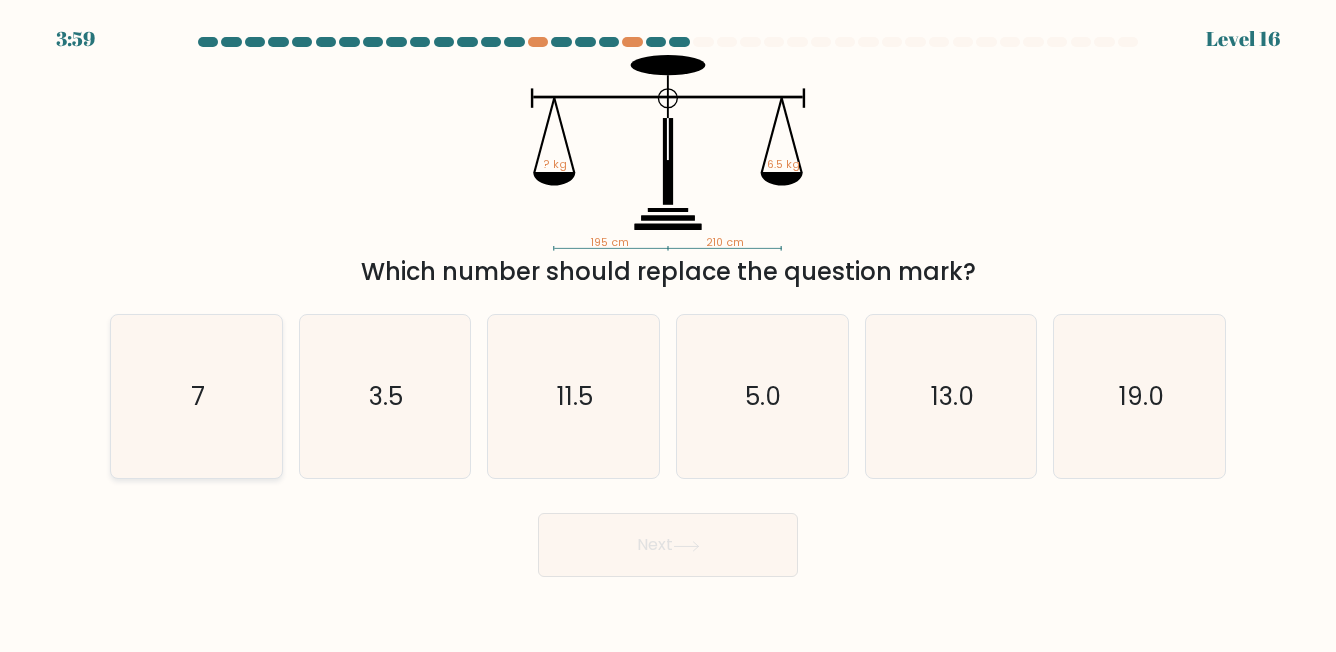 click on "7" 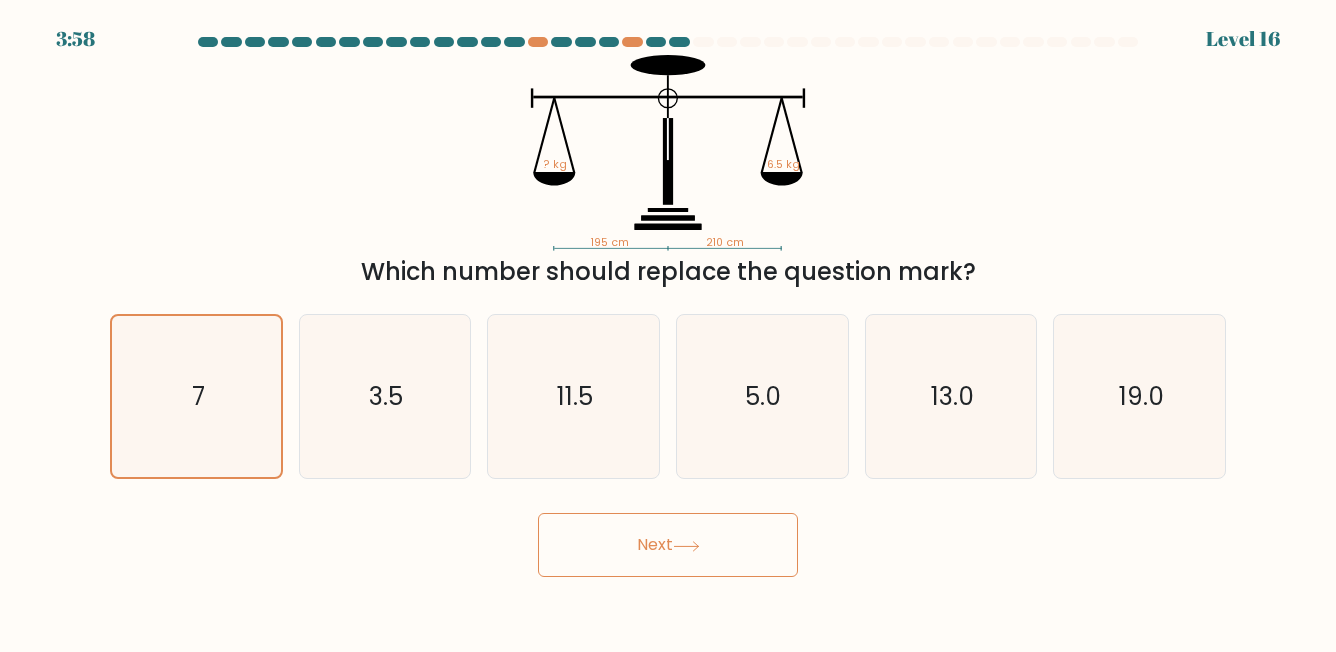 click on "Next" at bounding box center [668, 545] 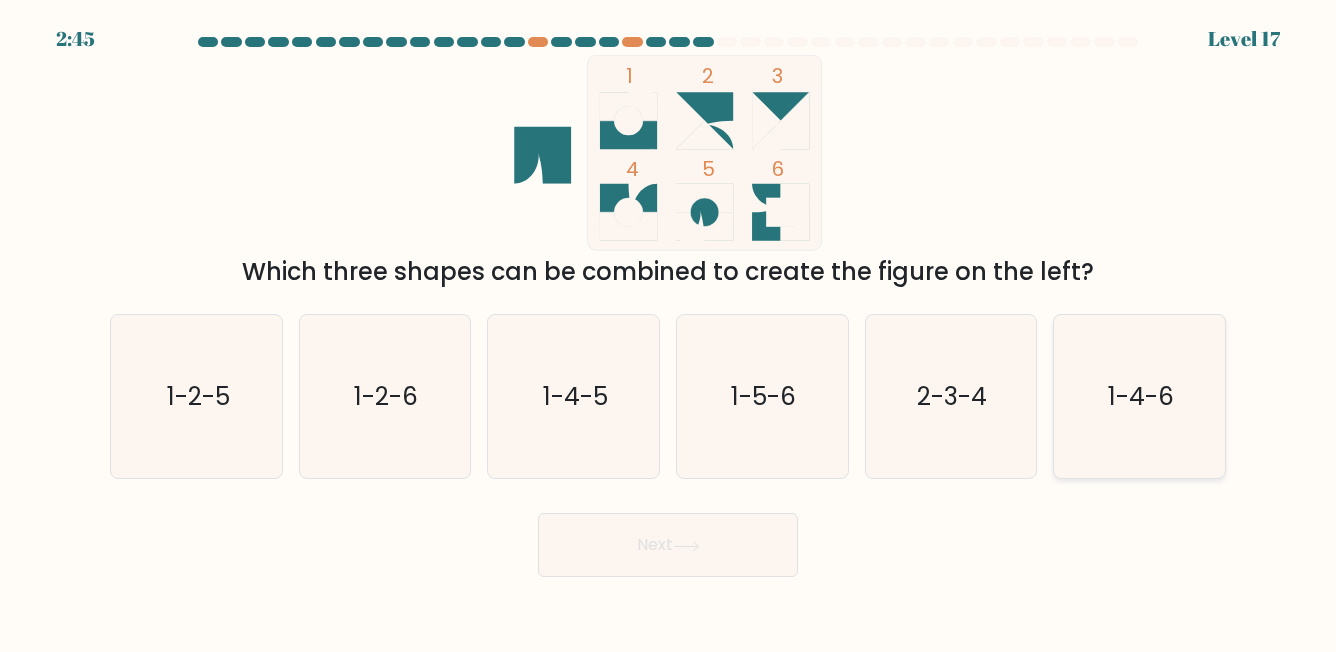 click on "1-4-6" 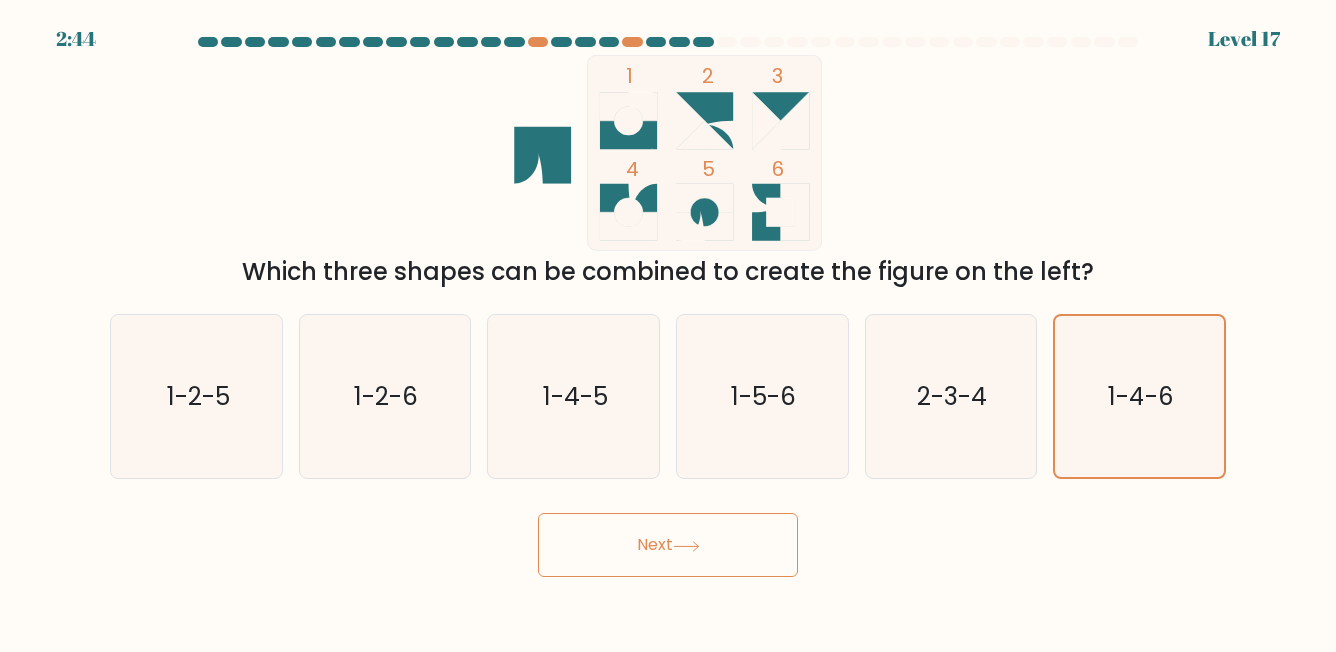 click on "Next" at bounding box center (668, 545) 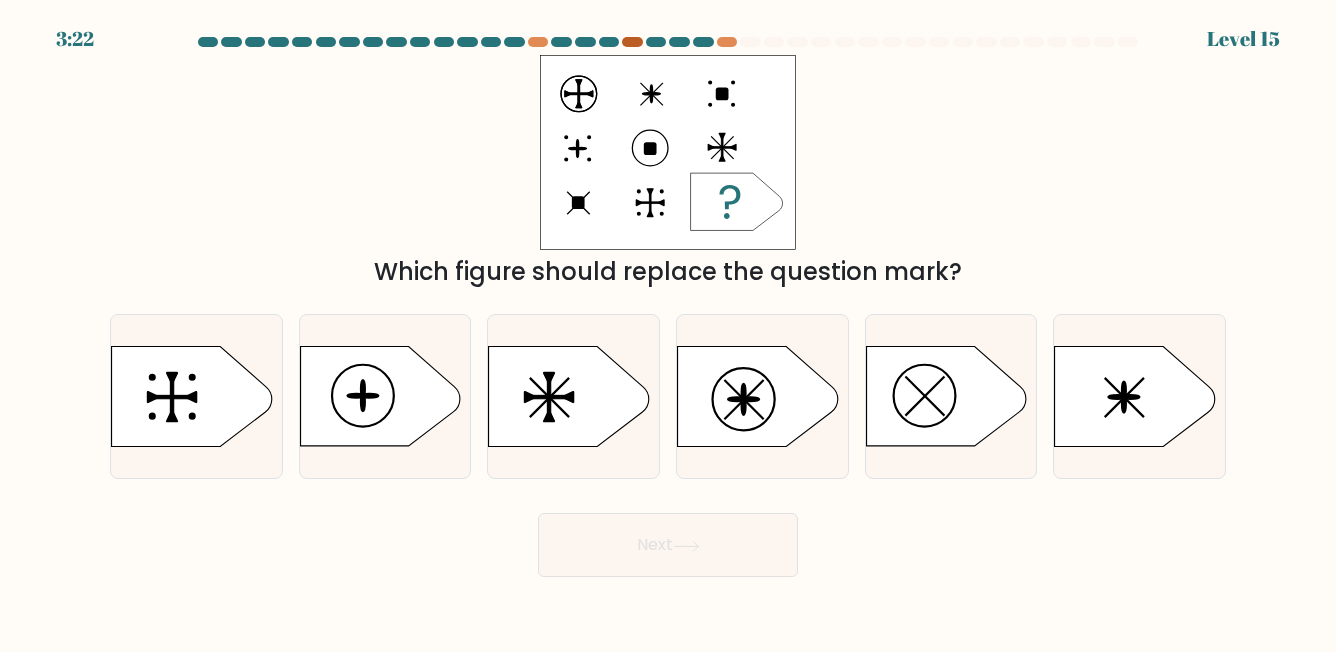 click at bounding box center (632, 42) 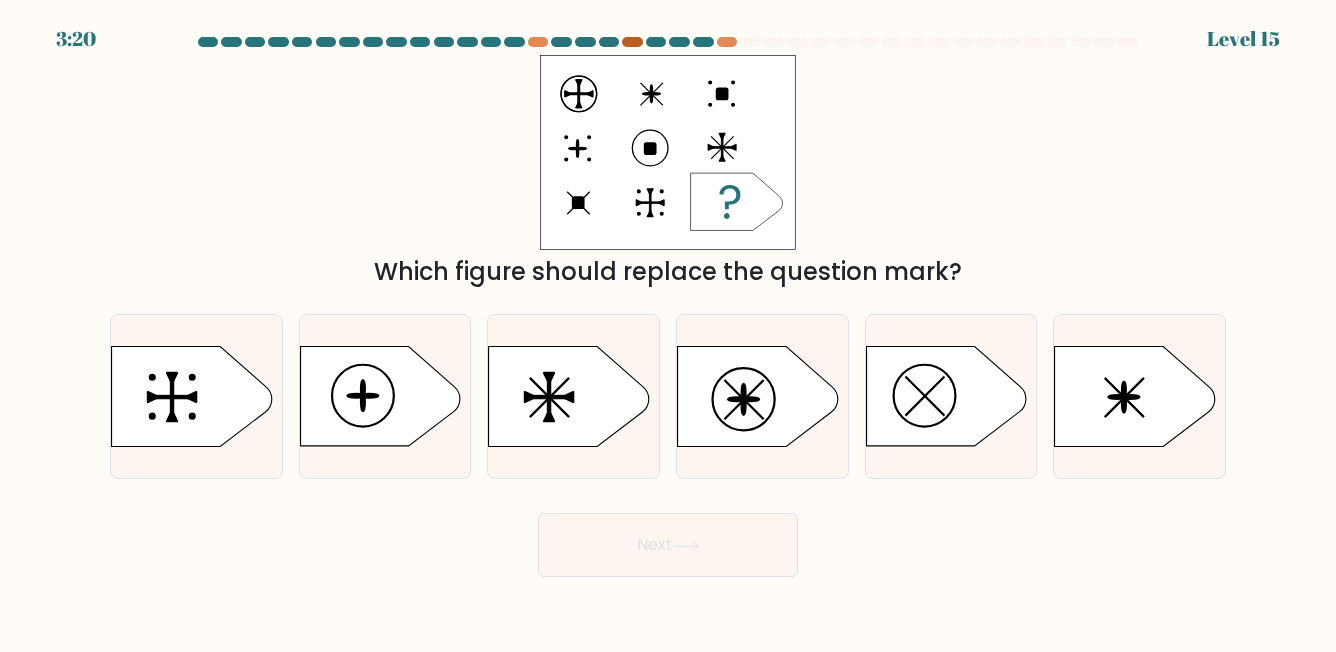 click at bounding box center (632, 42) 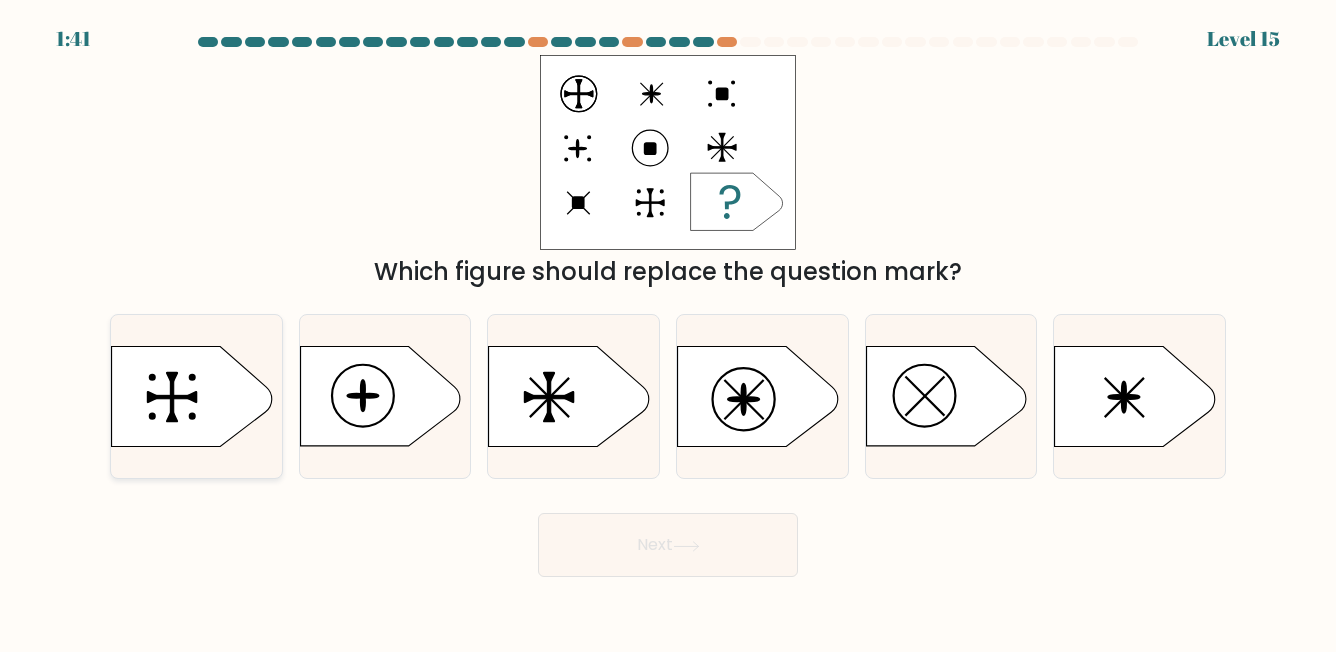 click 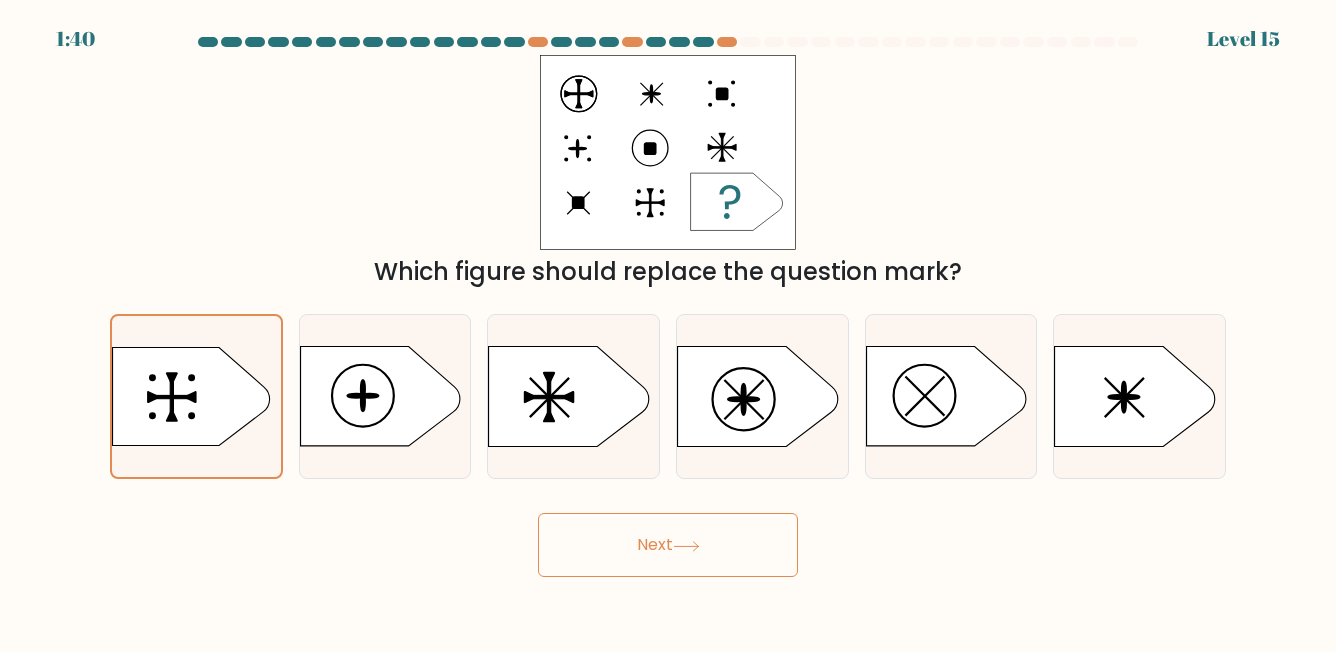 click on "Next" at bounding box center [668, 545] 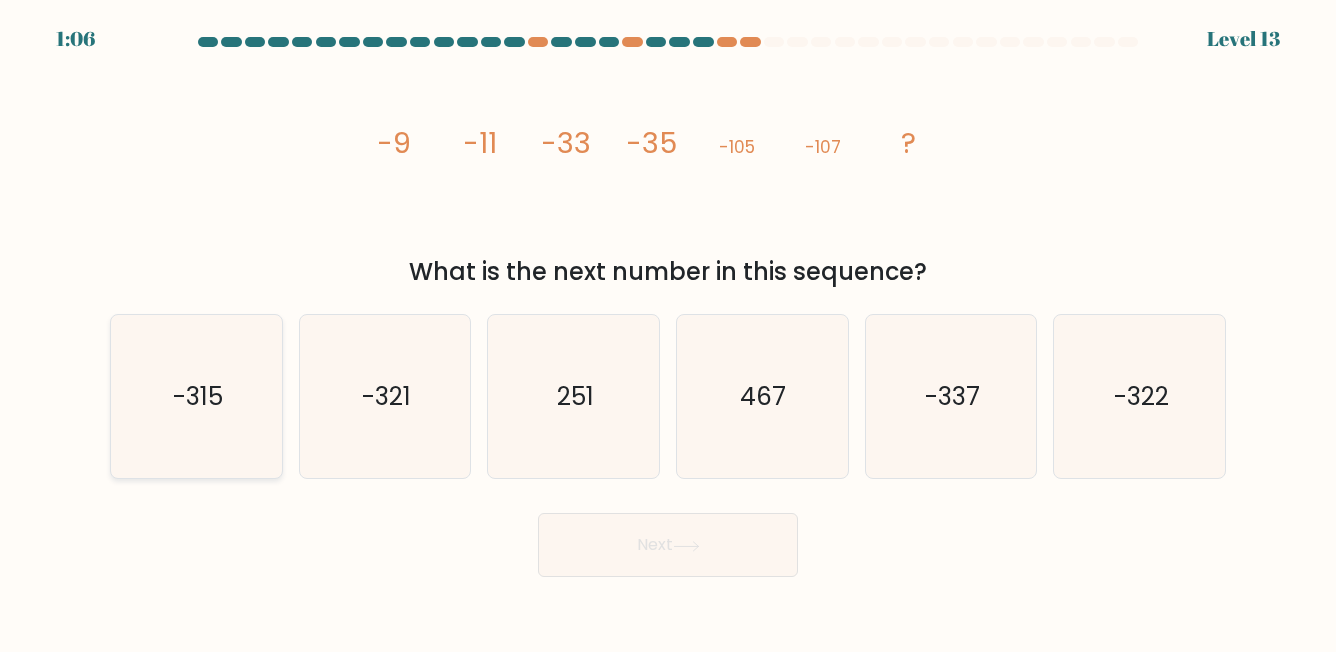 click on "-315" 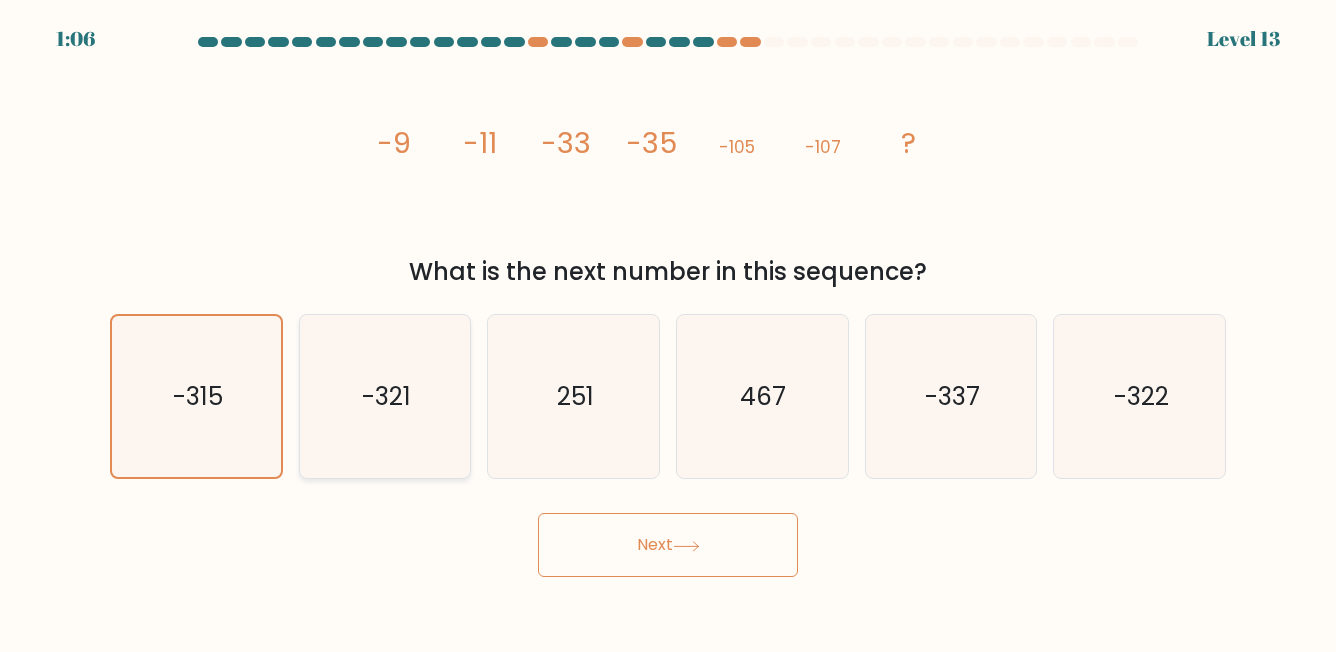 click on "-321" 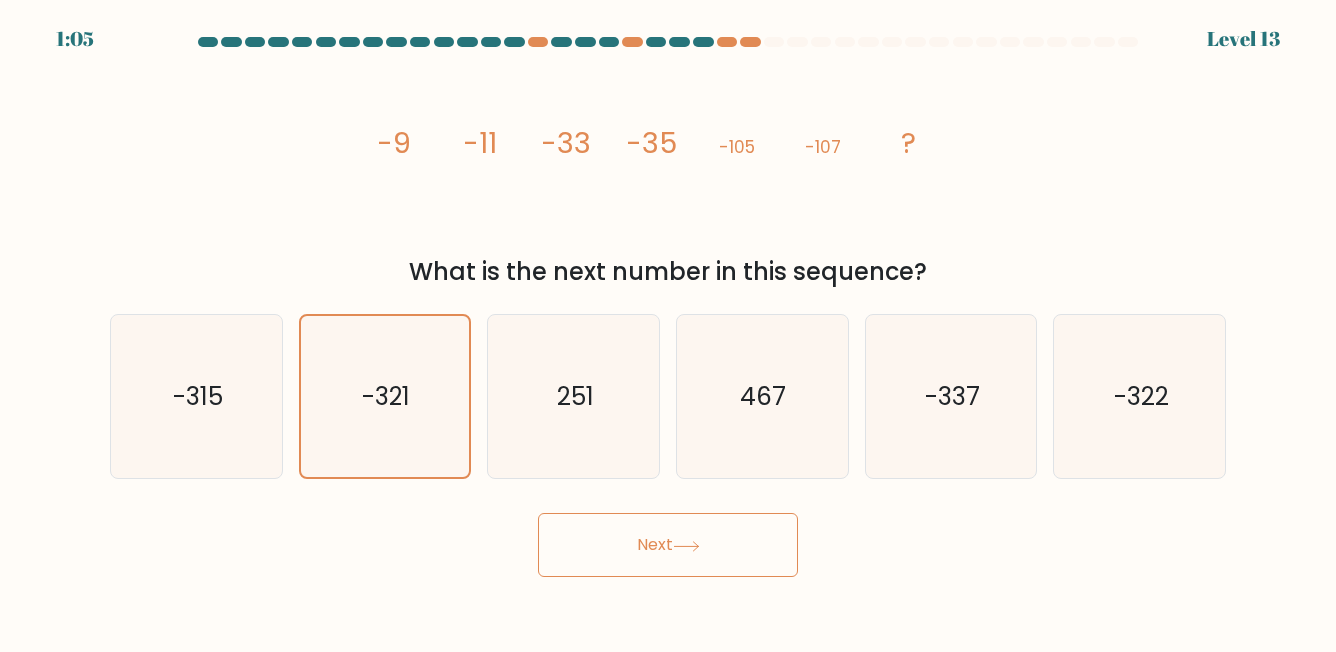 click on "Next" at bounding box center (668, 545) 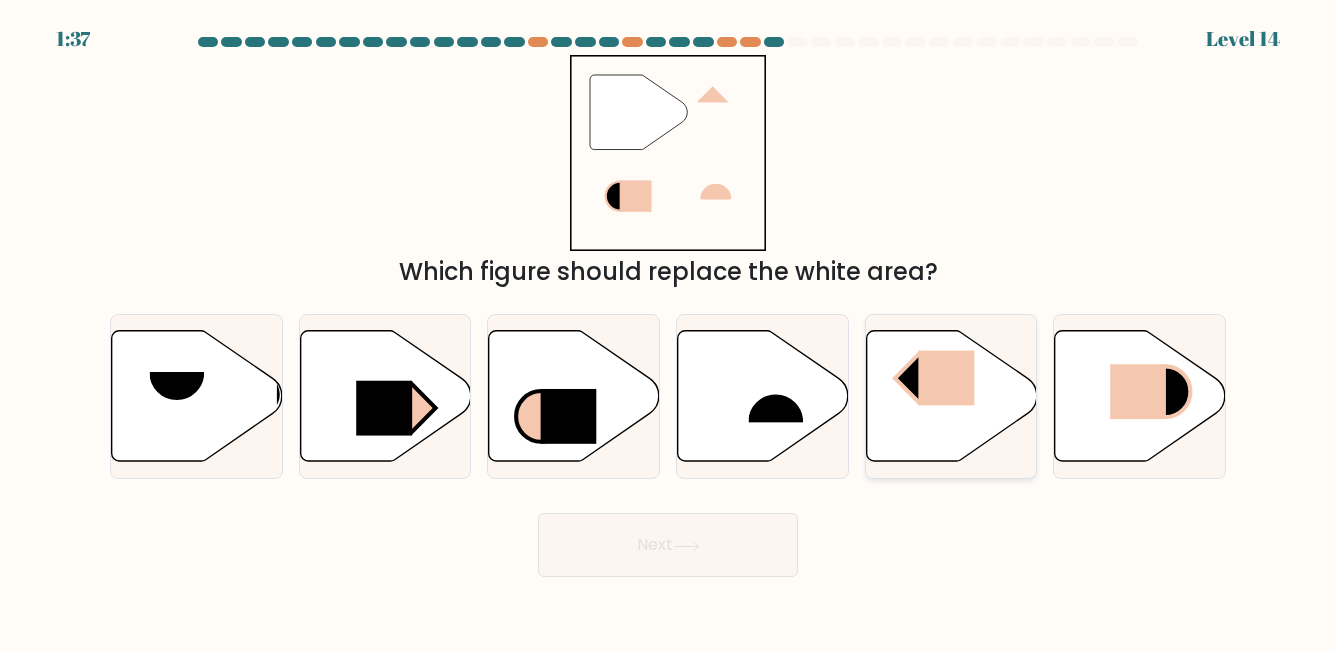 click 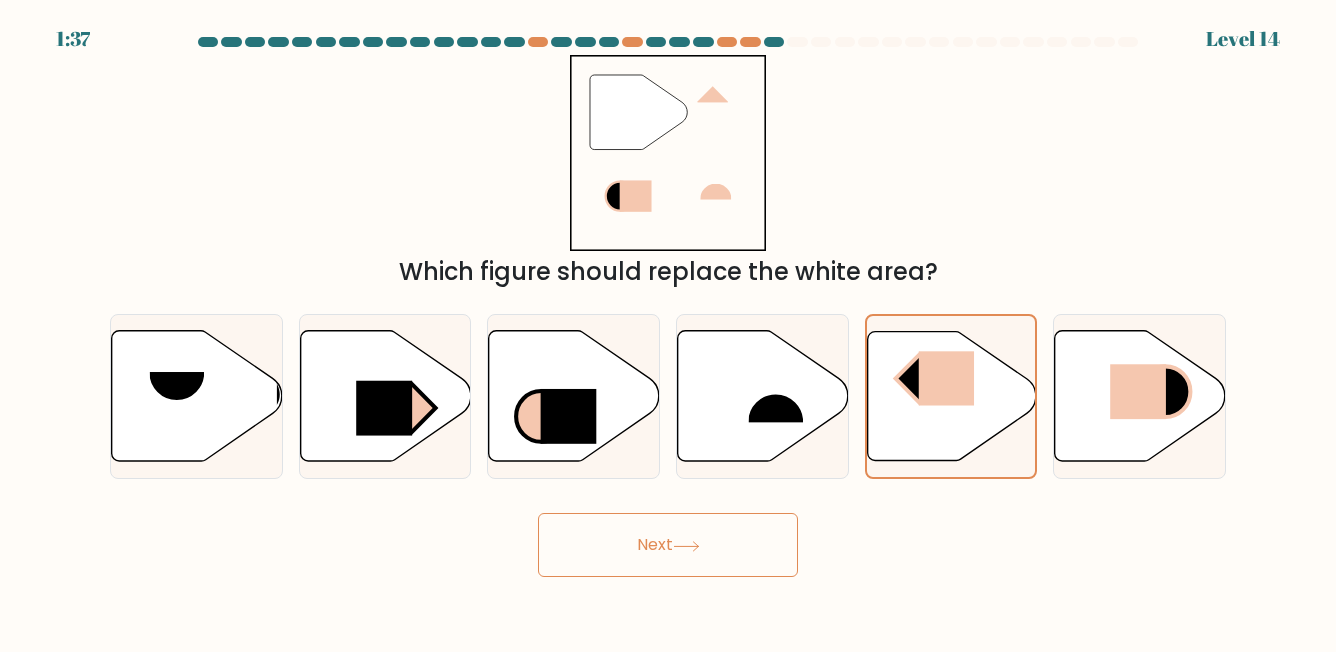 click on "Next" at bounding box center (668, 545) 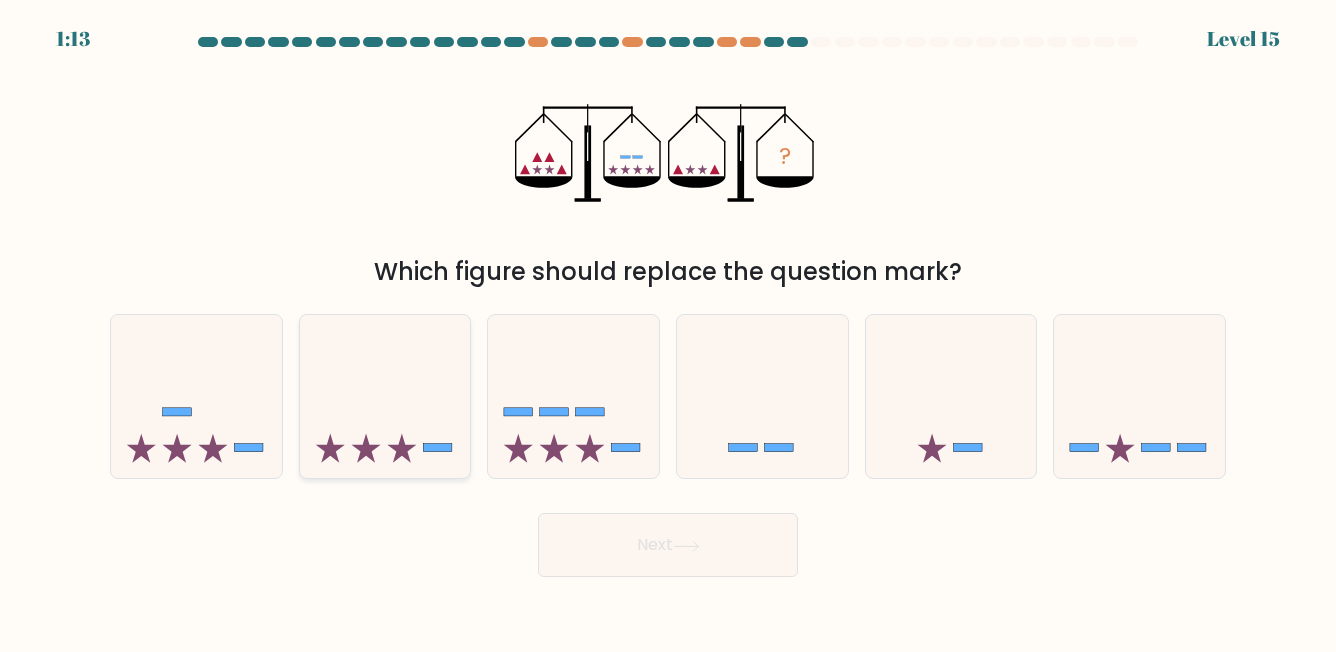 click 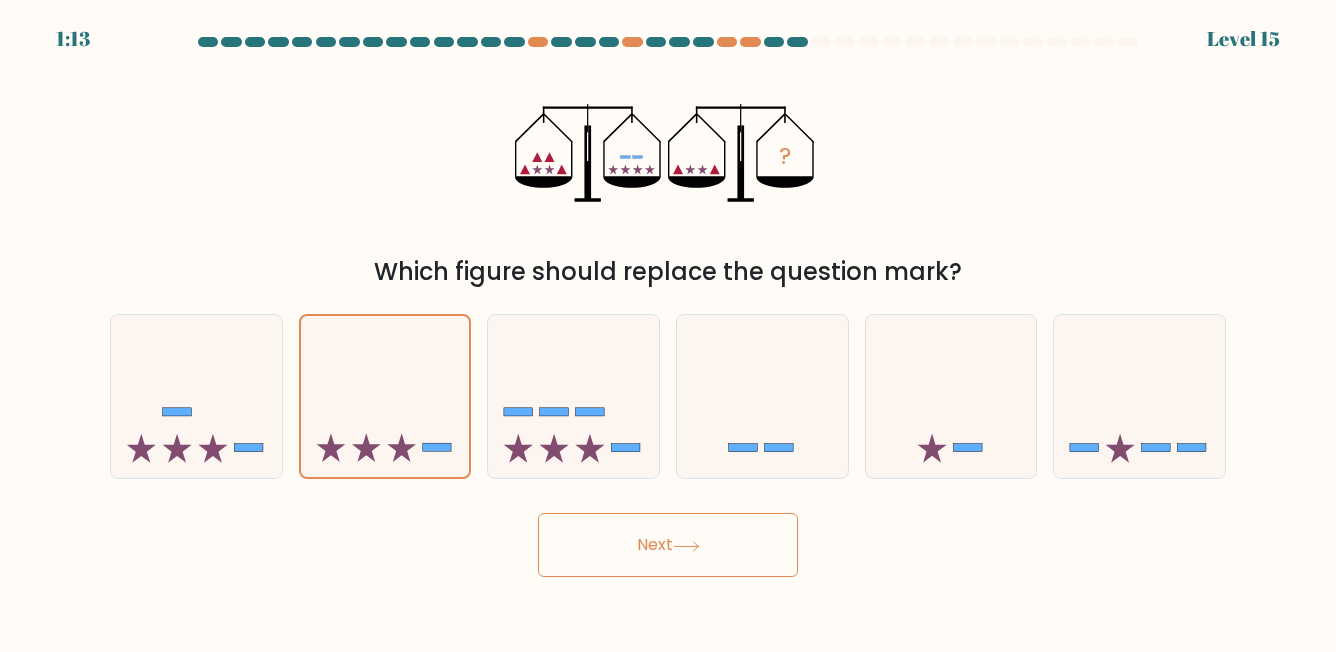 click on "1:13
Level 15" at bounding box center [668, 326] 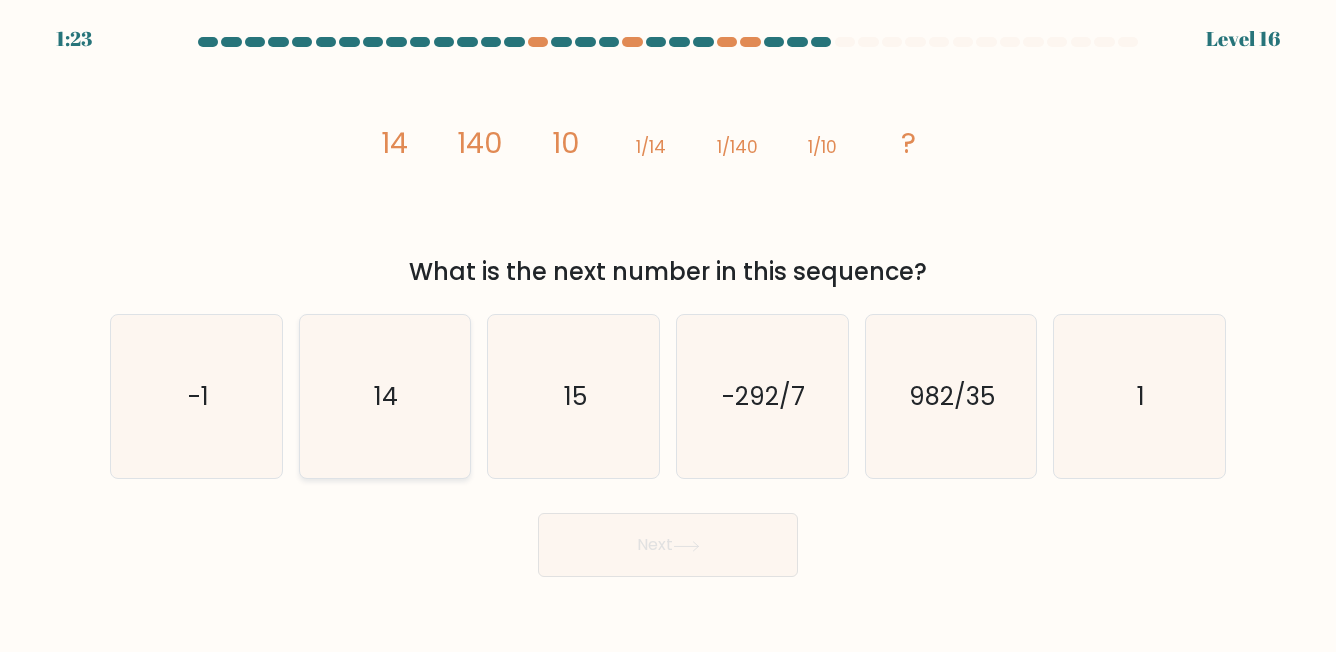 drag, startPoint x: 382, startPoint y: 356, endPoint x: 393, endPoint y: 363, distance: 13.038404 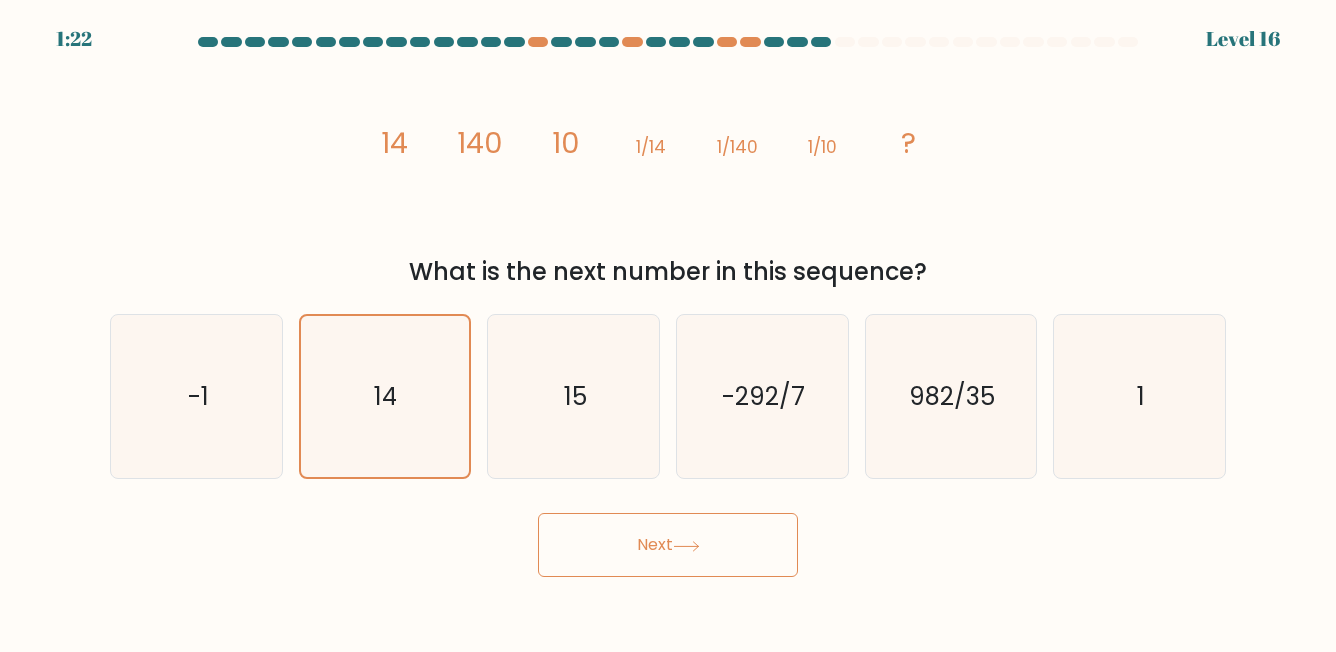 click on "Next" at bounding box center (668, 545) 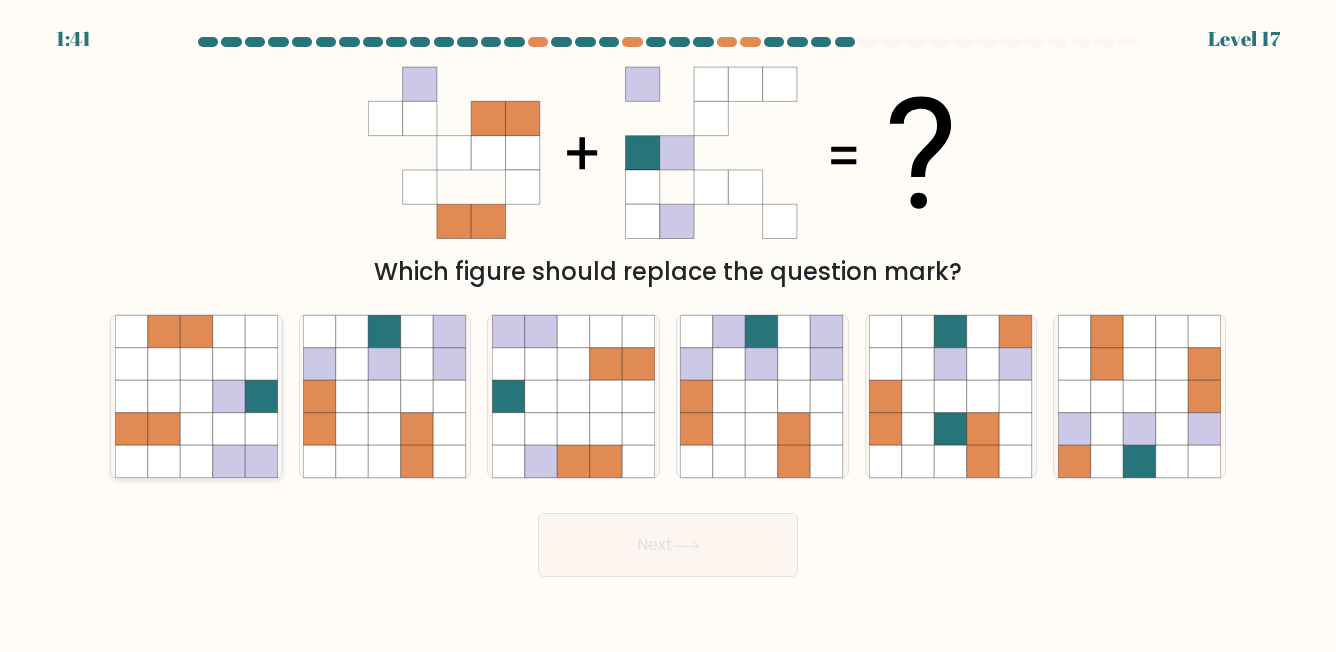 click 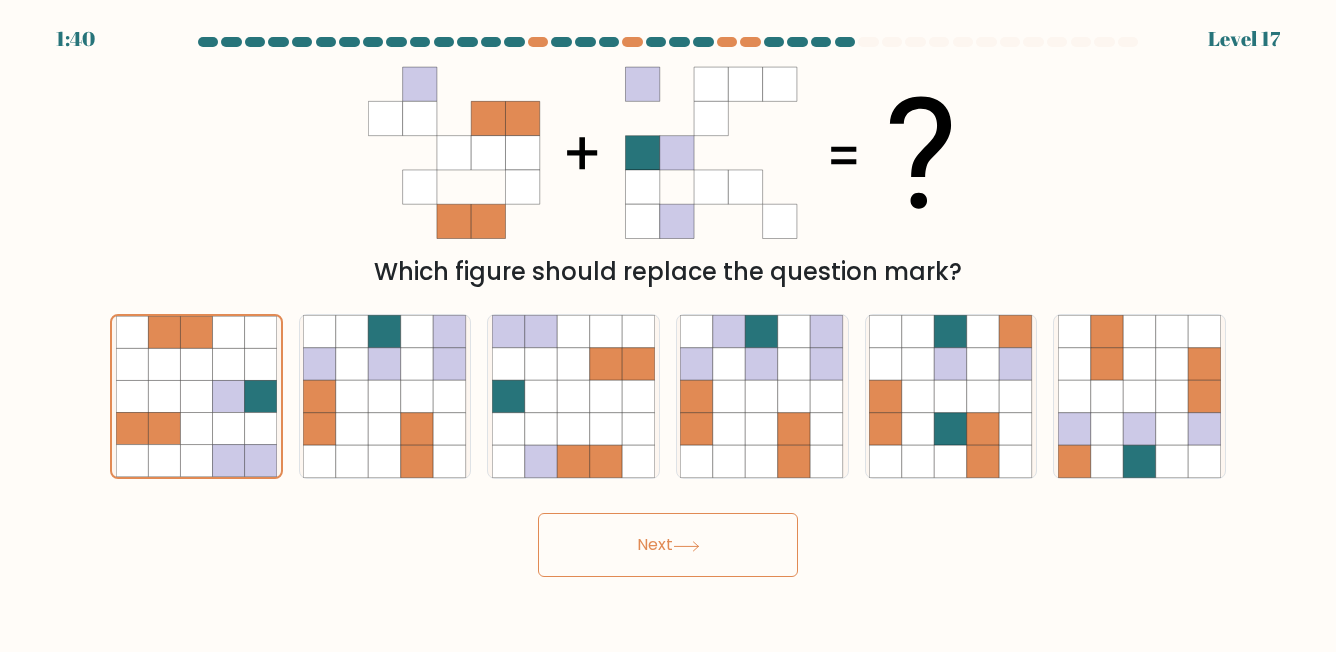 click on "Next" at bounding box center (668, 545) 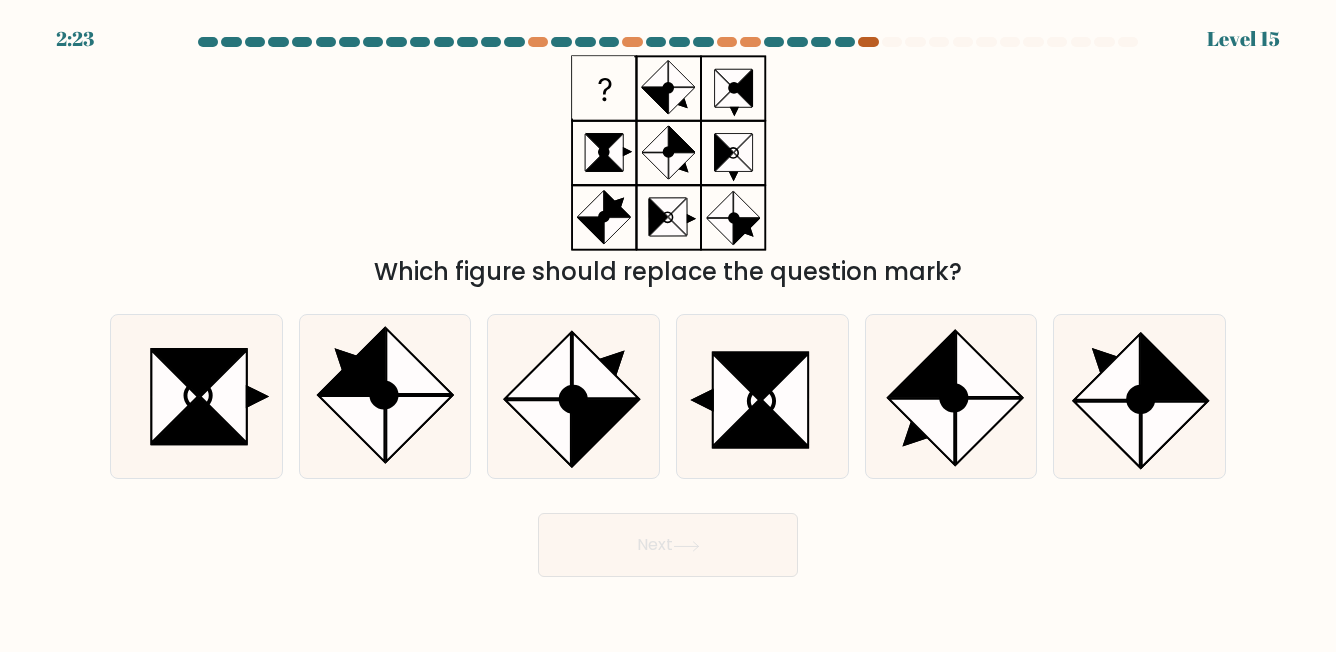 click at bounding box center [868, 42] 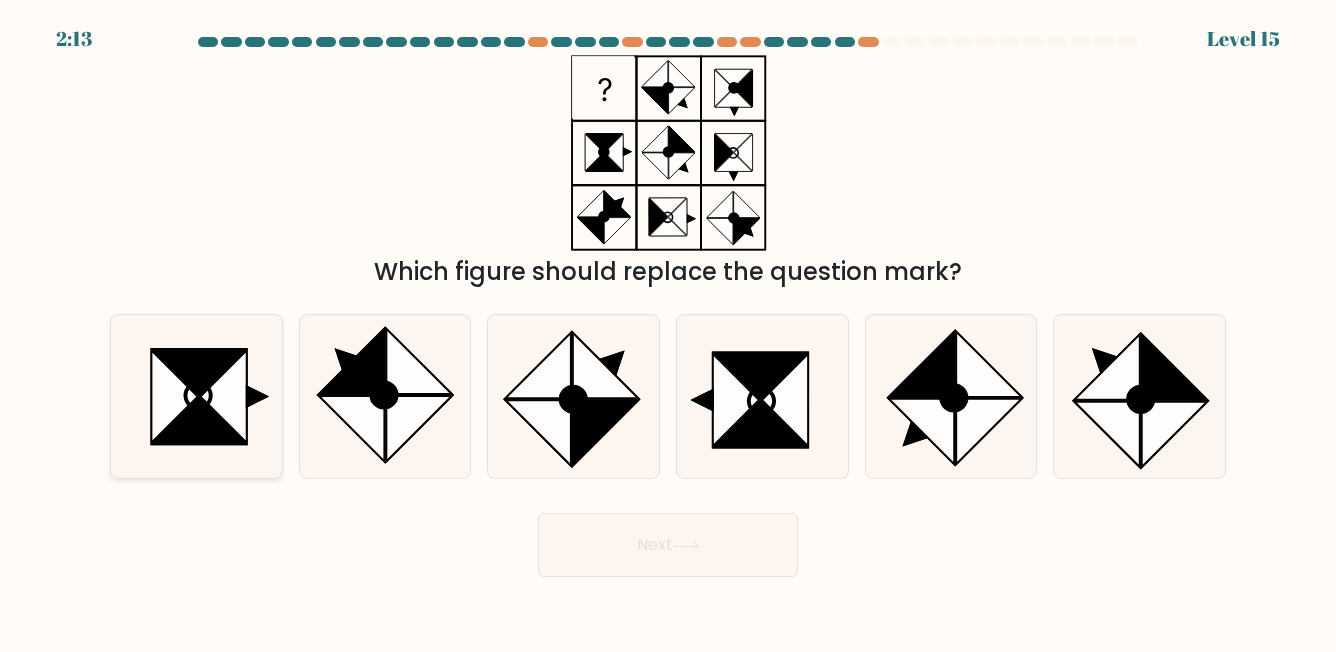 drag, startPoint x: 123, startPoint y: 392, endPoint x: 151, endPoint y: 391, distance: 28.01785 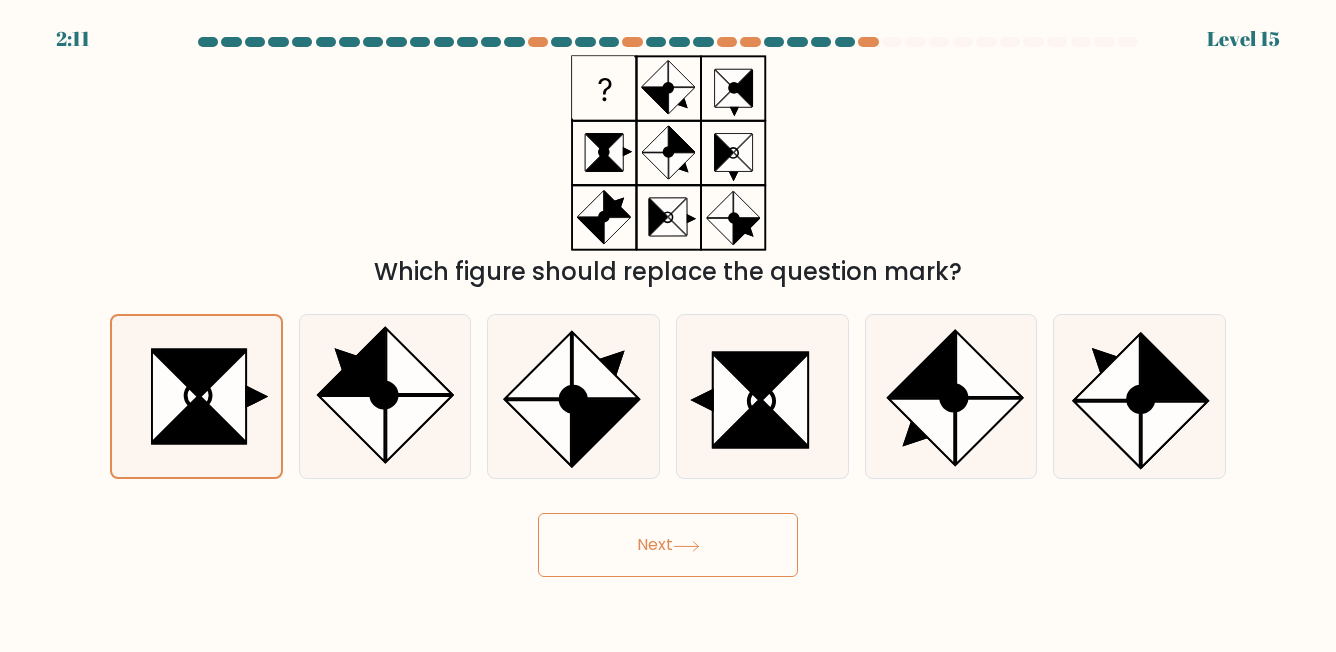 click on "Next" at bounding box center [668, 545] 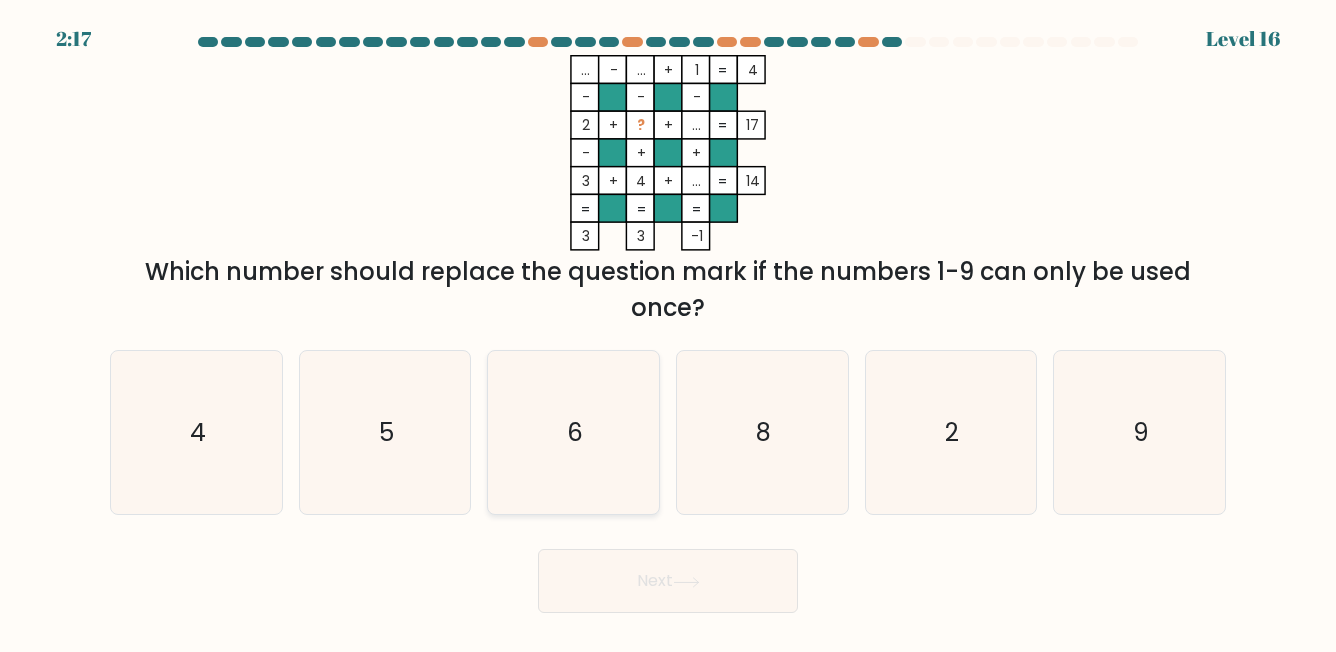 click on "6" 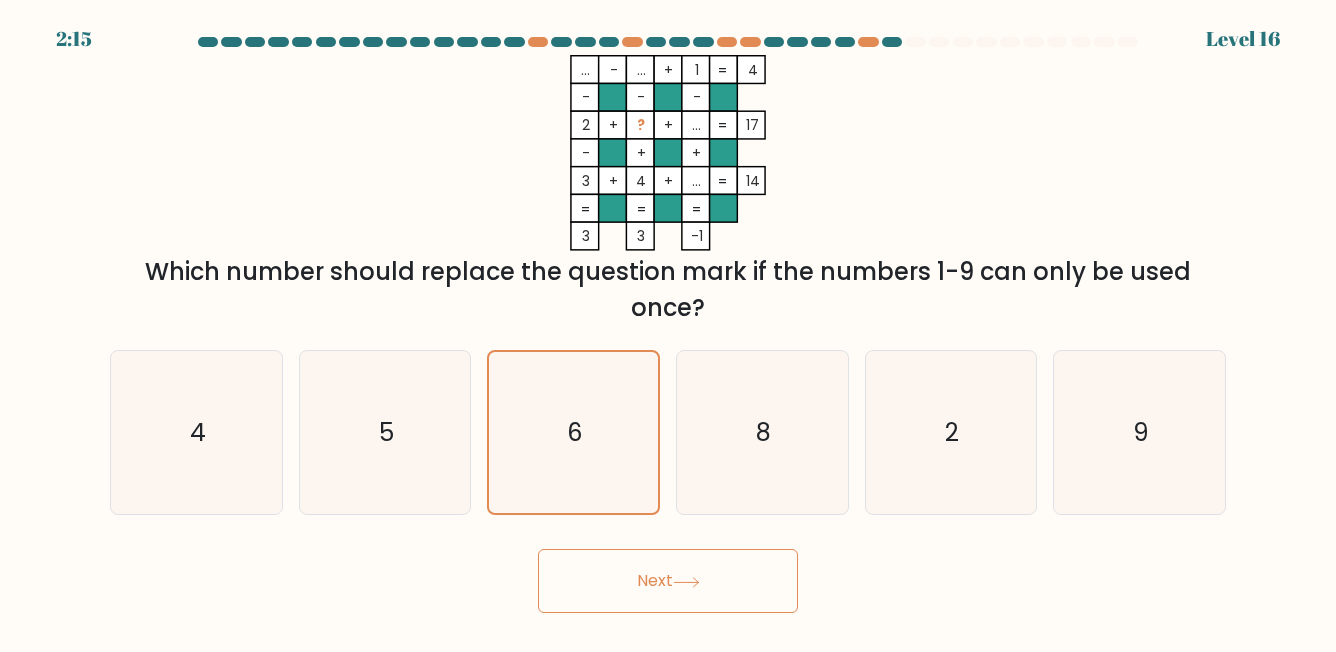 click on "Next" at bounding box center [668, 581] 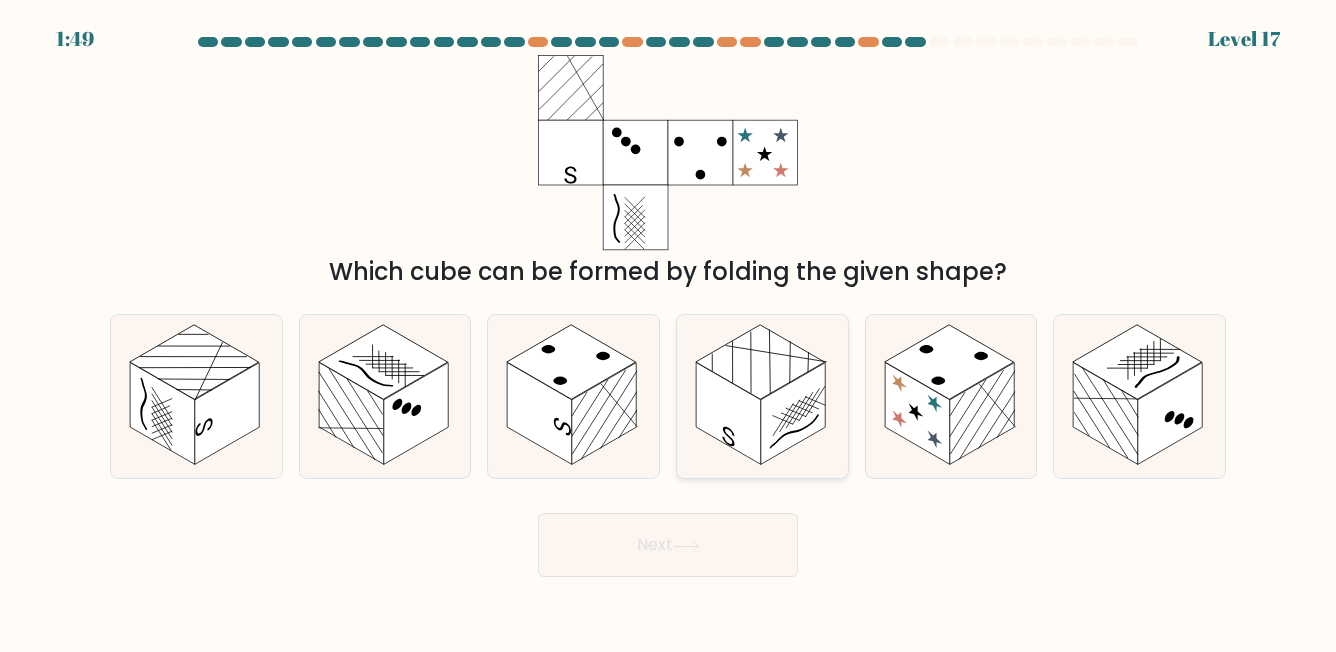 click 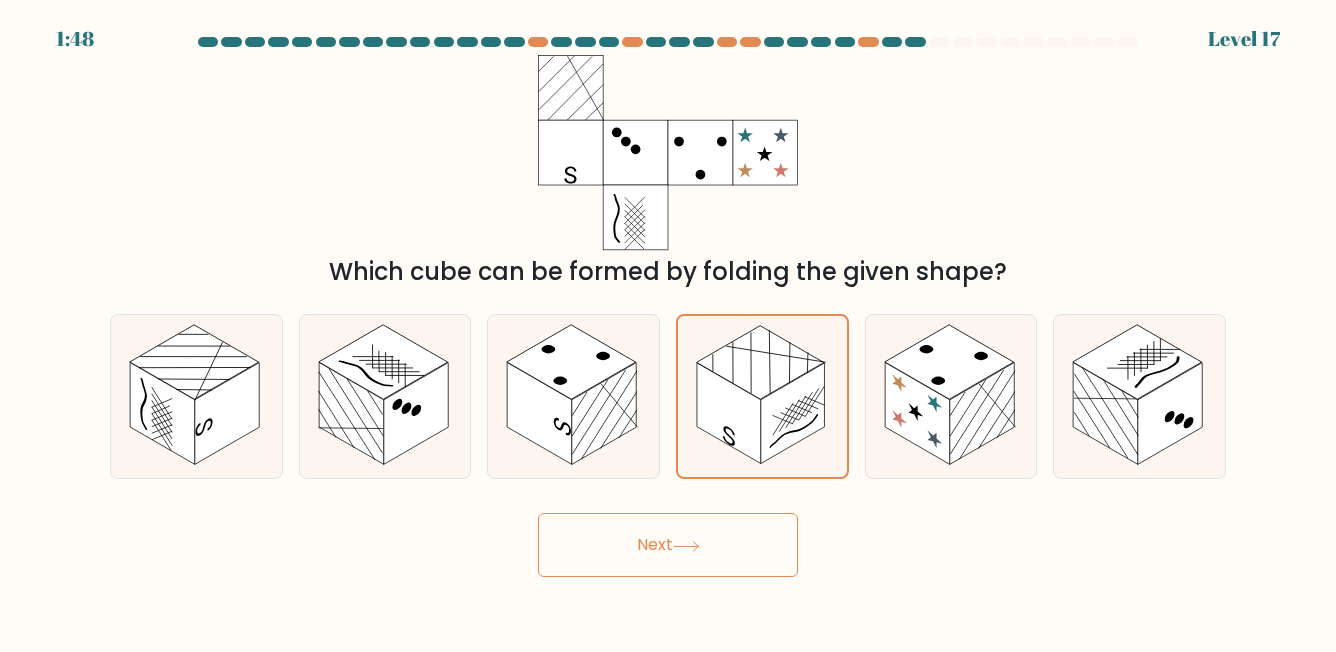 click on "Next" at bounding box center (668, 545) 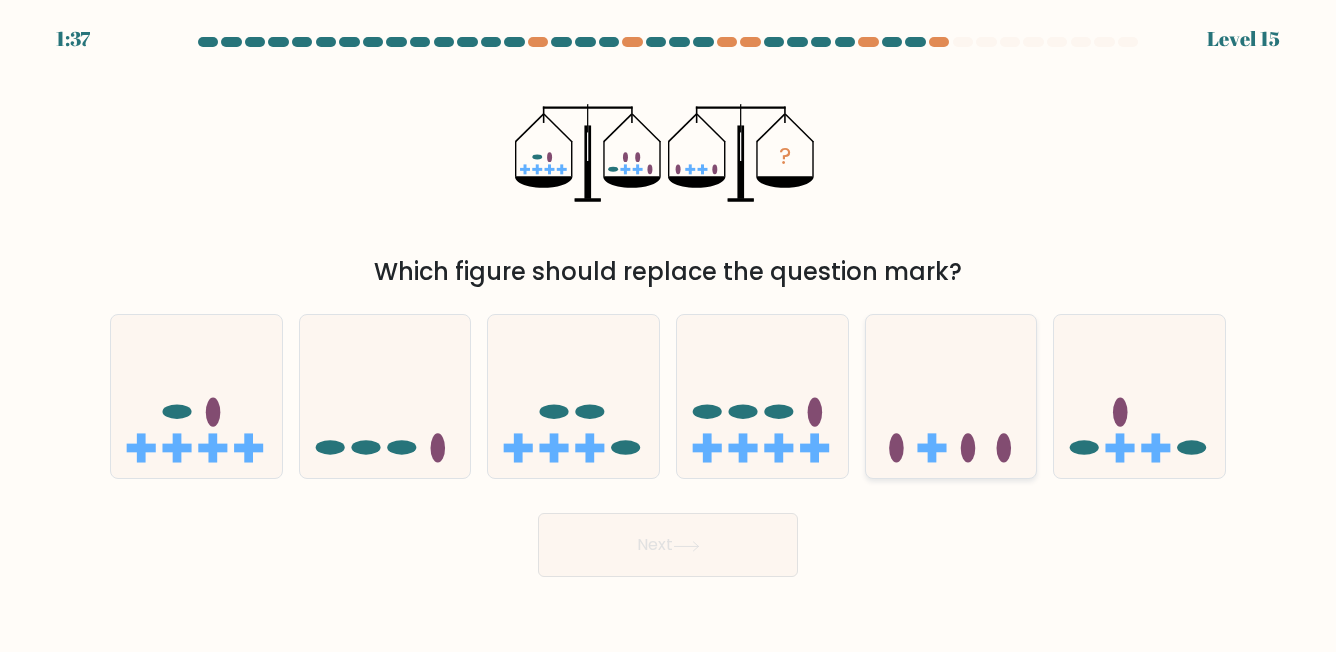 click 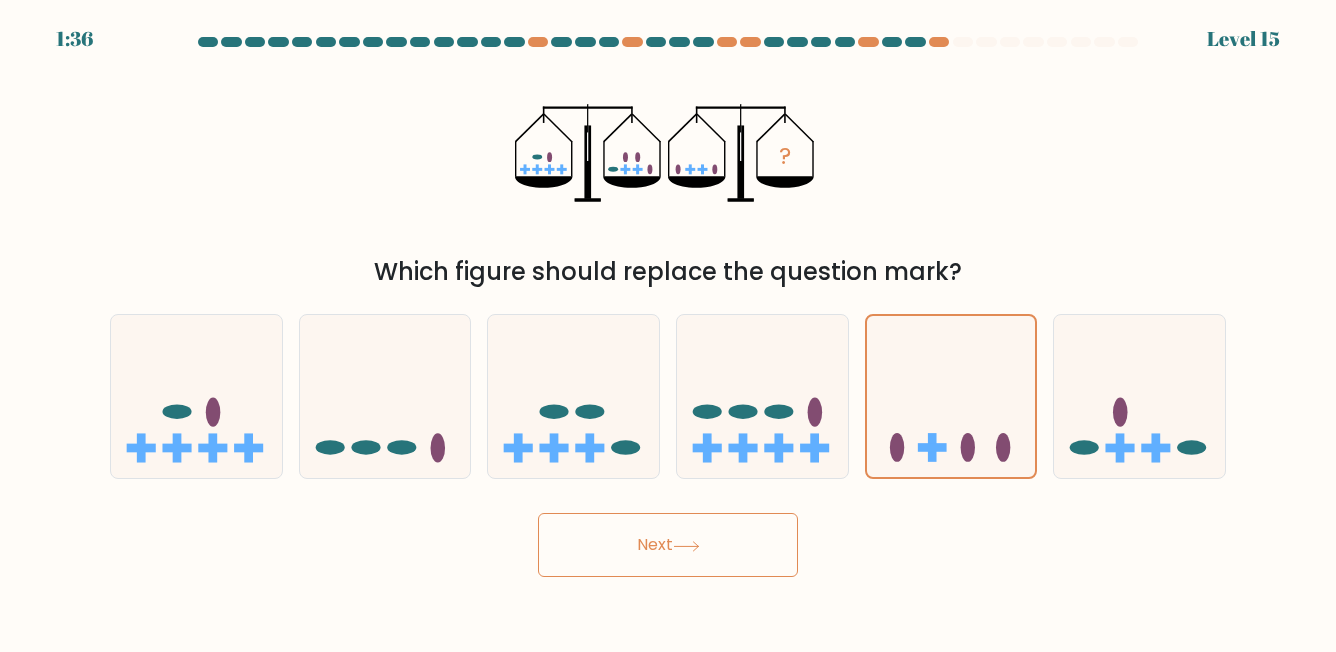 click on "Next" at bounding box center (668, 545) 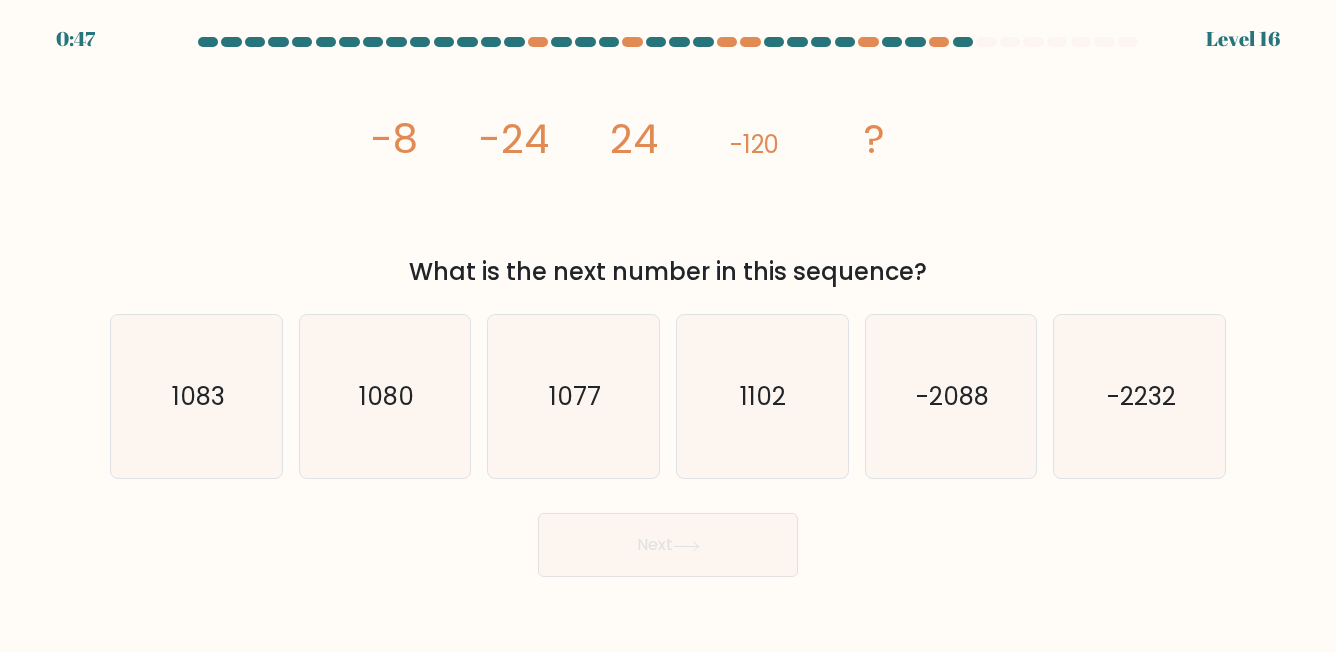 type 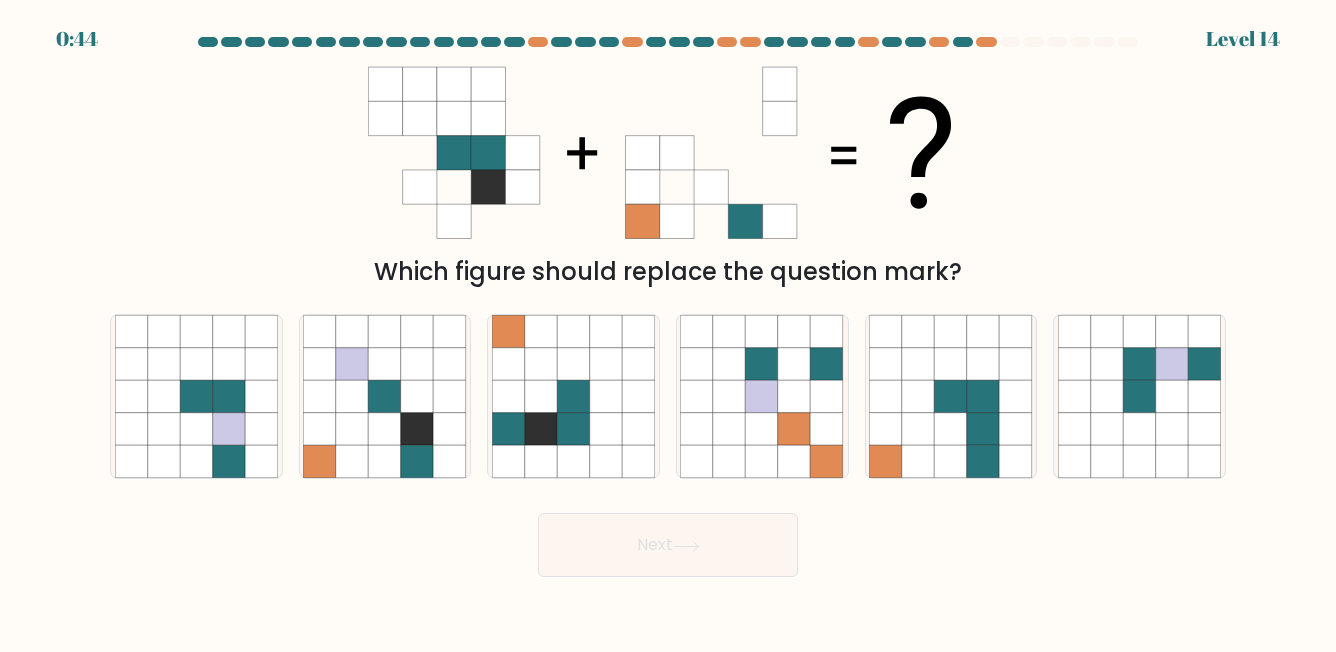 scroll, scrollTop: 0, scrollLeft: 0, axis: both 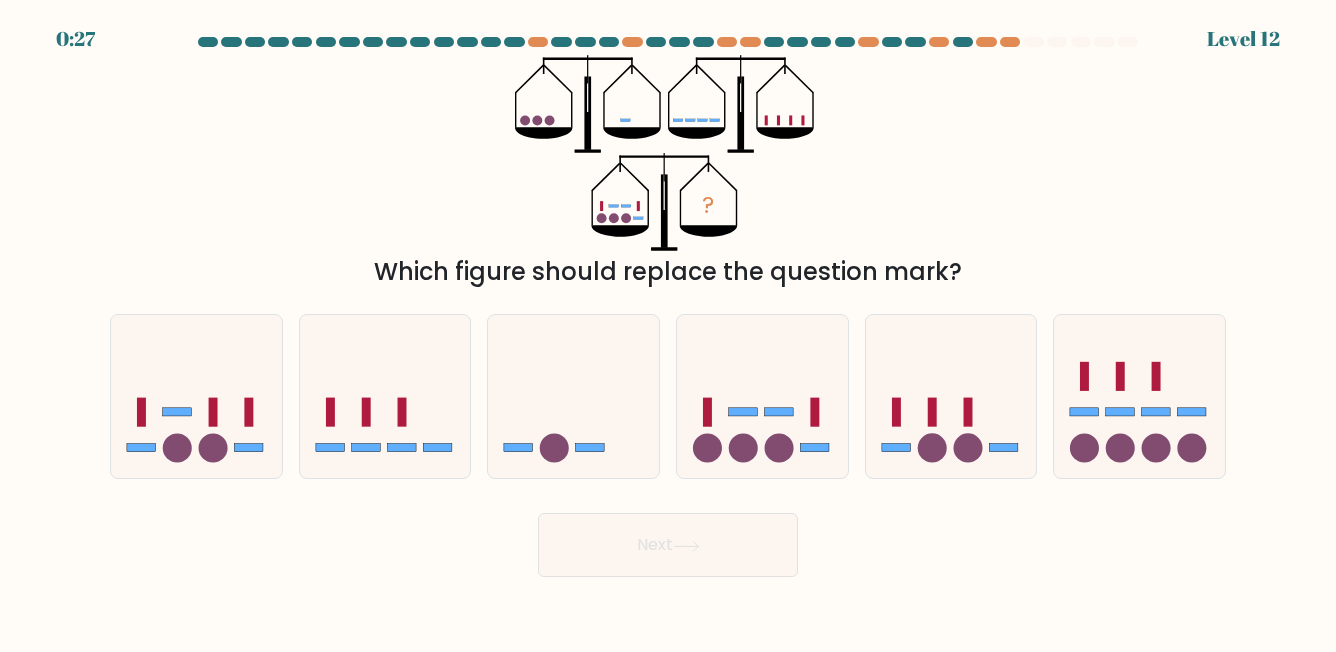 drag, startPoint x: 761, startPoint y: 118, endPoint x: 807, endPoint y: 118, distance: 46 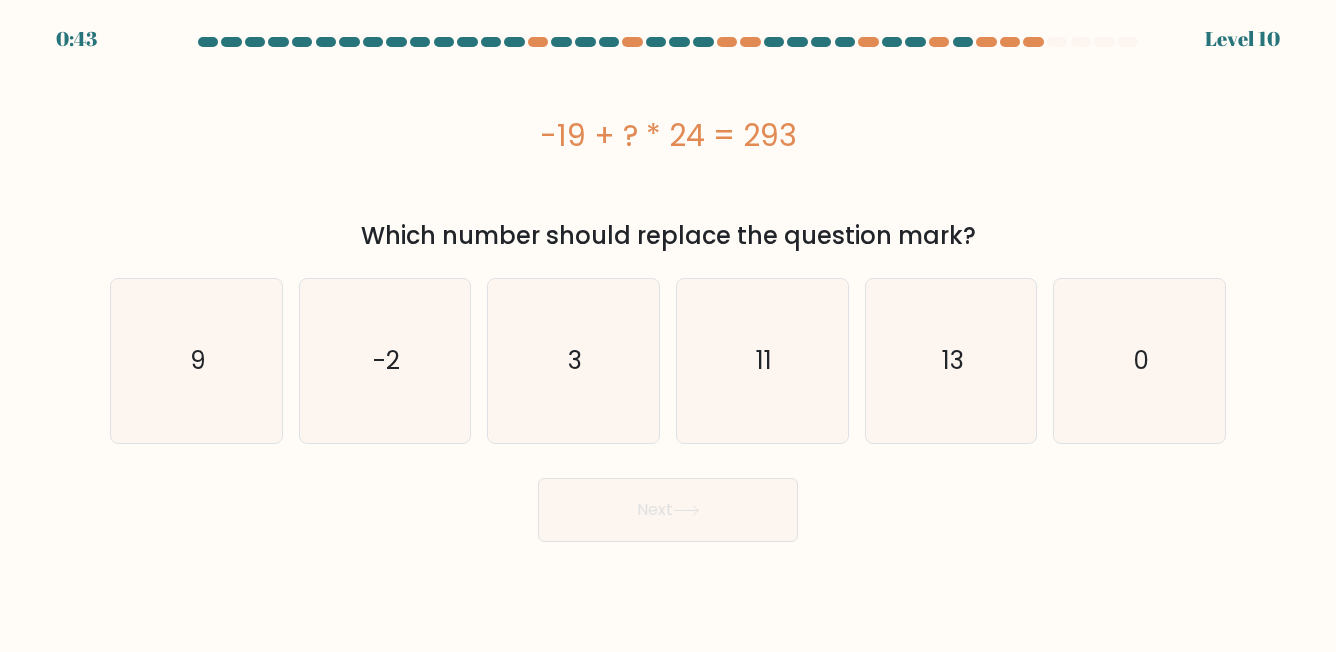 scroll, scrollTop: 0, scrollLeft: 0, axis: both 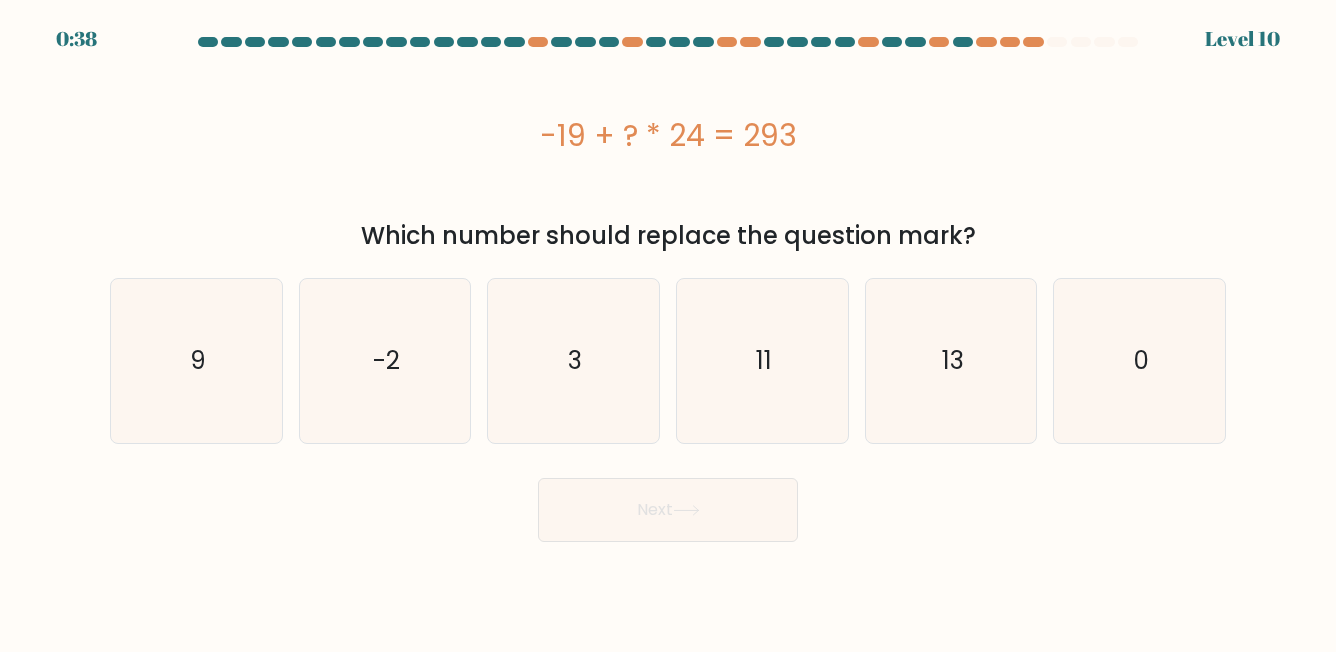 drag, startPoint x: 543, startPoint y: 130, endPoint x: 698, endPoint y: 125, distance: 155.08063 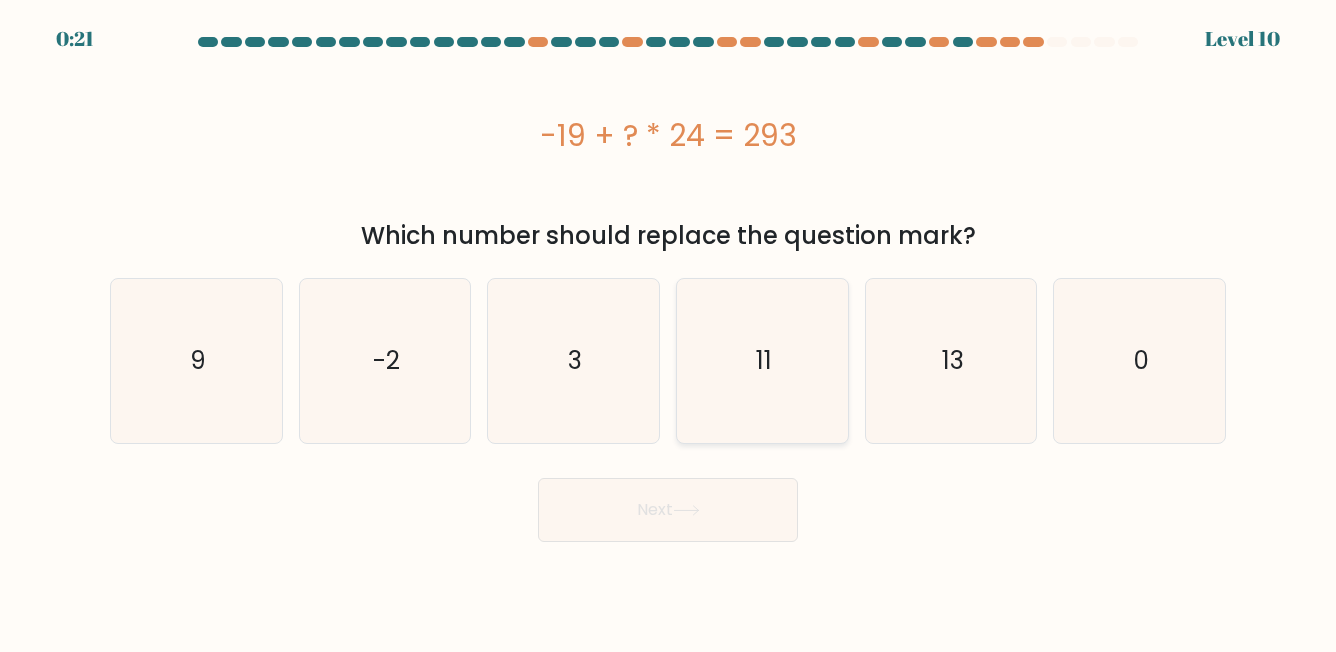drag, startPoint x: 935, startPoint y: 345, endPoint x: 843, endPoint y: 431, distance: 125.93649 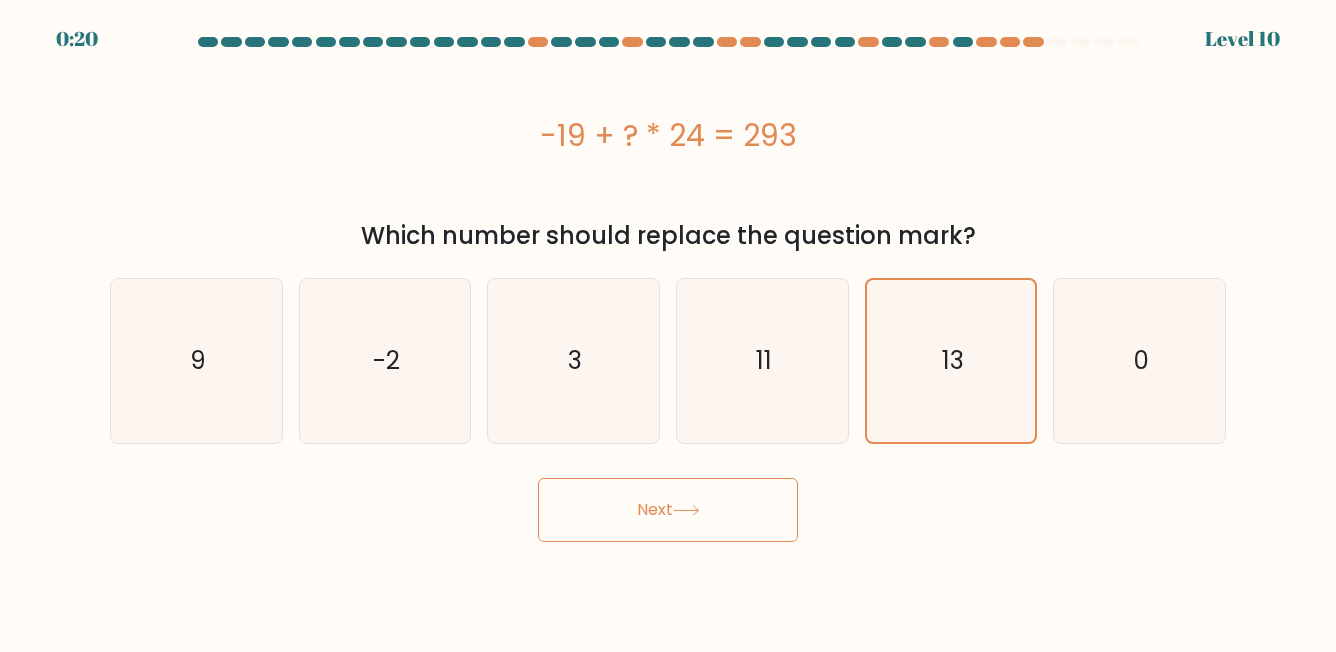 click on "Next" at bounding box center [668, 510] 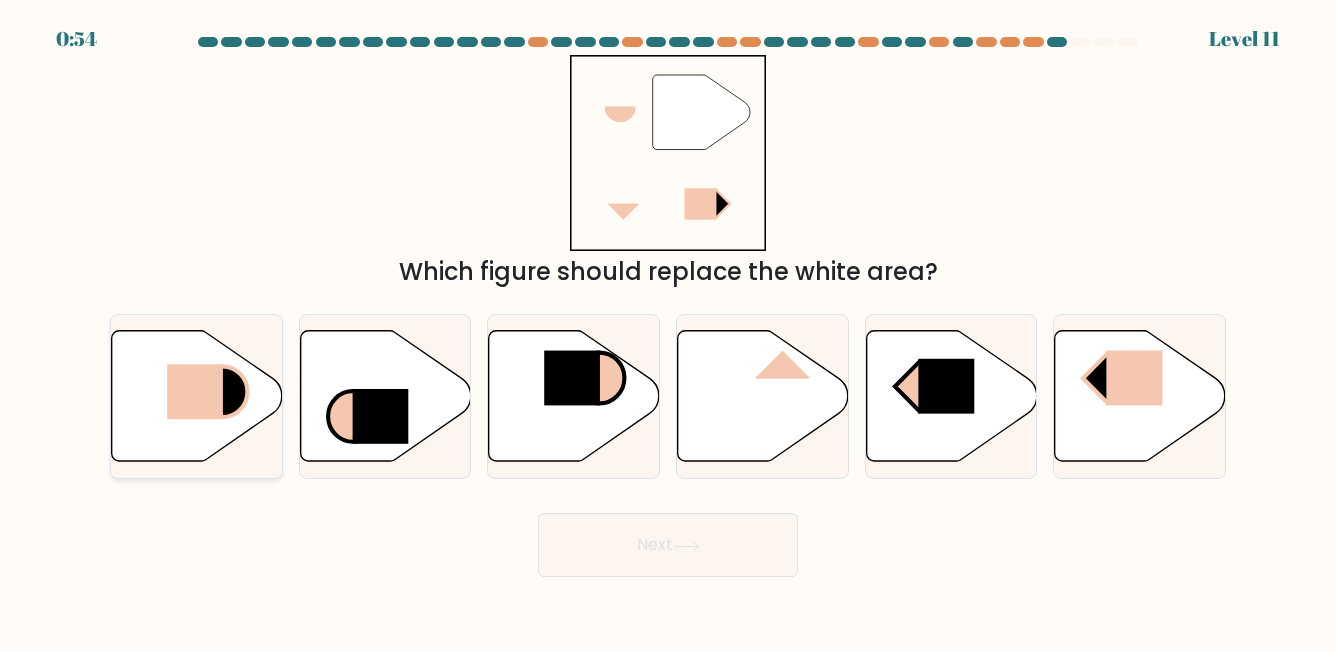 click 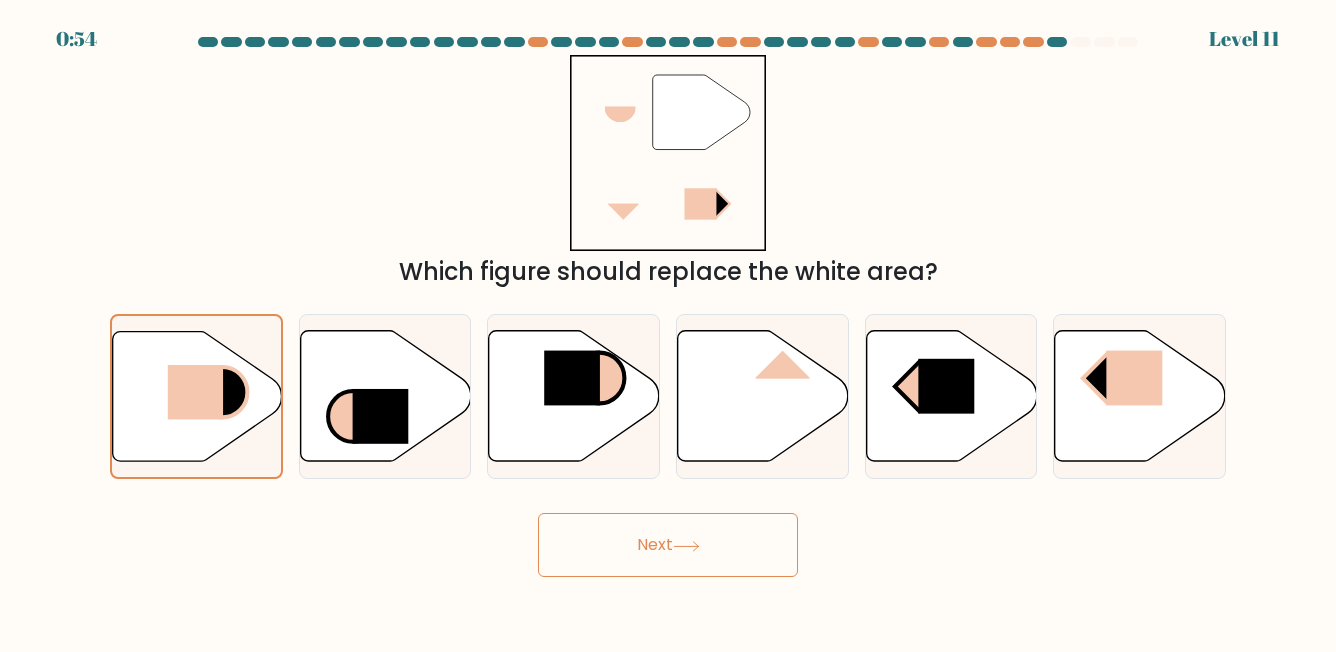 click on "Next" at bounding box center [668, 545] 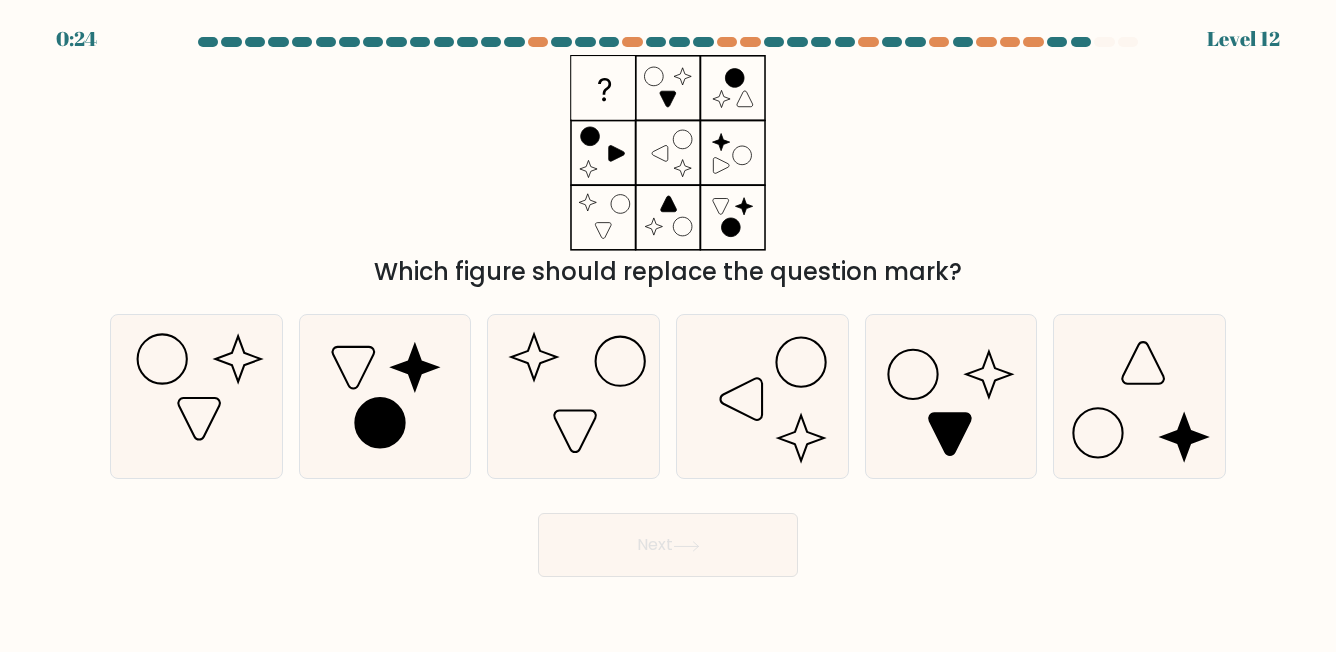 drag, startPoint x: 750, startPoint y: 429, endPoint x: 761, endPoint y: 549, distance: 120.50311 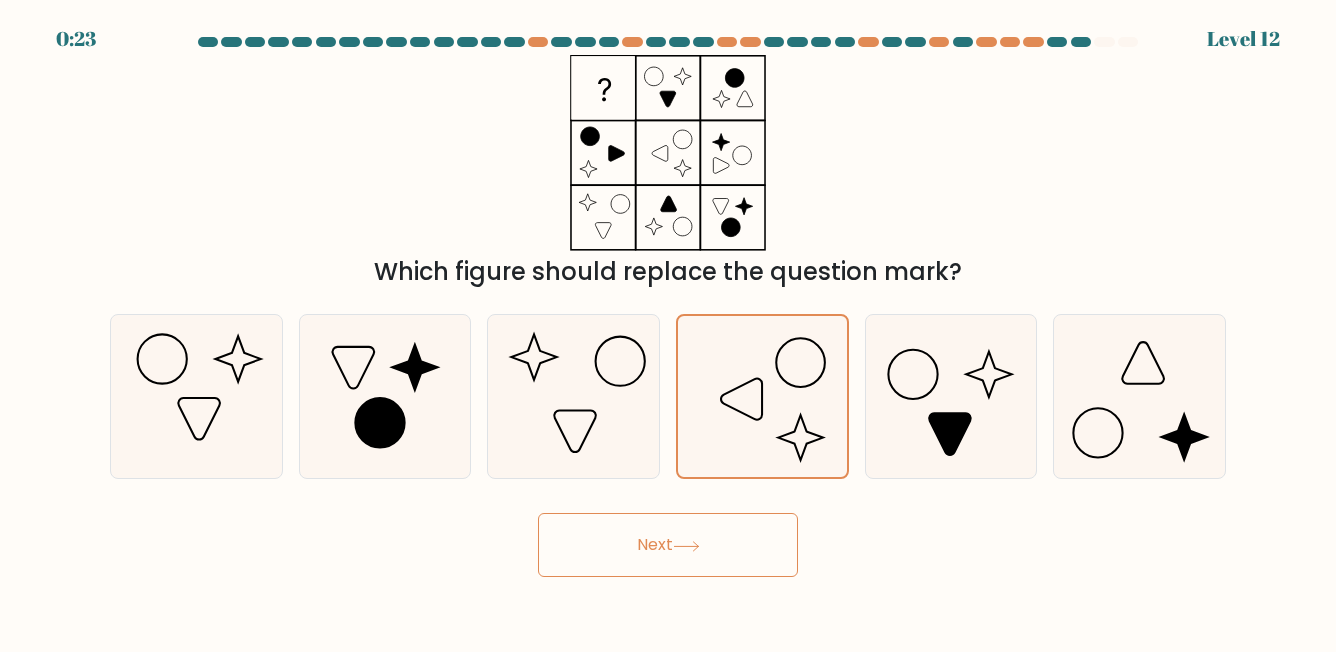 click on "Next" at bounding box center (668, 545) 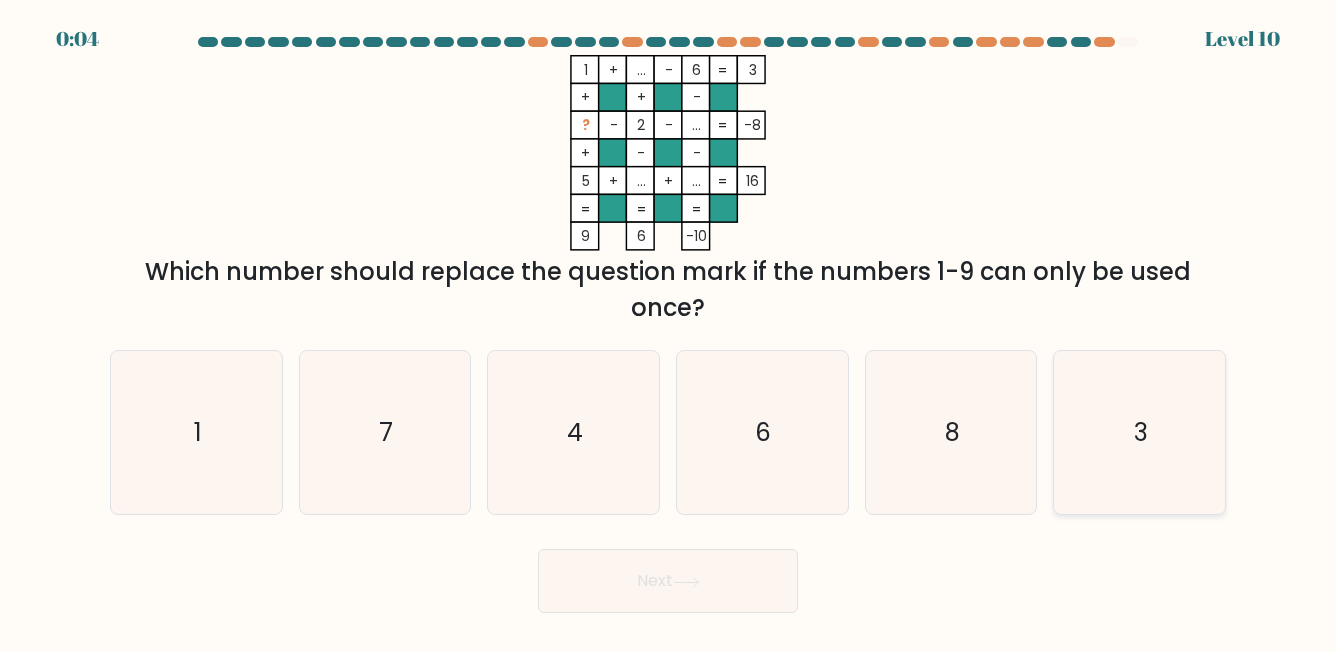click on "3" 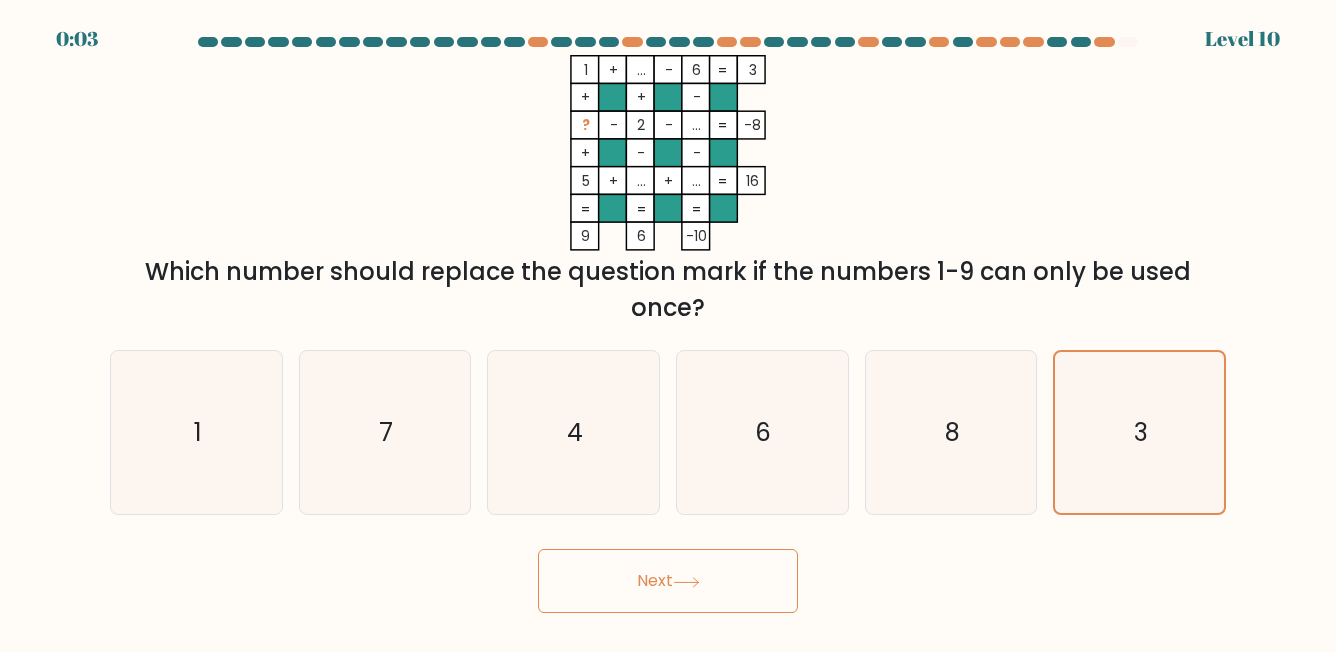 click on "Next" at bounding box center [668, 581] 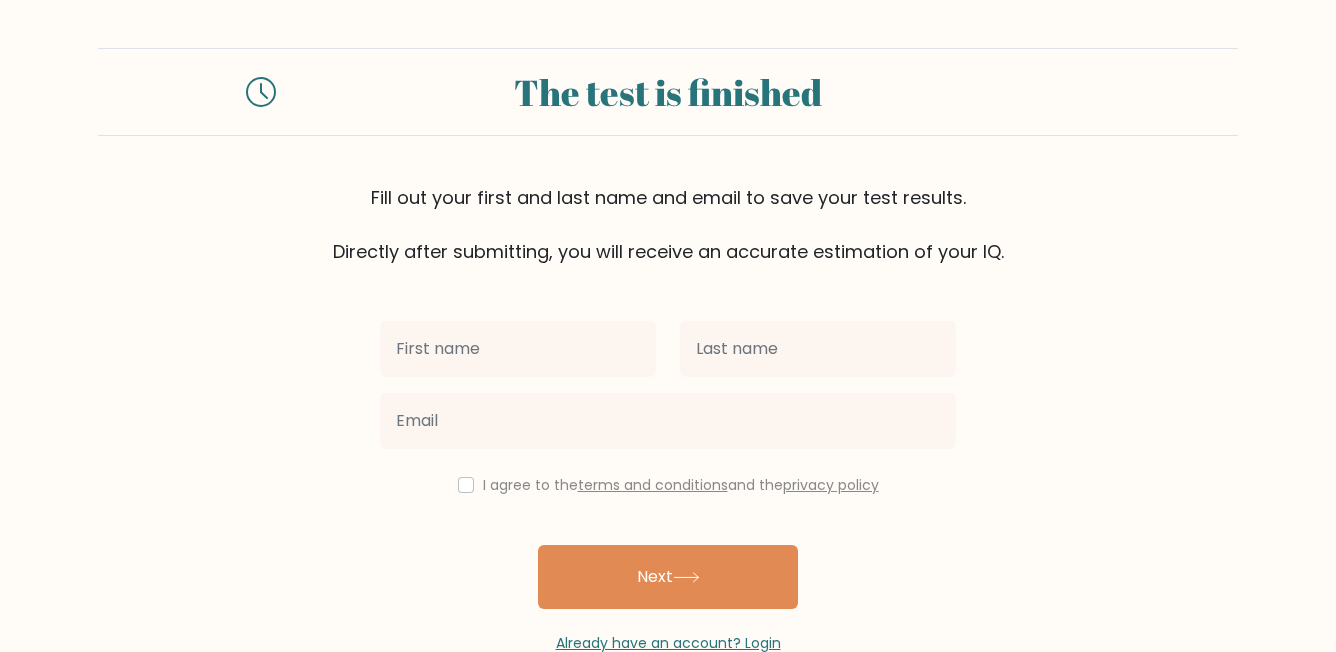 scroll, scrollTop: 0, scrollLeft: 0, axis: both 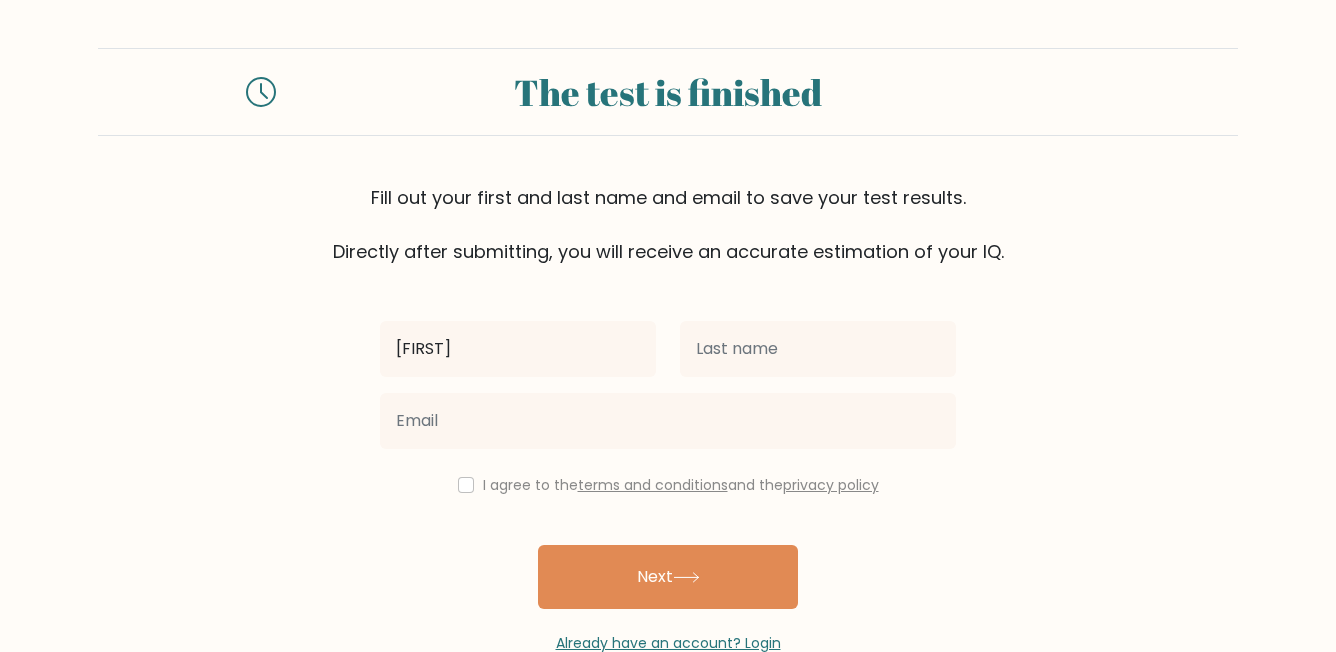 type on "[FIRST]" 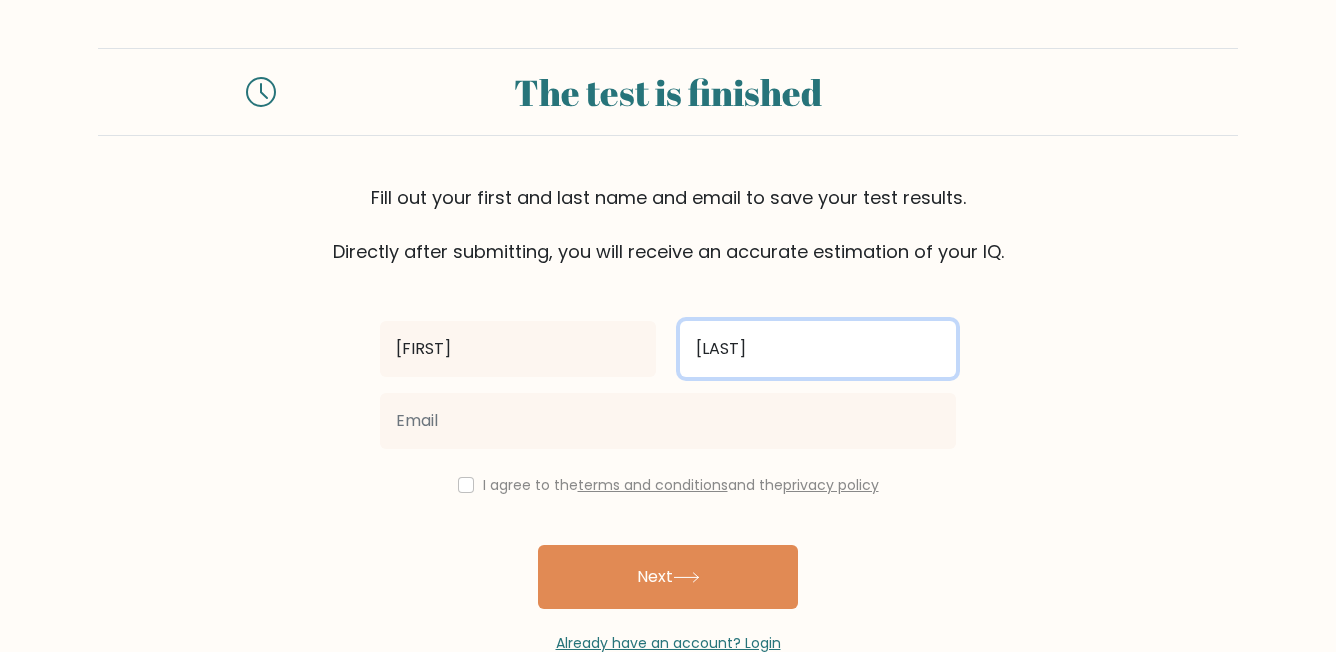 type on "[LAST]" 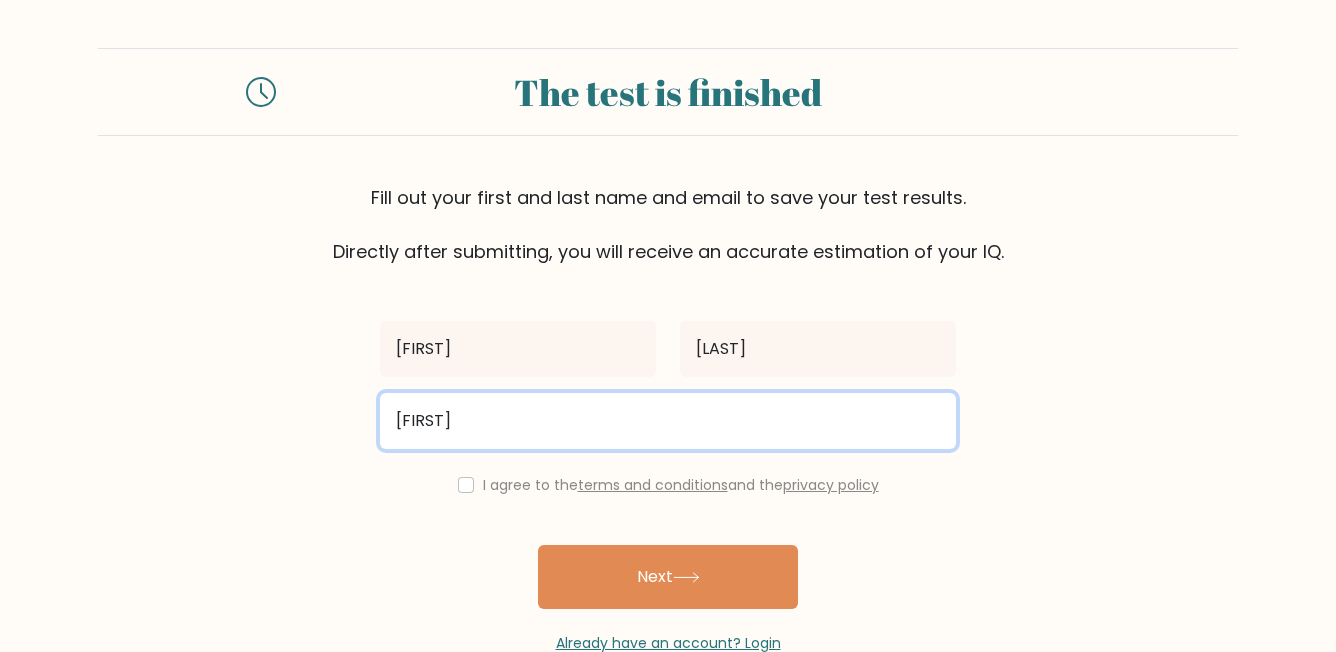 type on "[EMAIL]" 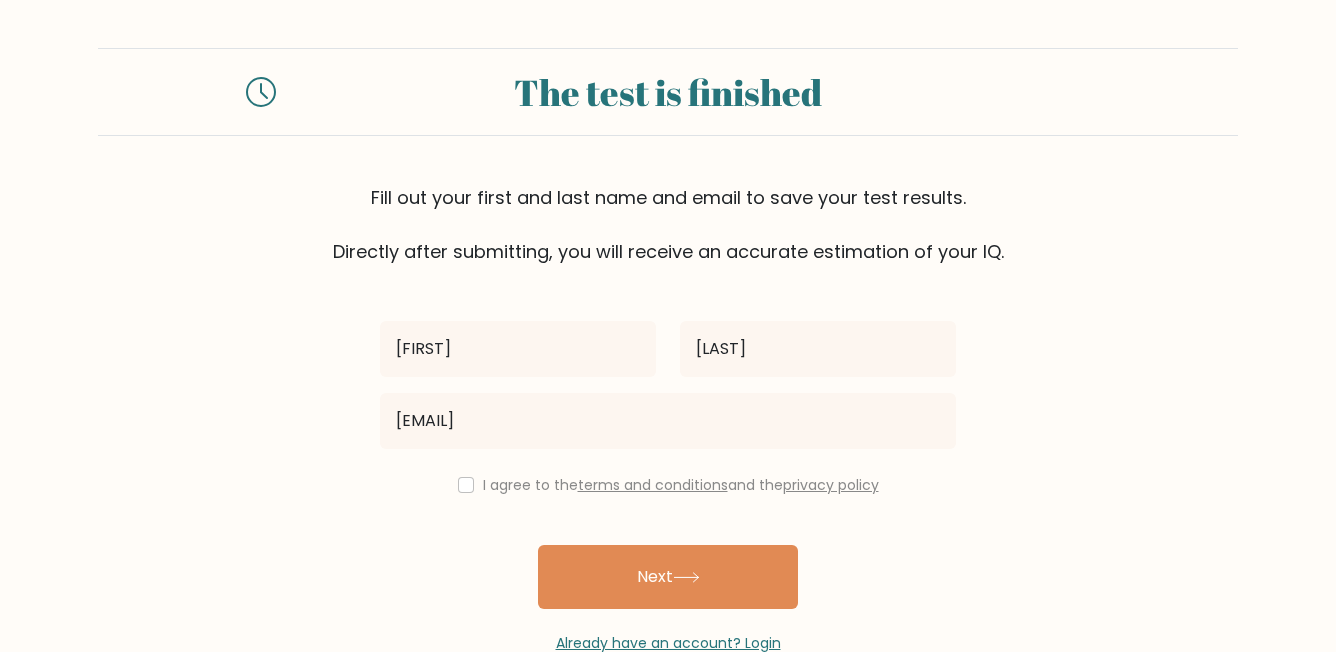 click on "I agree to the  terms and conditions  and the  privacy policy" at bounding box center [681, 485] 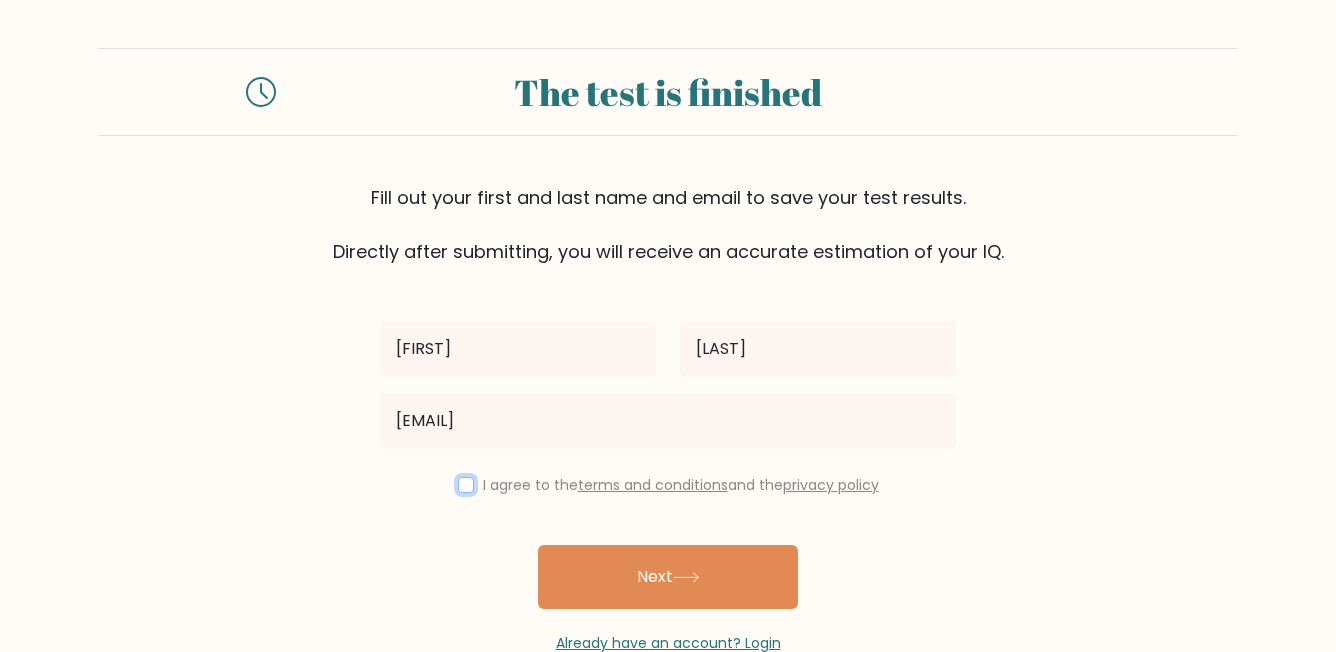 click at bounding box center (466, 485) 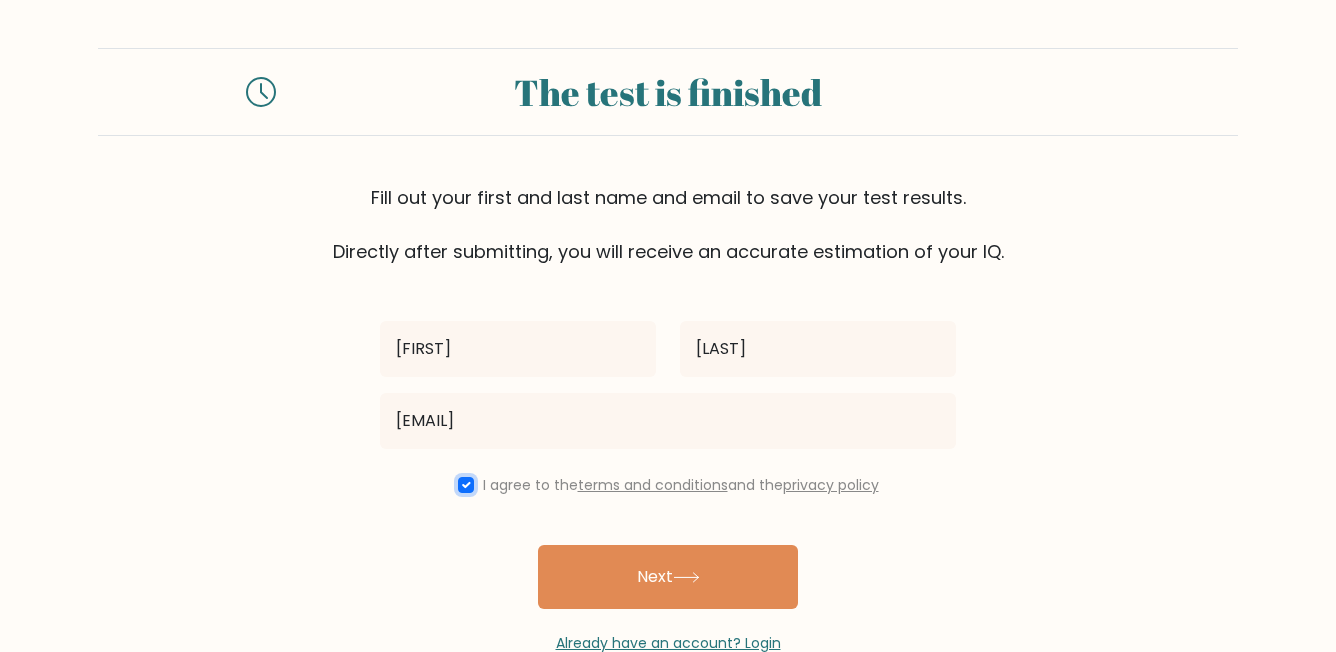 scroll, scrollTop: 50, scrollLeft: 0, axis: vertical 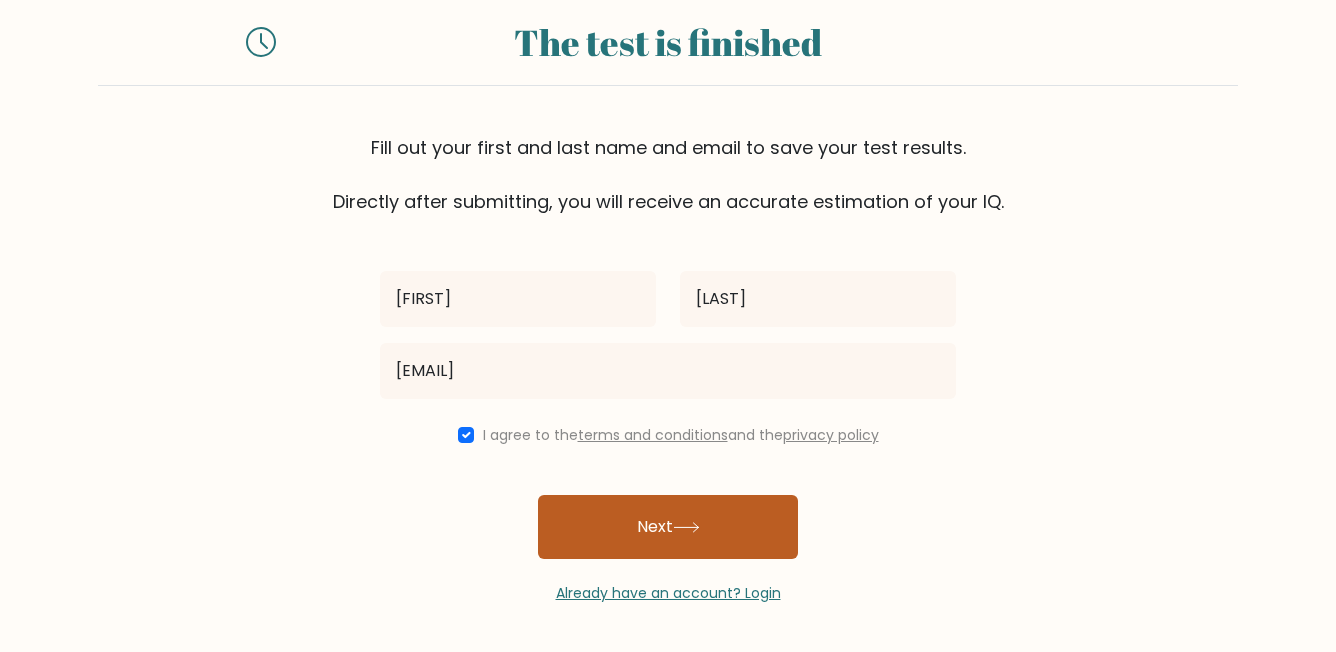 click on "Next" at bounding box center (668, 527) 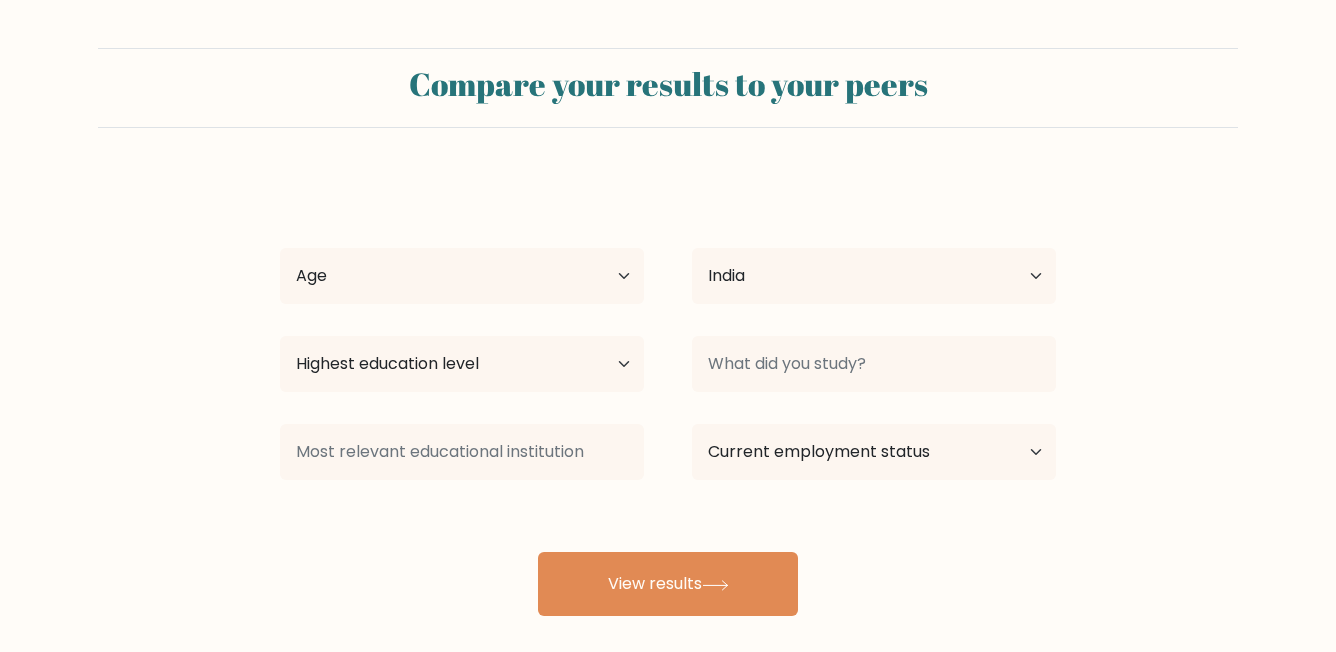 select on "IN" 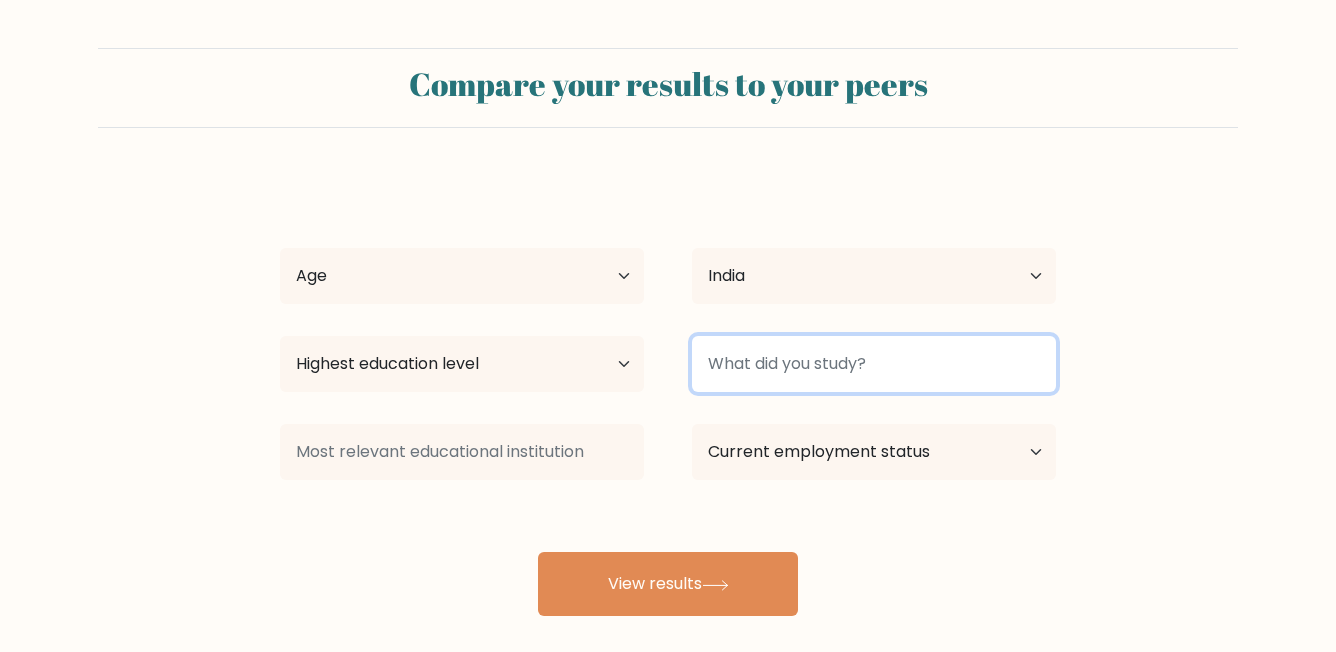 click at bounding box center (874, 364) 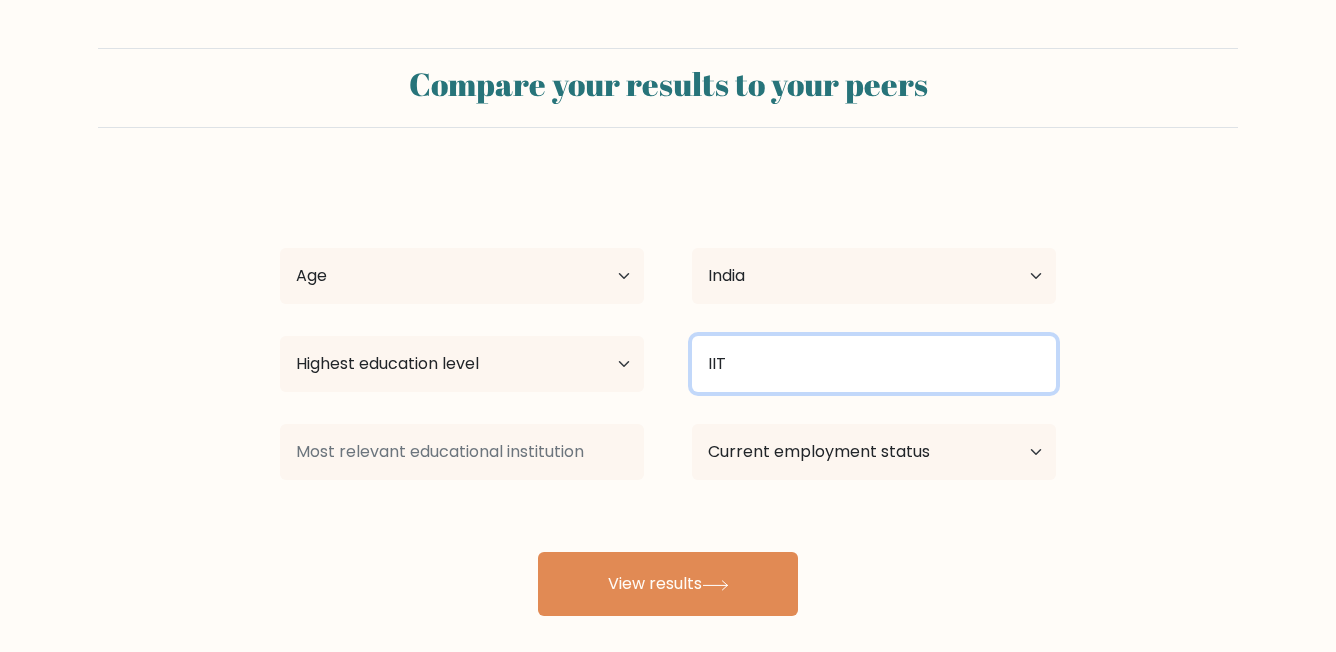 type on "IIT" 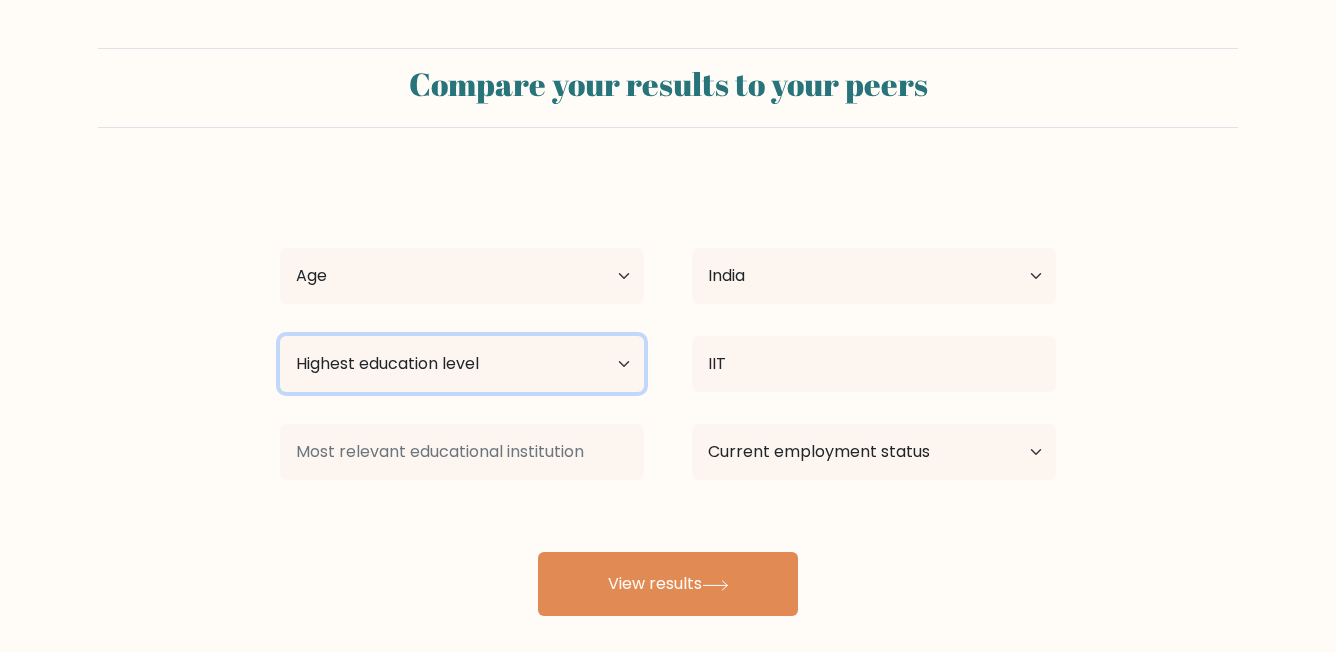 click on "Highest education level
No schooling
Primary
Lower Secondary
Upper Secondary
Occupation Specific
Bachelor's degree
Master's degree
Doctoral degree" at bounding box center (462, 364) 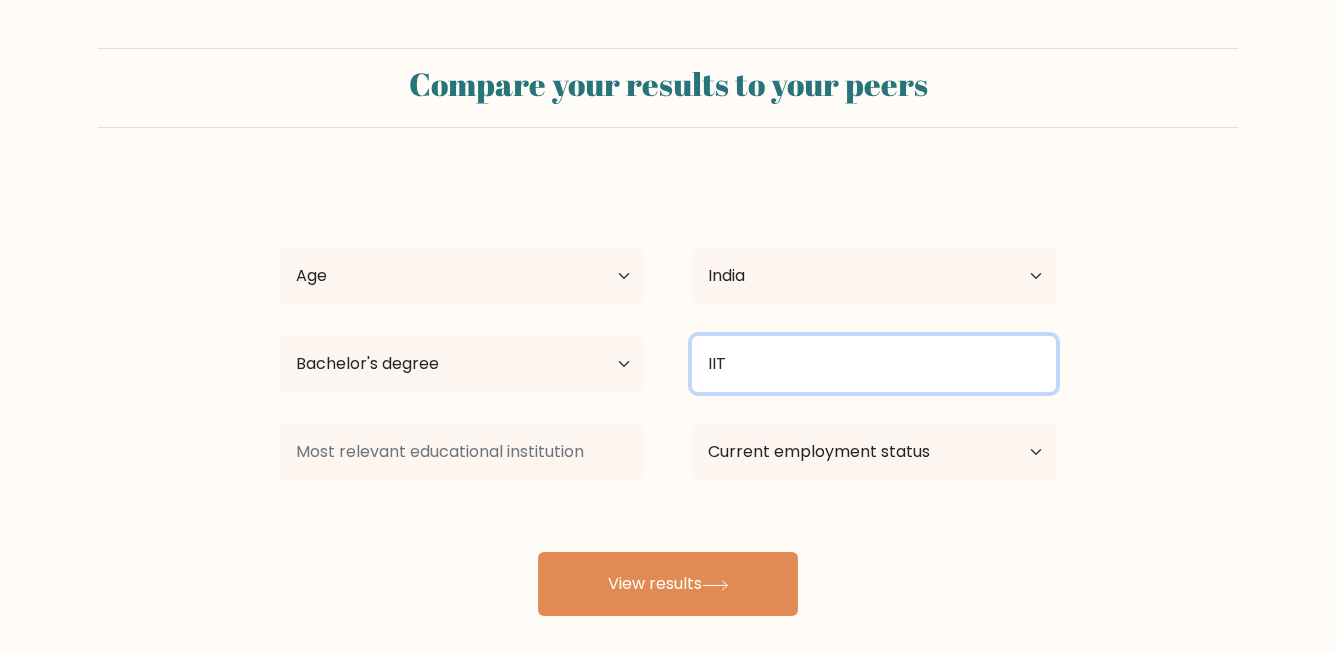 click on "IIT" at bounding box center [874, 364] 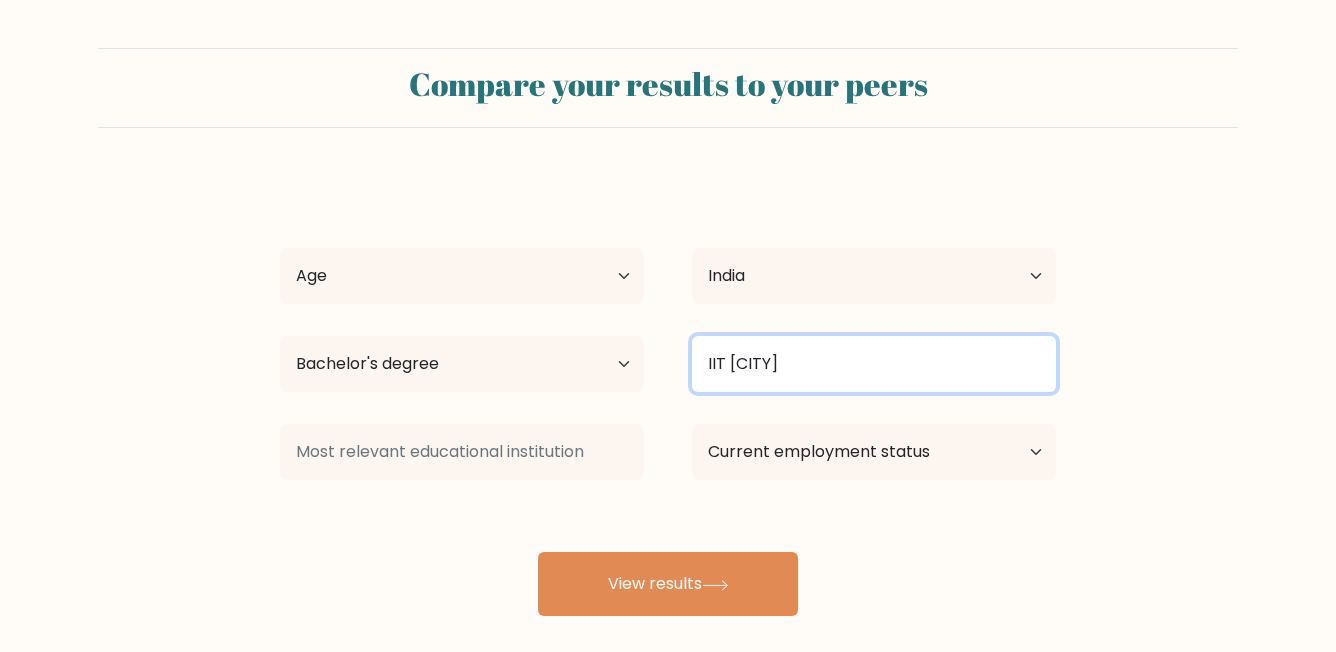 type on "IIT [CITY]" 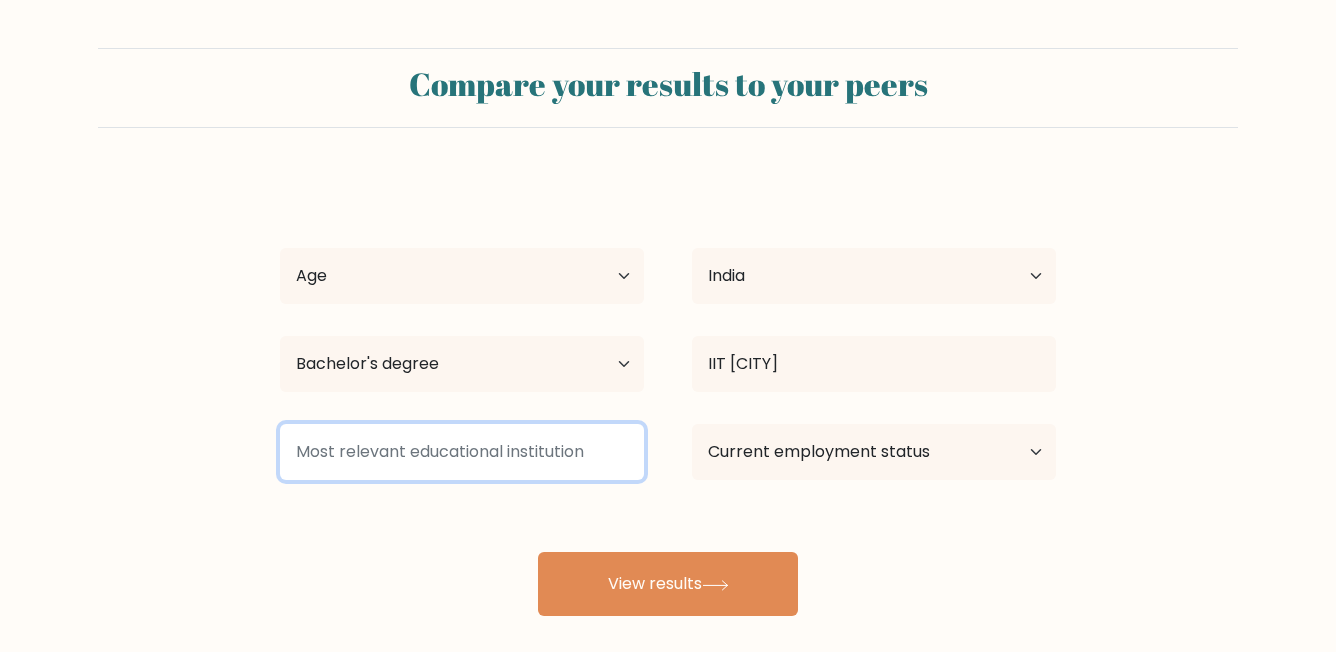 click at bounding box center [462, 452] 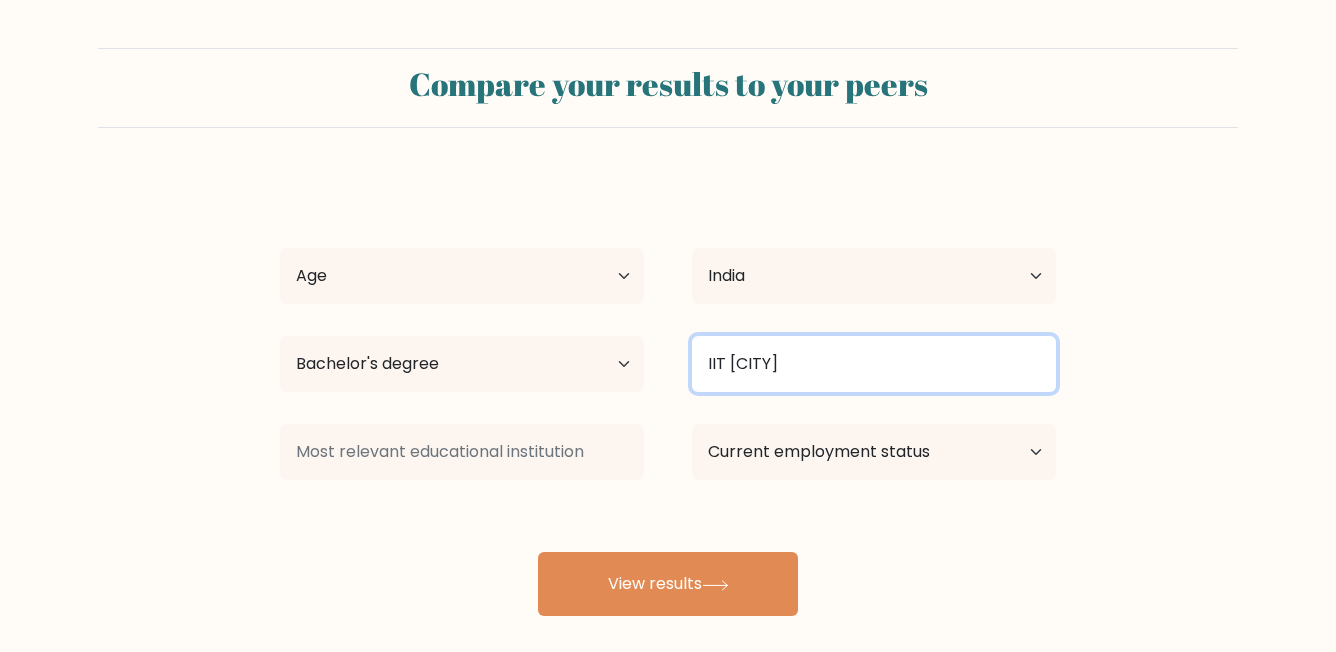 click on "IIT [CITY]" at bounding box center (874, 364) 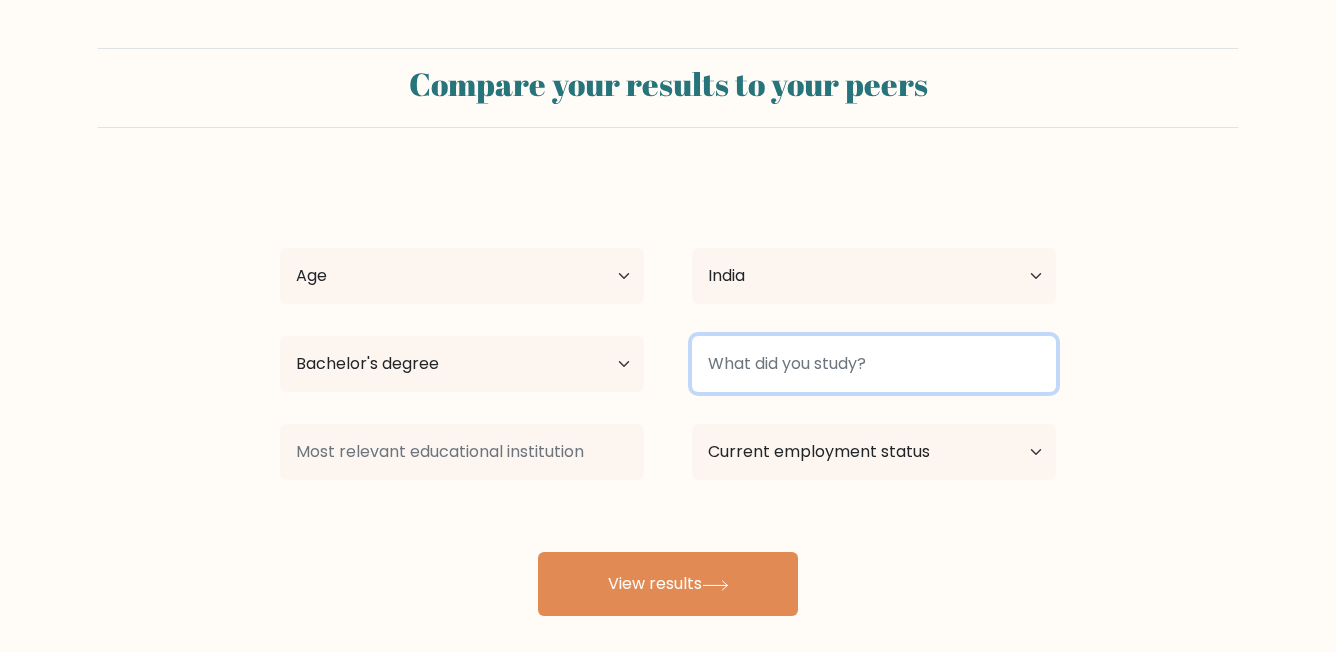 type 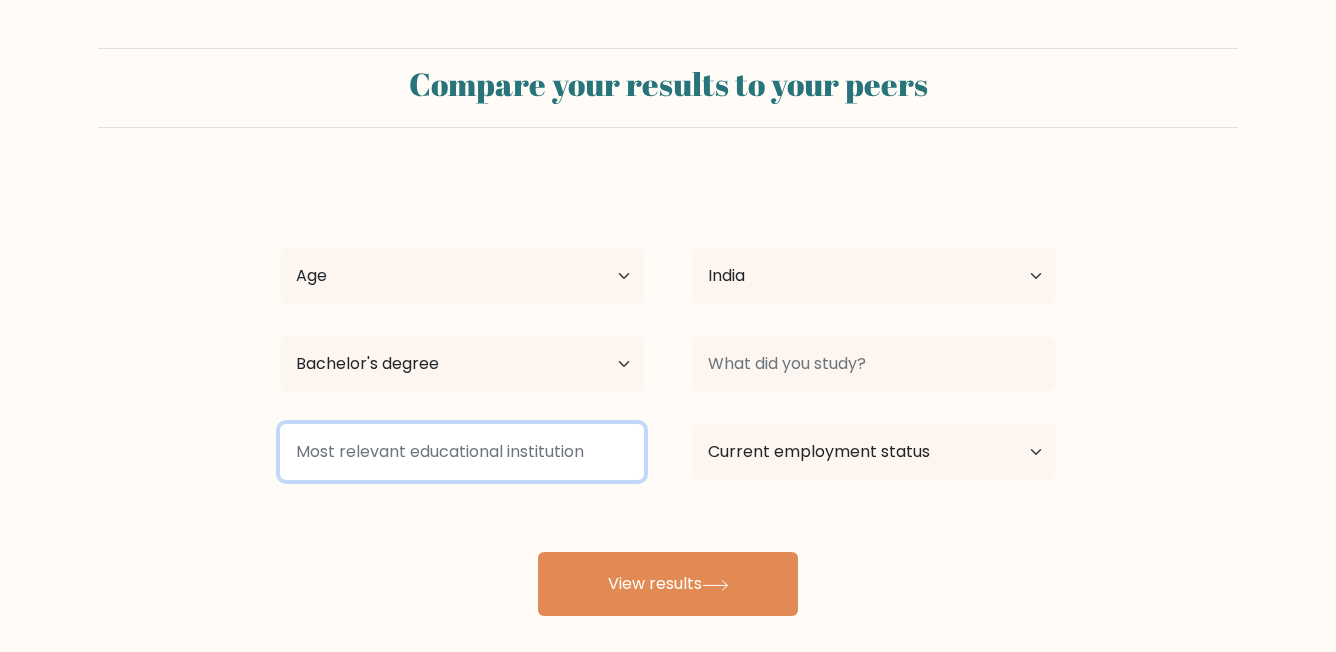 click at bounding box center (462, 452) 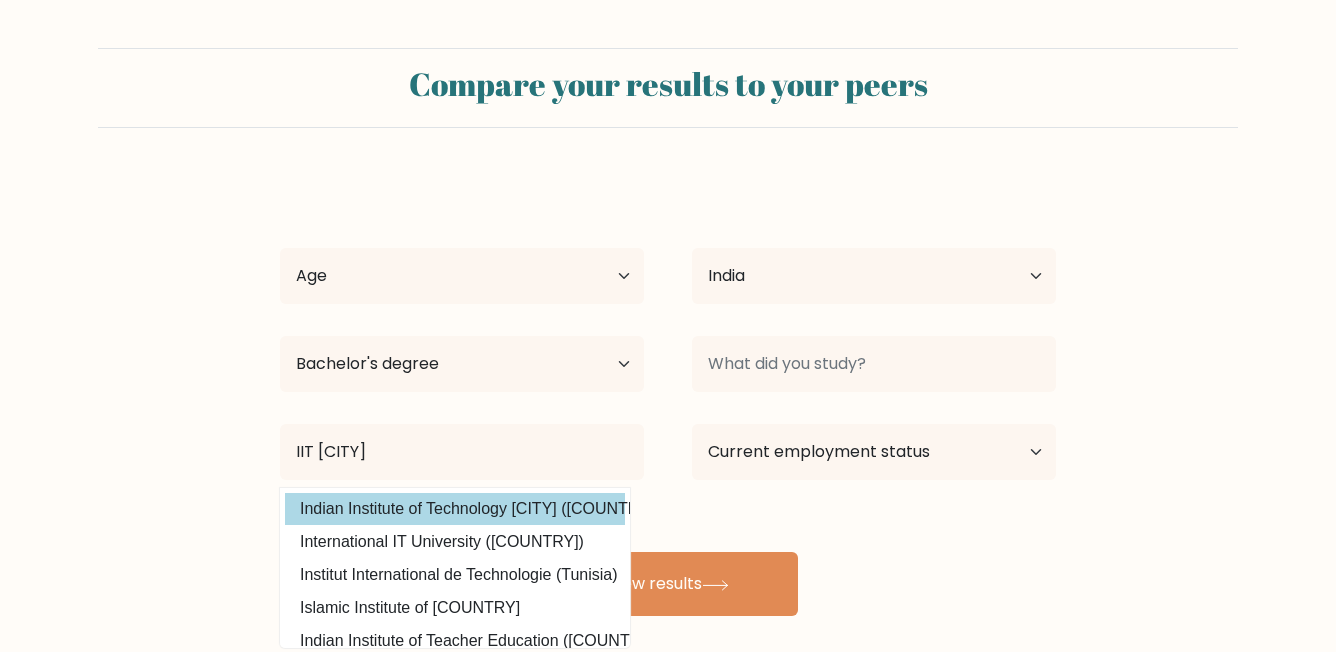 click on "Indian Institute of Technology [CITY] ([COUNTRY])" at bounding box center (455, 509) 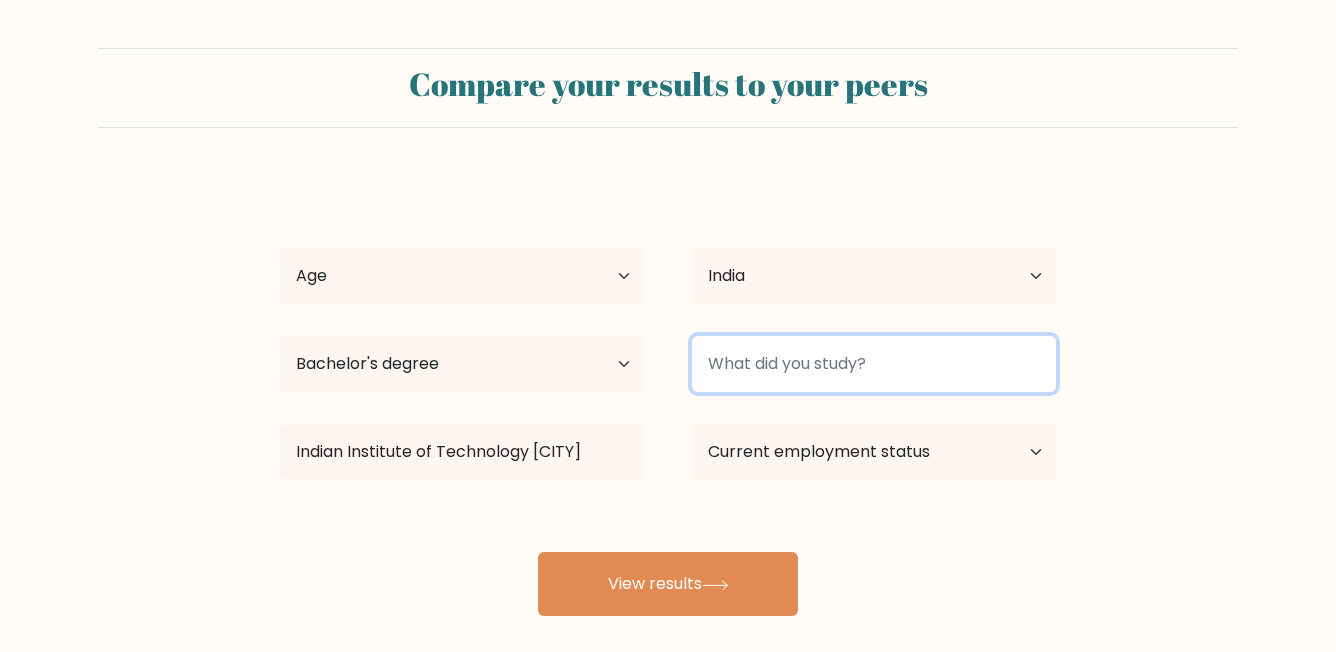click at bounding box center (874, 364) 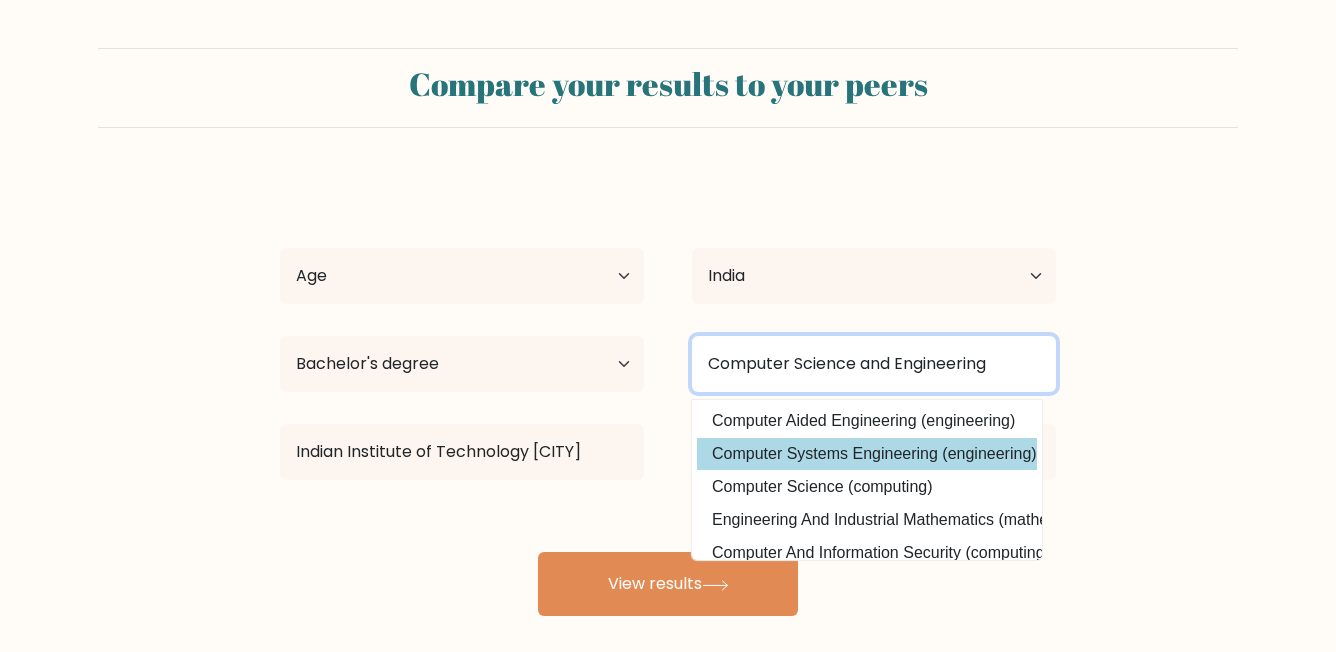 scroll, scrollTop: 28, scrollLeft: 0, axis: vertical 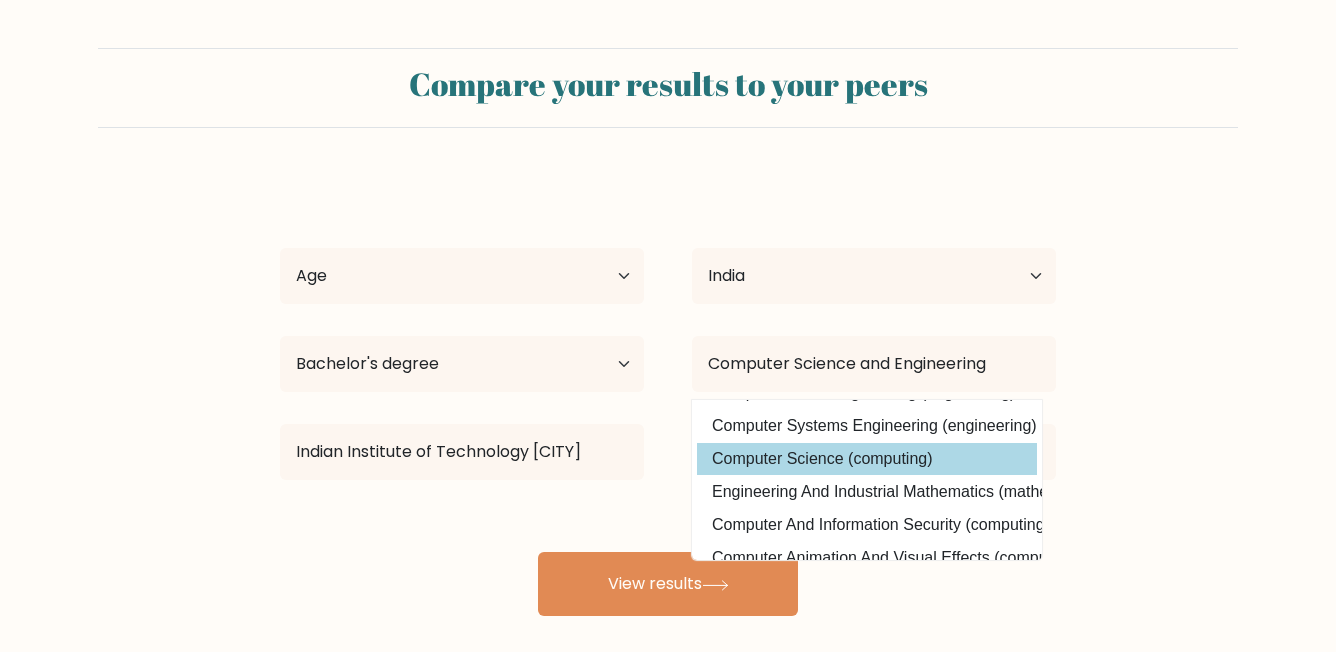 click on "Computer Science (computing)" at bounding box center (867, 459) 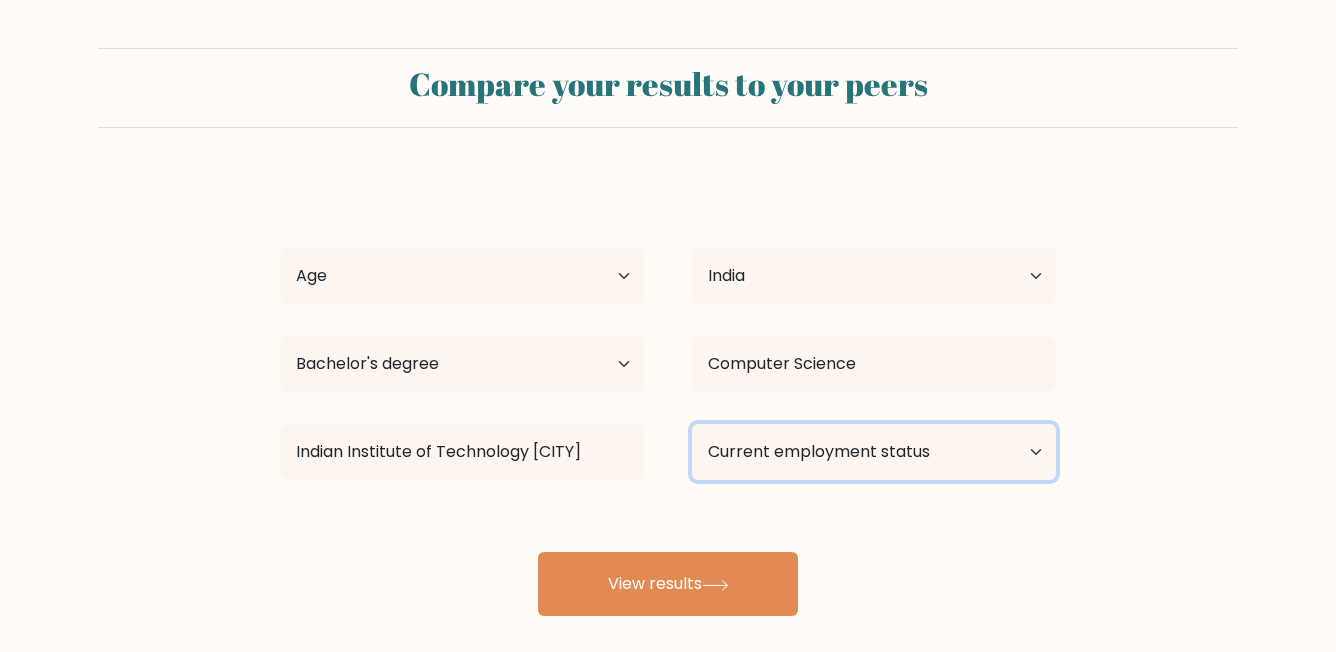 click on "Current employment status
Employed
Student
Retired
Other / prefer not to answer" at bounding box center (874, 452) 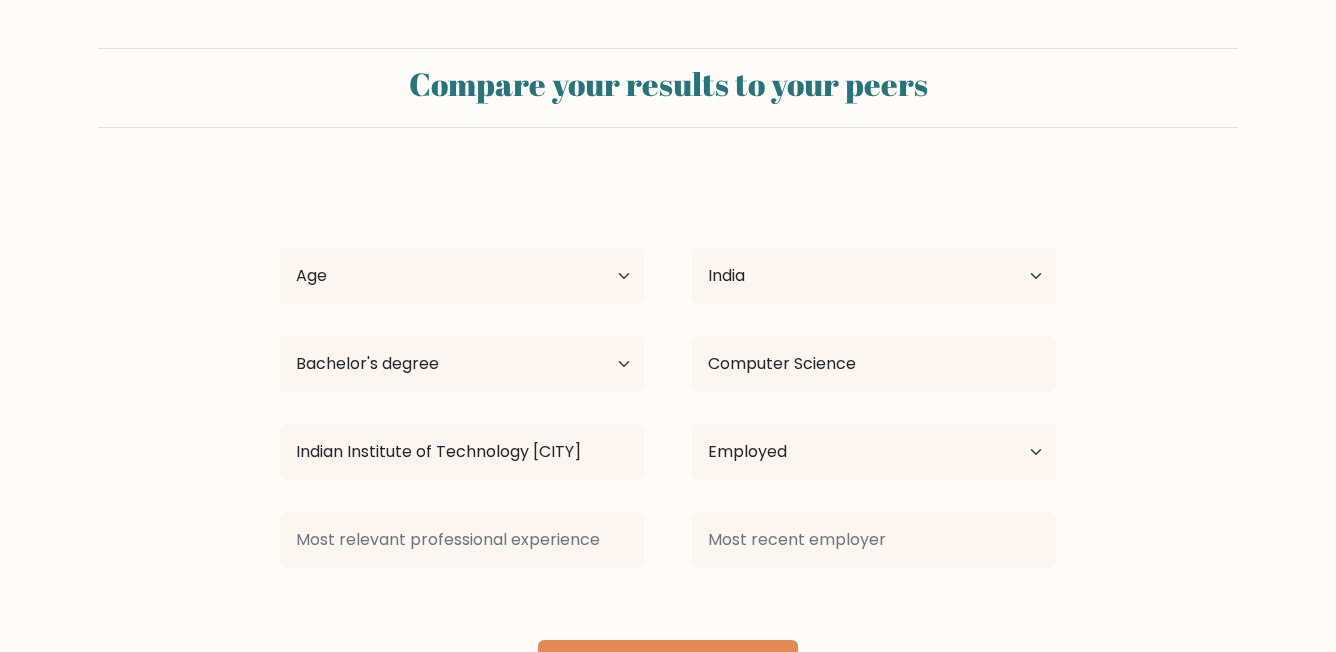 click on "Vishal
[LAST]
Age
Under 18 years old
18-24 years old
25-34 years old
35-44 years old
45-54 years old
55-64 years old
65 years old and above
Country
Afghanistan
Albania
Algeria
American Samoa
Andorra
Angola
Anguilla
Antarctica
Antigua and Barbuda
Argentina
Armenia
Aruba
Australia
Austria
Azerbaijan
Bahamas
Bahrain
Bangladesh
Barbados
Belarus
Belgium
Belize
Benin
Bermuda
Bhutan
Bolivia
Bonaire, Sint Eustatius and Saba
Bosnia and Herzegovina
Botswana
Bouvet Island
Brazil
Brunei" at bounding box center (668, 440) 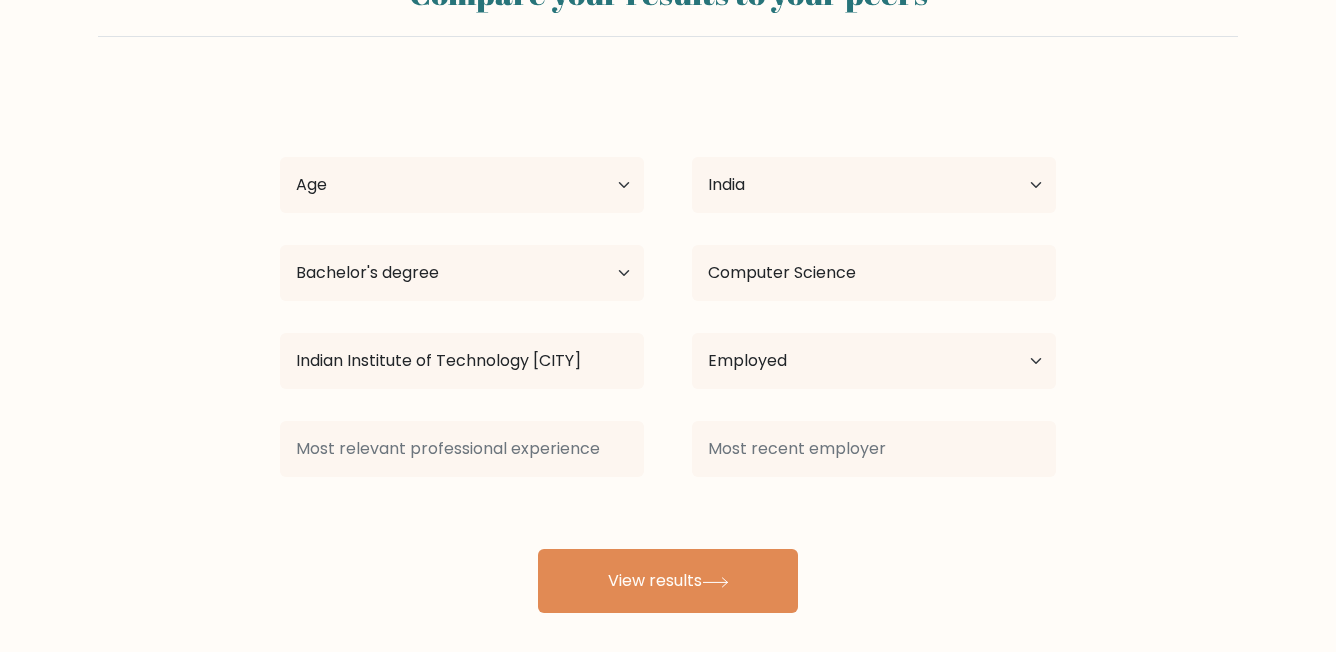 scroll, scrollTop: 106, scrollLeft: 0, axis: vertical 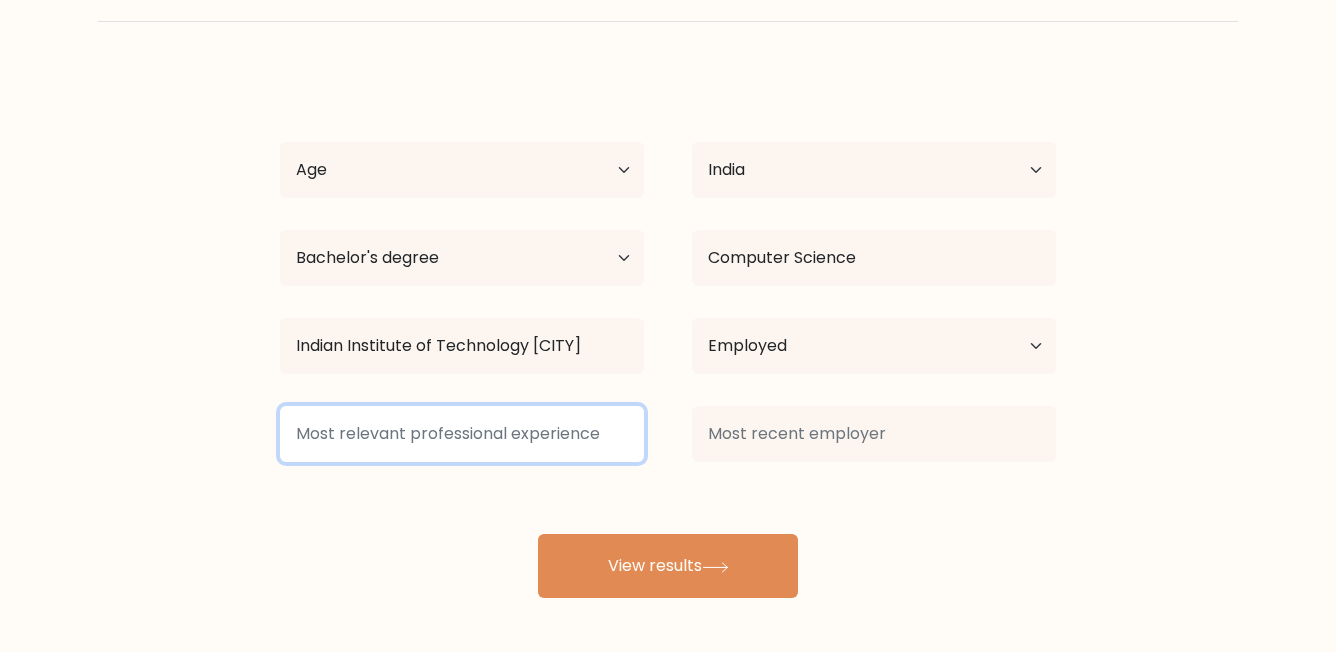 click at bounding box center (462, 434) 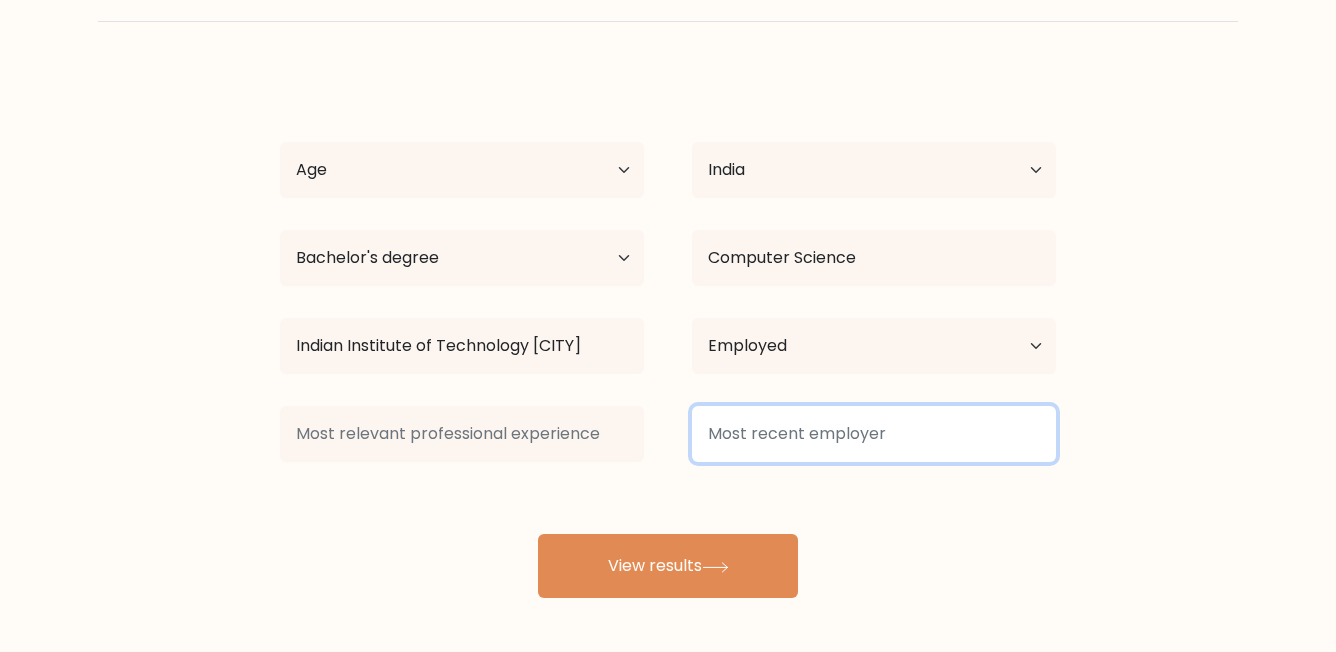 click at bounding box center (874, 434) 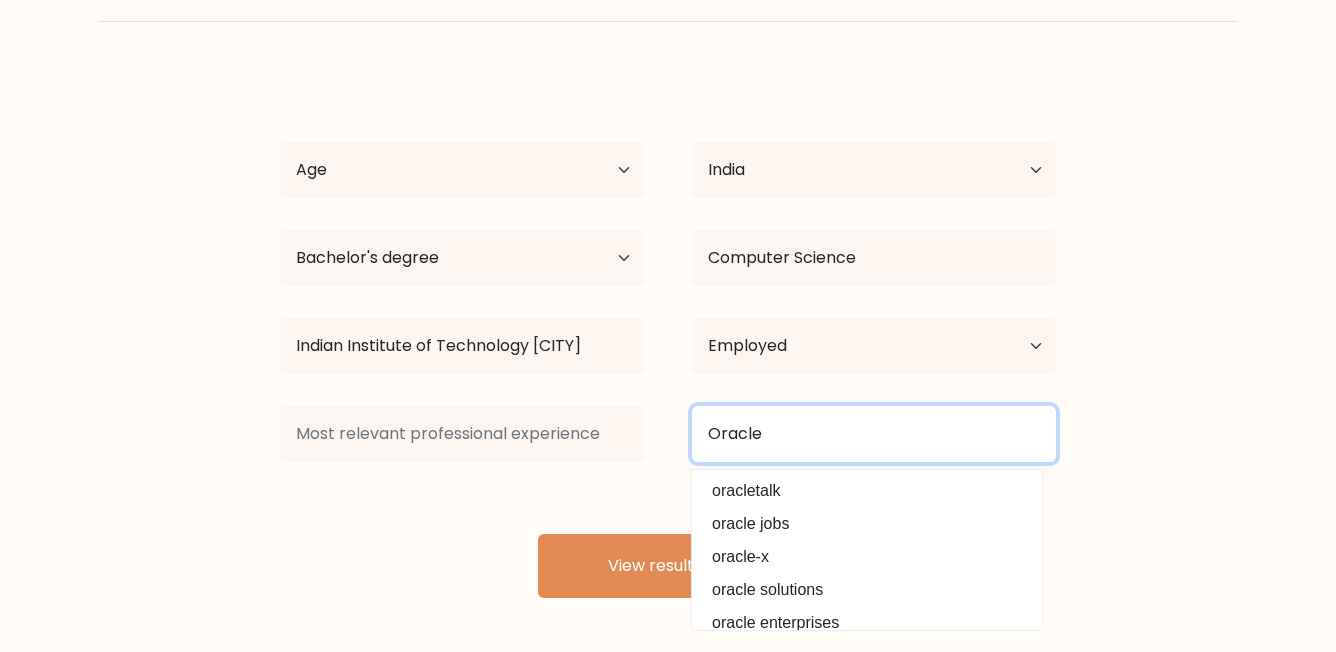 type on "Oracle" 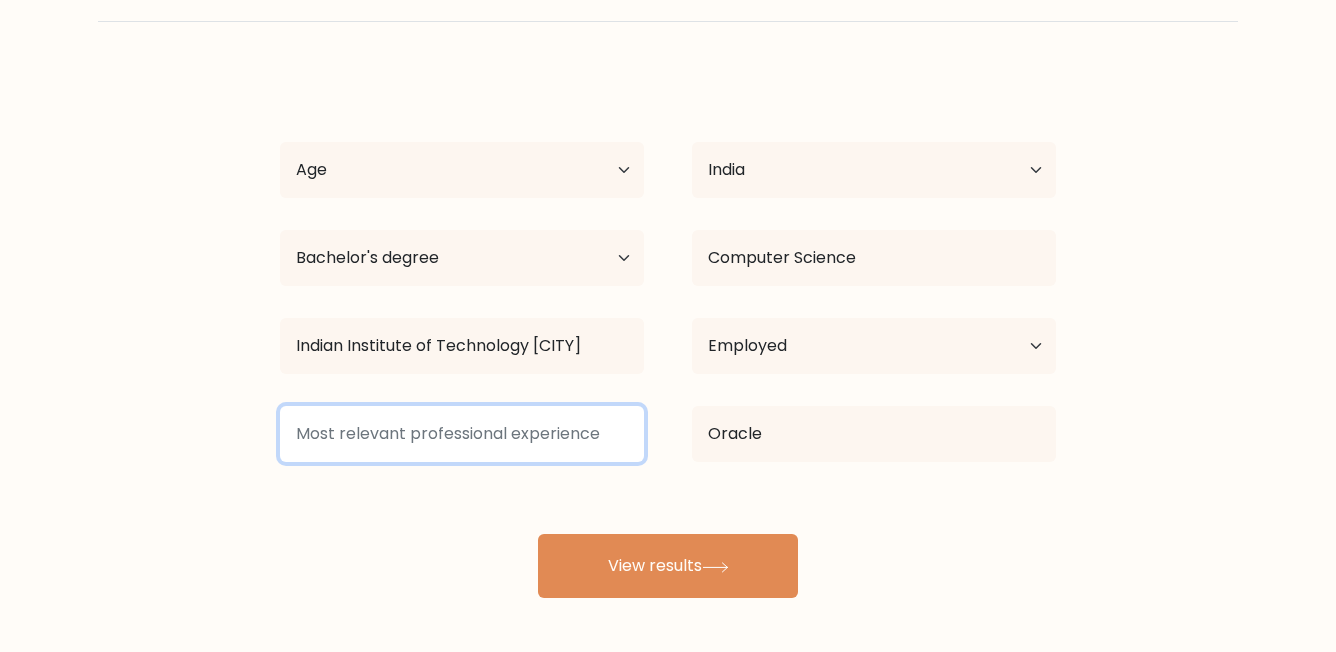 click at bounding box center (462, 434) 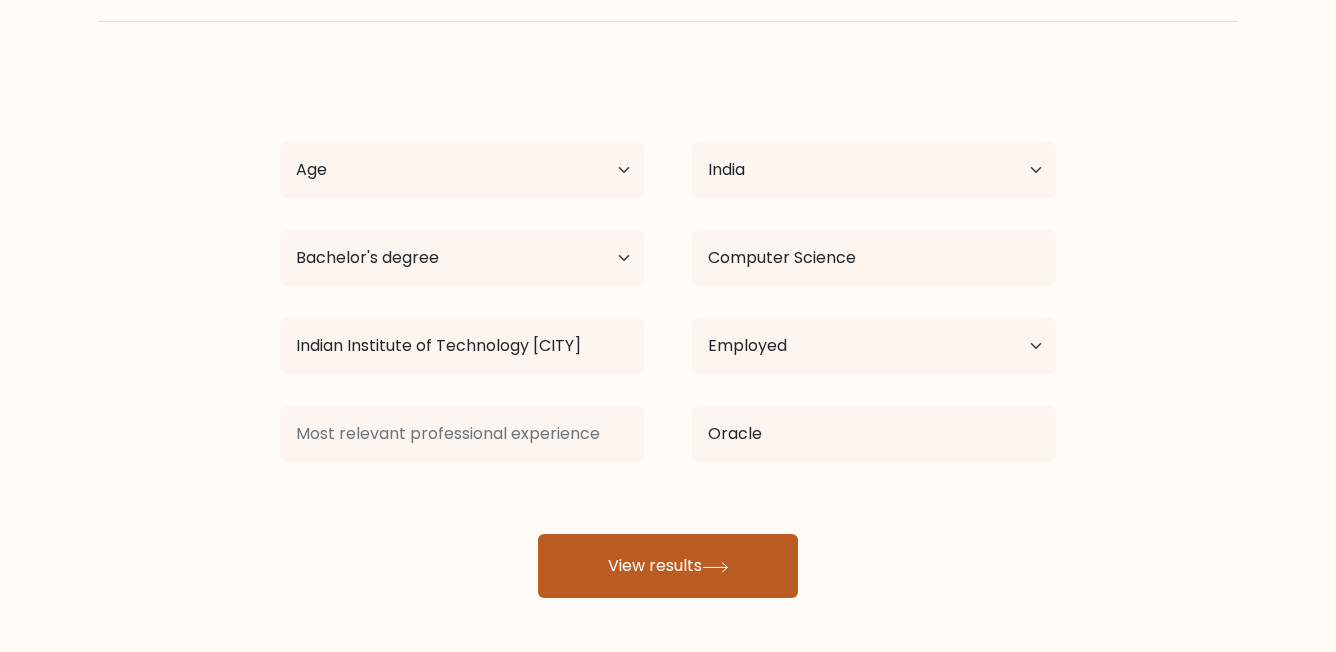 click on "View results" at bounding box center [668, 566] 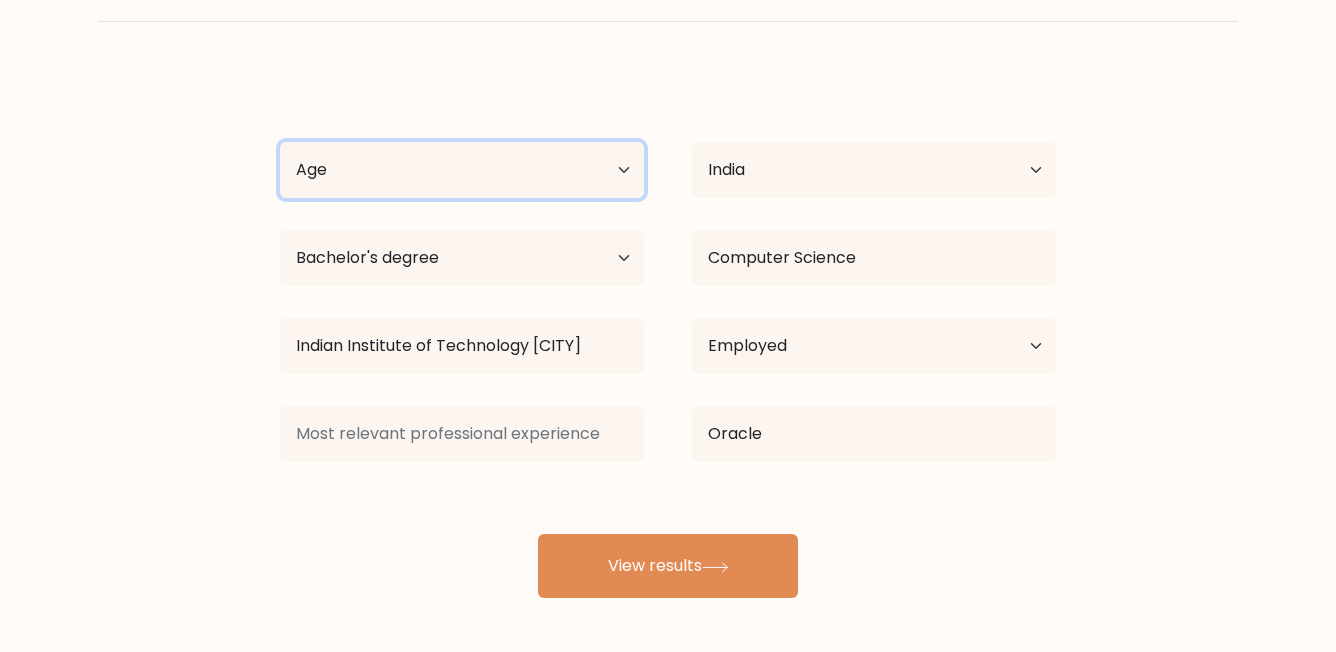 click on "Age
Under 18 years old
18-24 years old
25-34 years old
35-44 years old
45-54 years old
55-64 years old
65 years old and above" at bounding box center [462, 170] 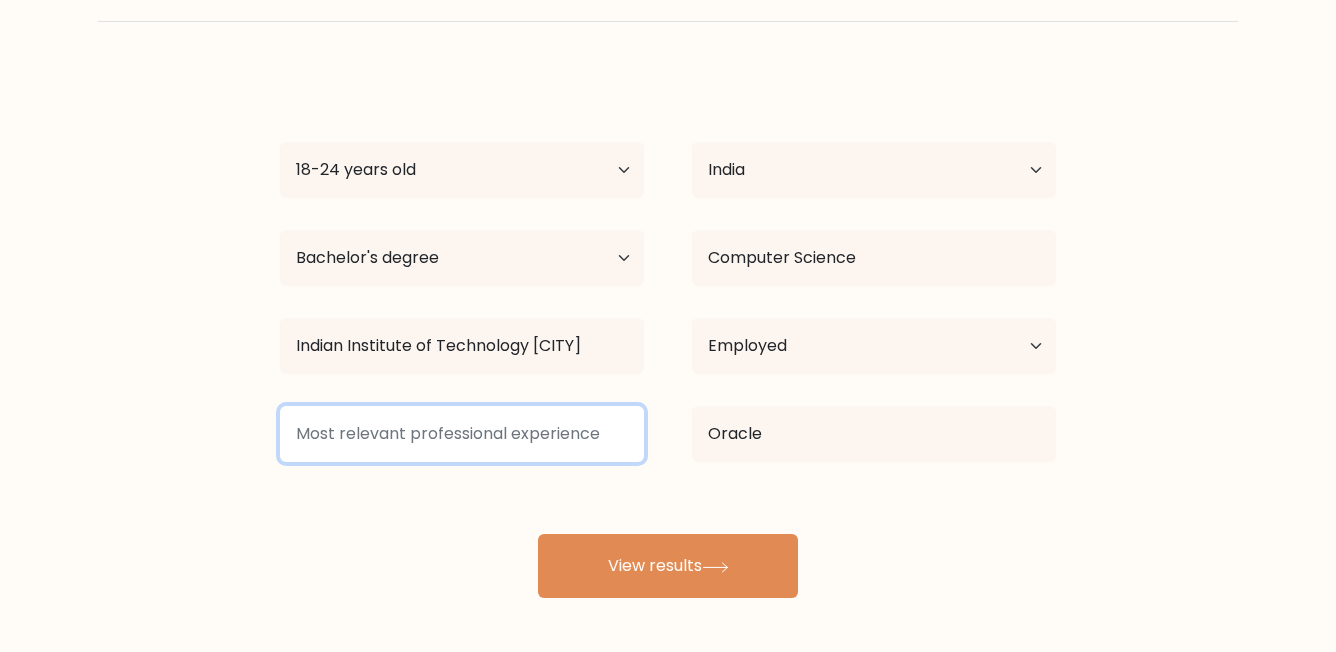 click at bounding box center [462, 434] 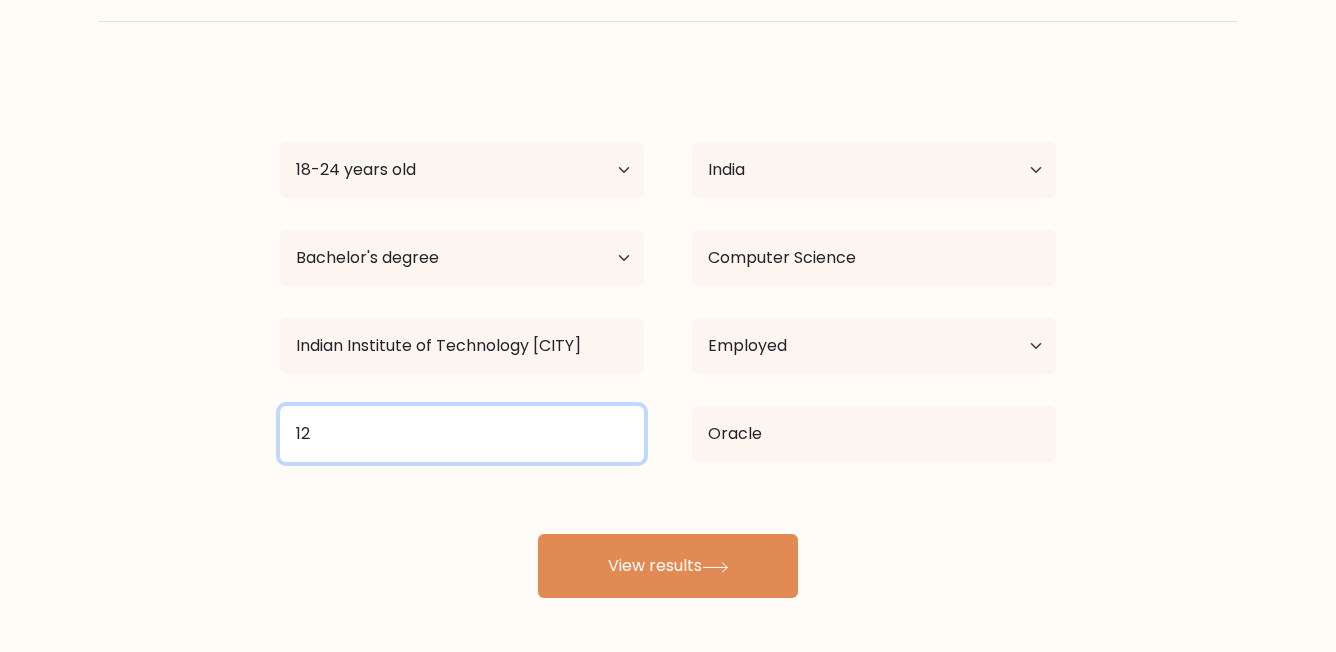 type on "1" 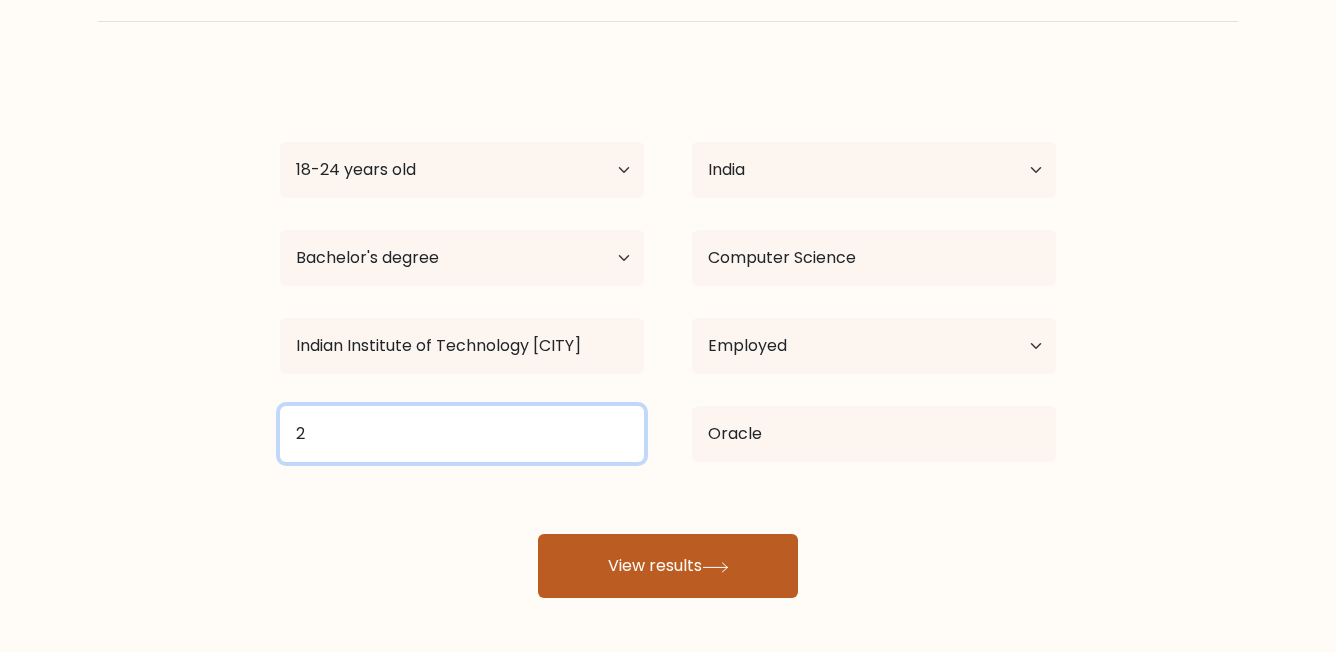 type on "2" 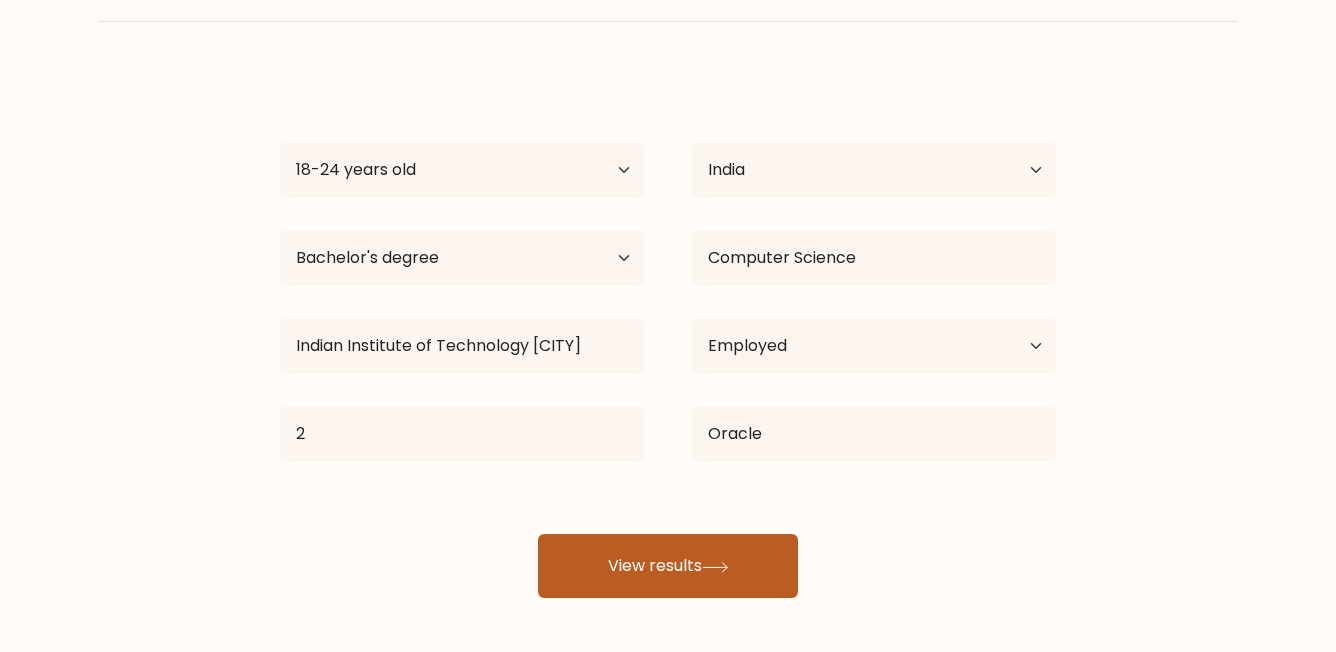 click on "View results" at bounding box center [668, 566] 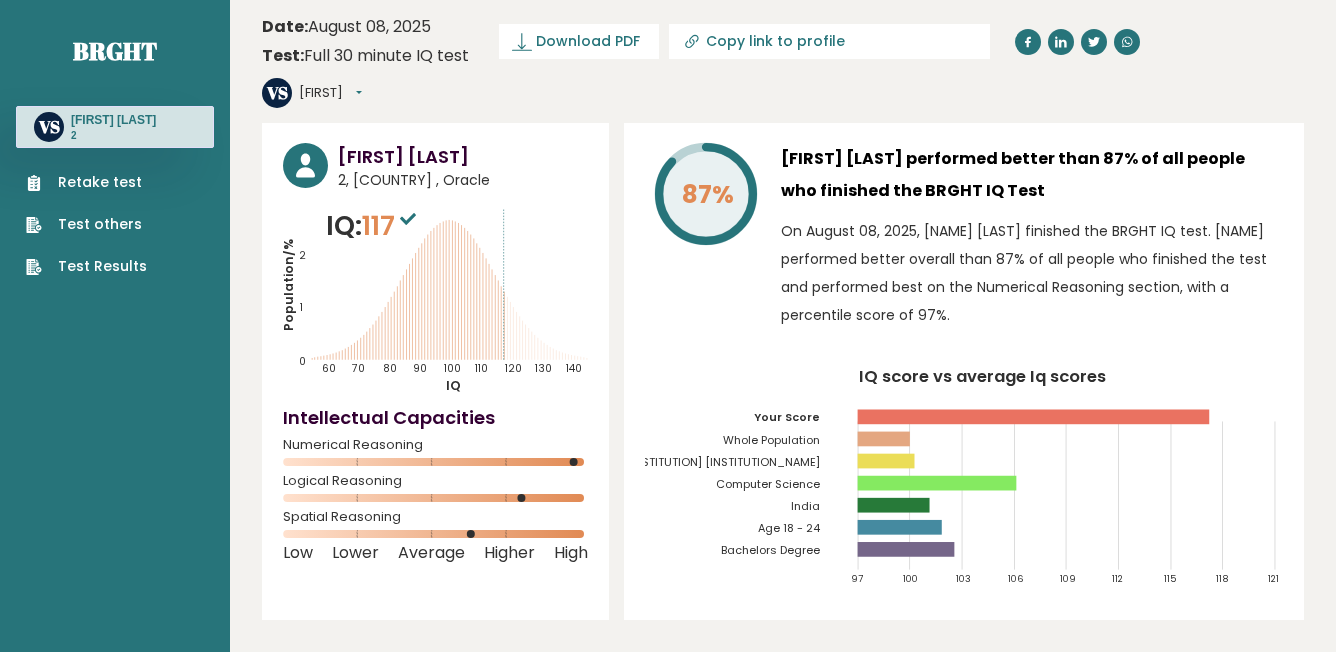 scroll, scrollTop: 0, scrollLeft: 0, axis: both 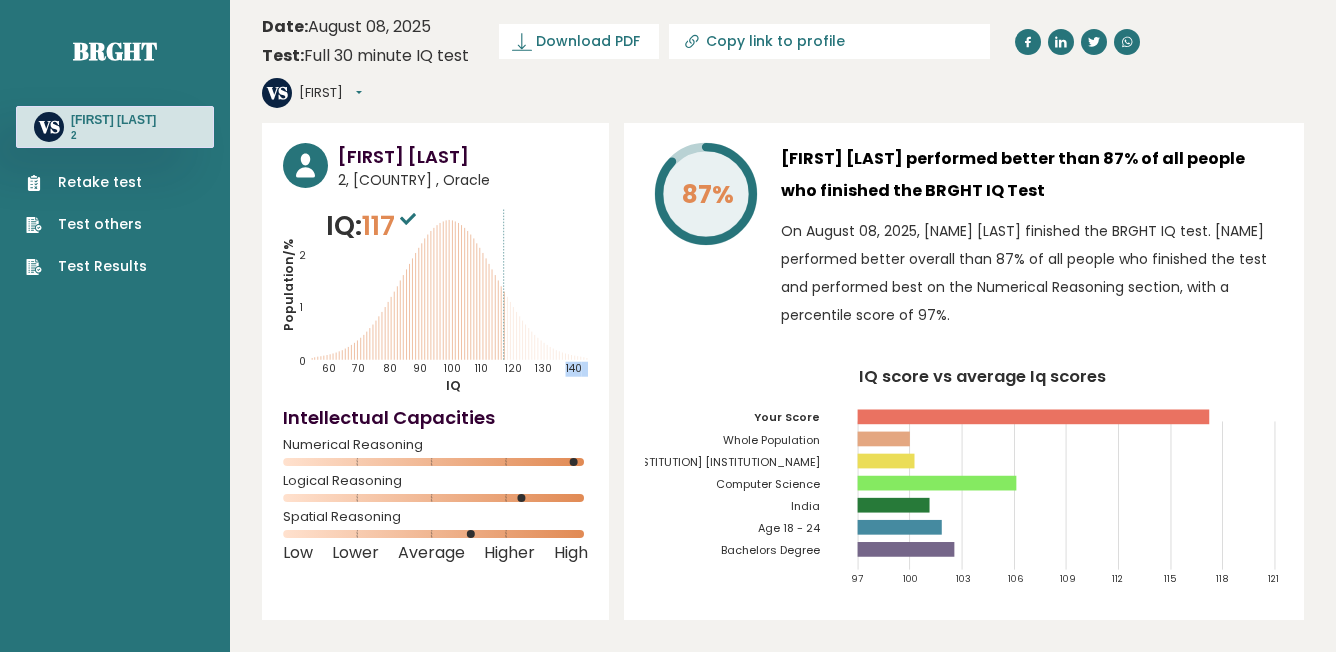 click on "Population/%
IQ
0
1
2
60
70
80
90
100
110
120
130
140" 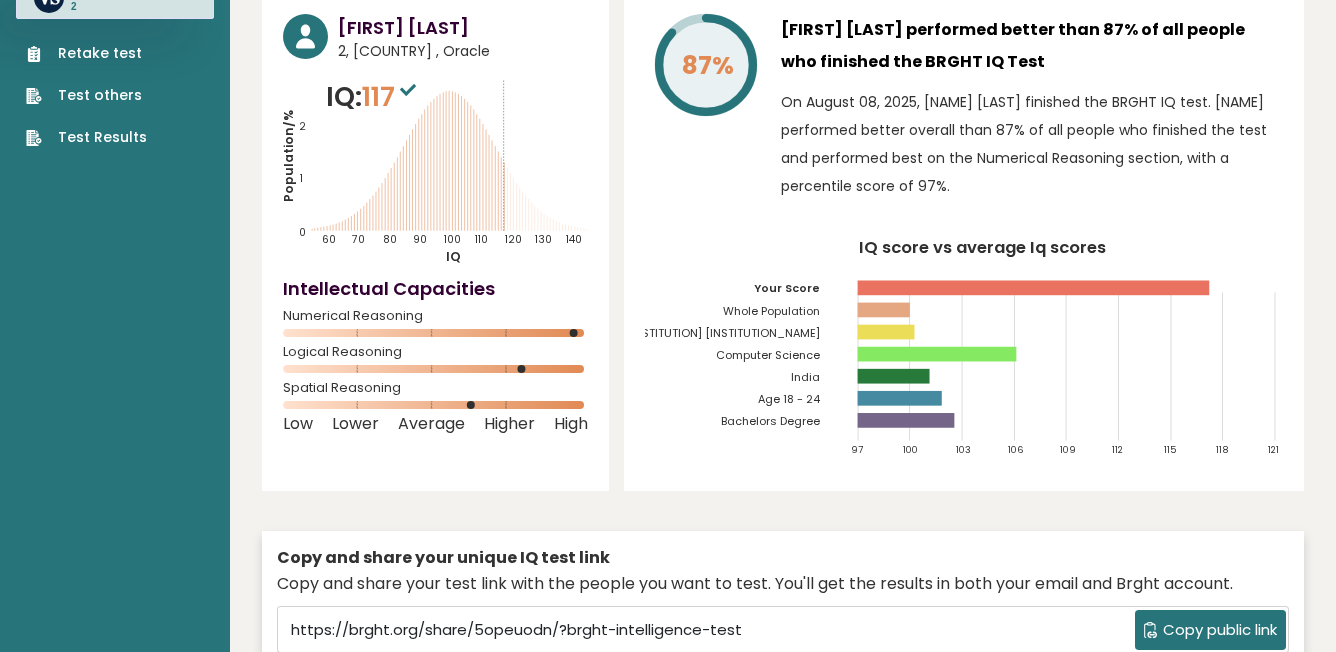 scroll, scrollTop: 134, scrollLeft: 0, axis: vertical 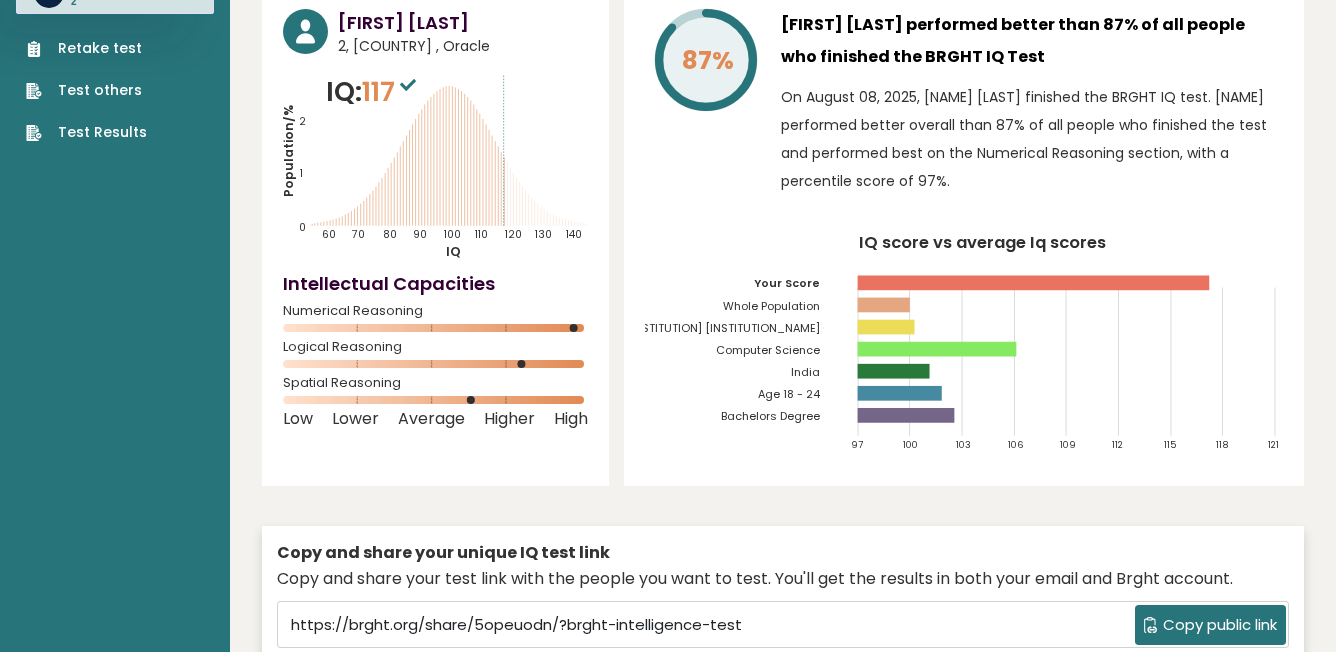 drag, startPoint x: 913, startPoint y: 287, endPoint x: 868, endPoint y: 287, distance: 45 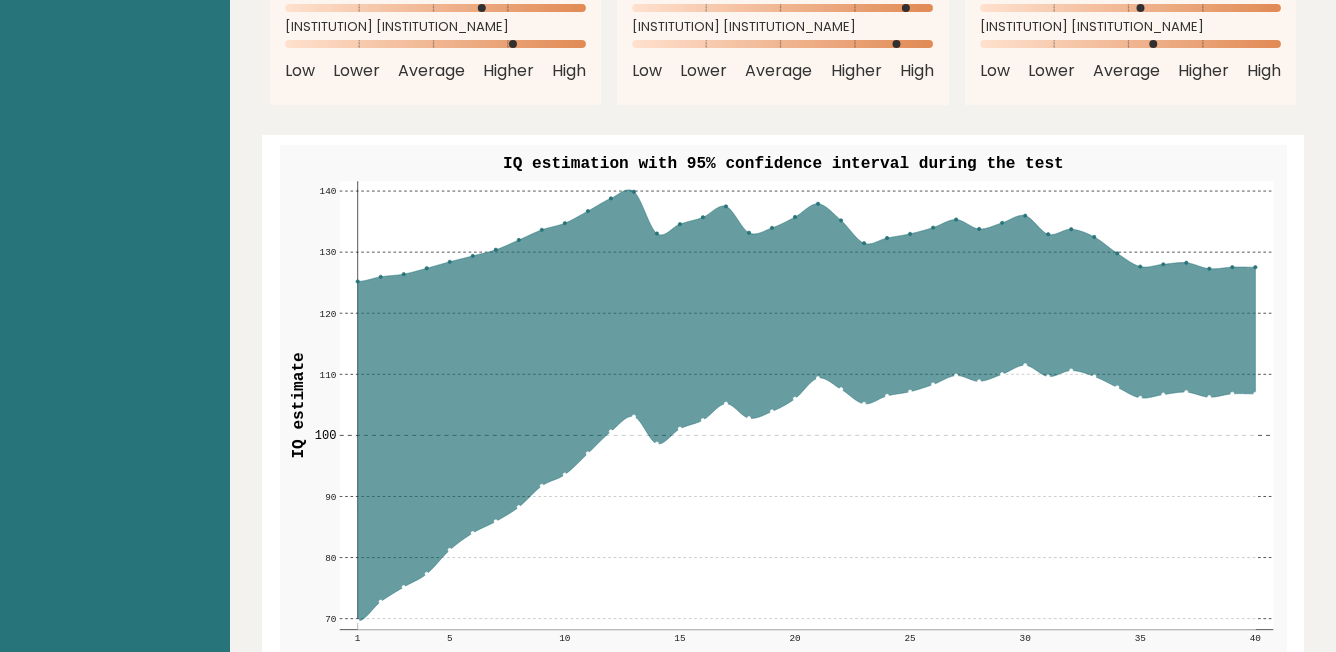scroll, scrollTop: 2369, scrollLeft: 0, axis: vertical 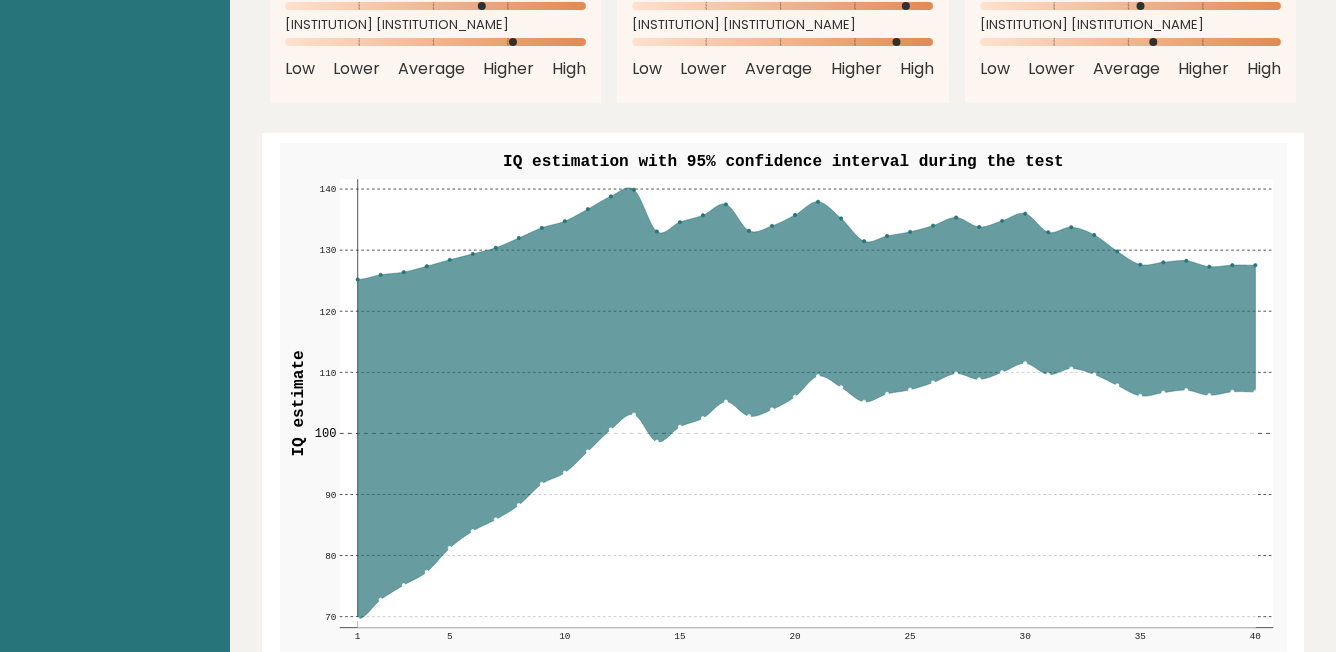 drag, startPoint x: 356, startPoint y: 262, endPoint x: 581, endPoint y: 199, distance: 233.6536 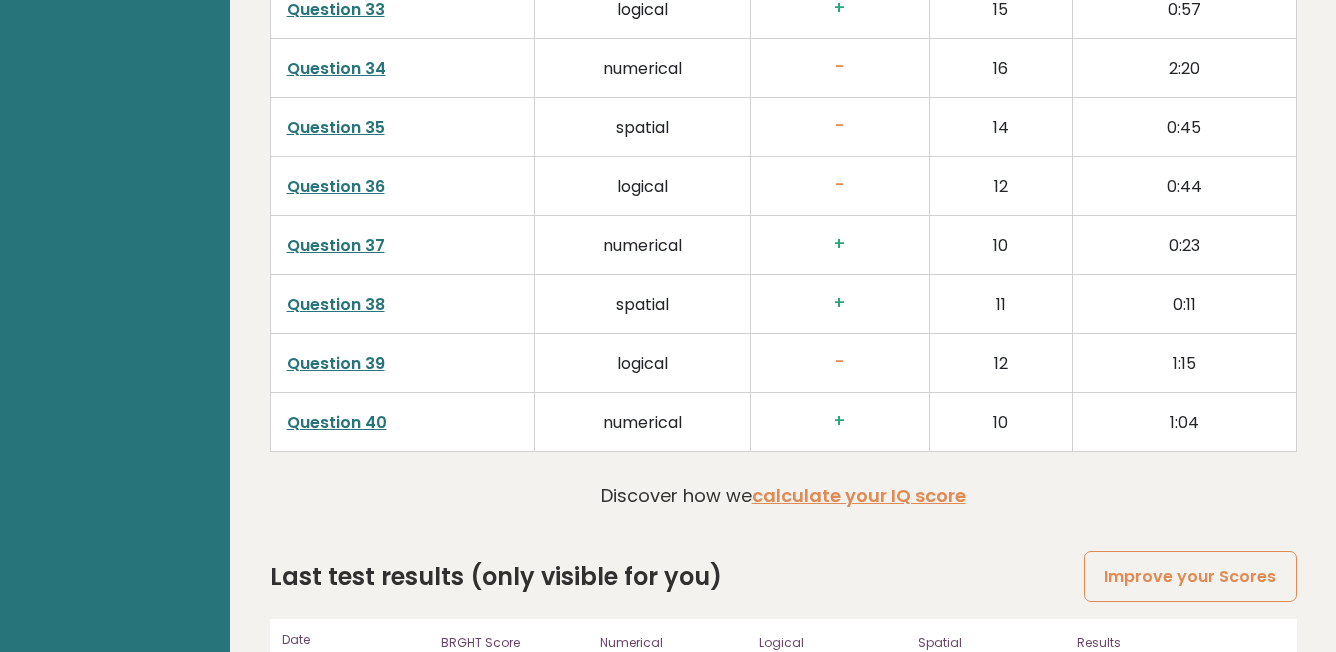 scroll, scrollTop: 5240, scrollLeft: 0, axis: vertical 